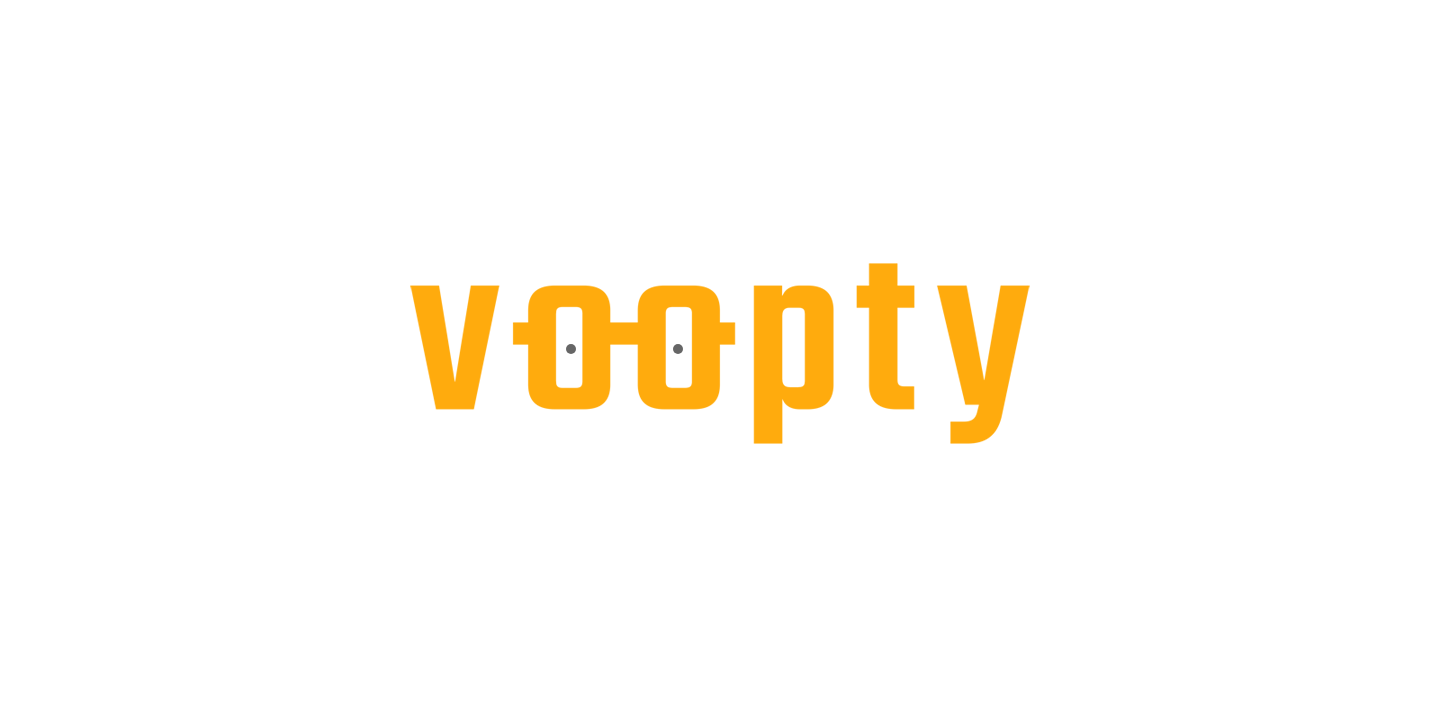 scroll, scrollTop: 0, scrollLeft: 0, axis: both 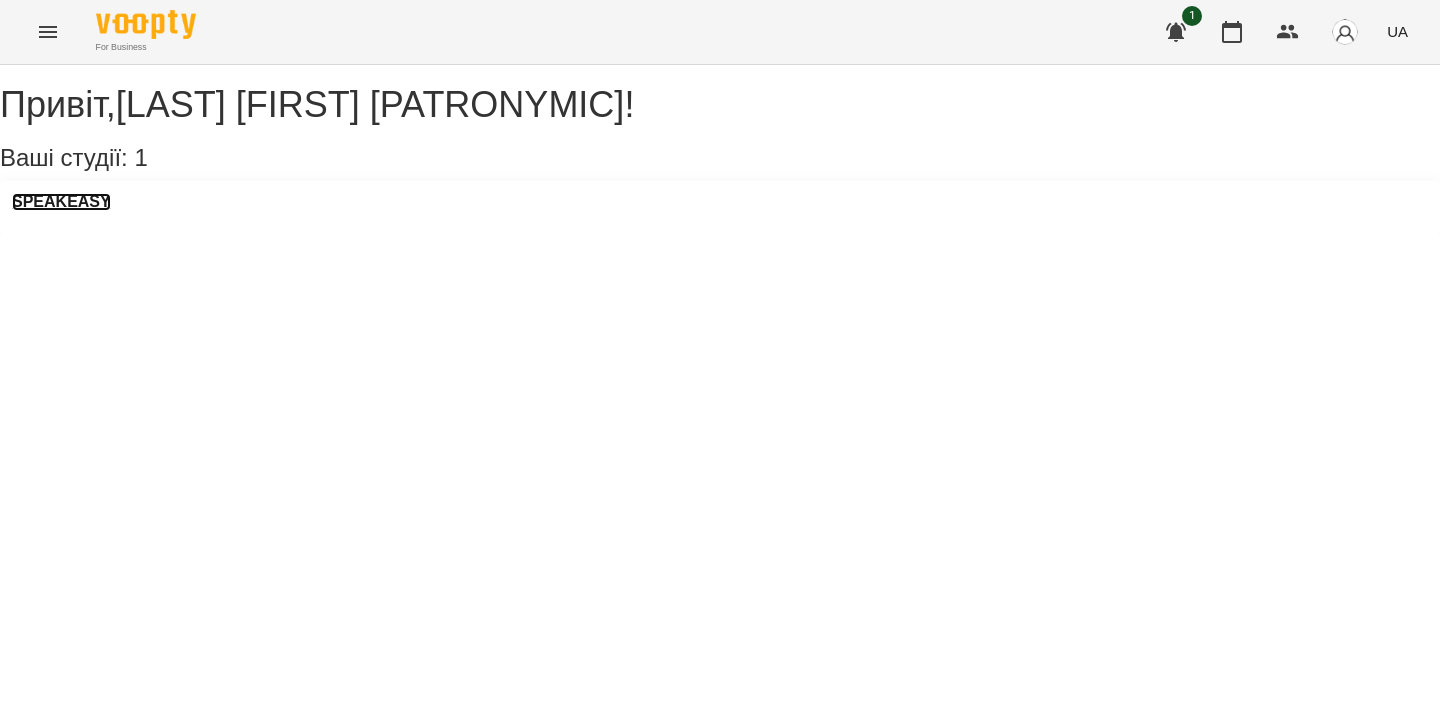 click on "SPEAKEASY" at bounding box center [61, 202] 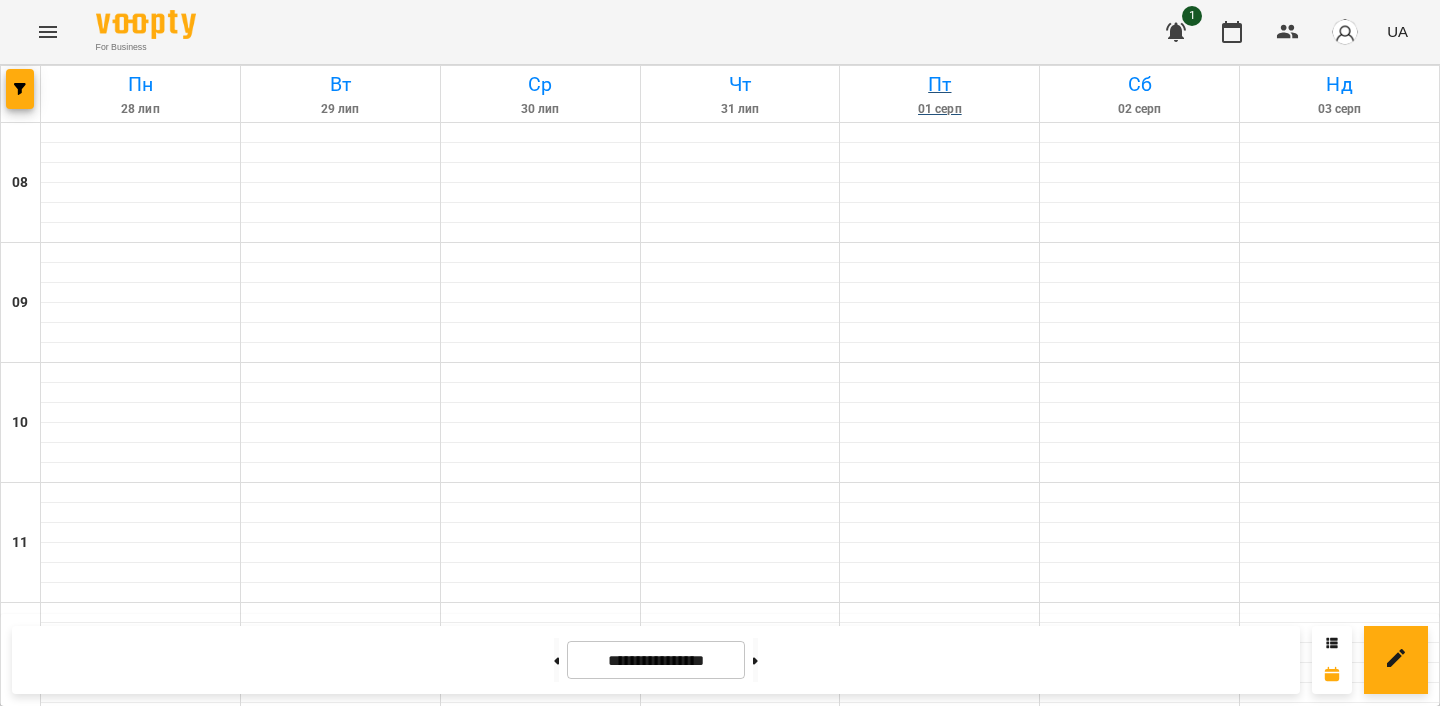 scroll, scrollTop: 613, scrollLeft: 0, axis: vertical 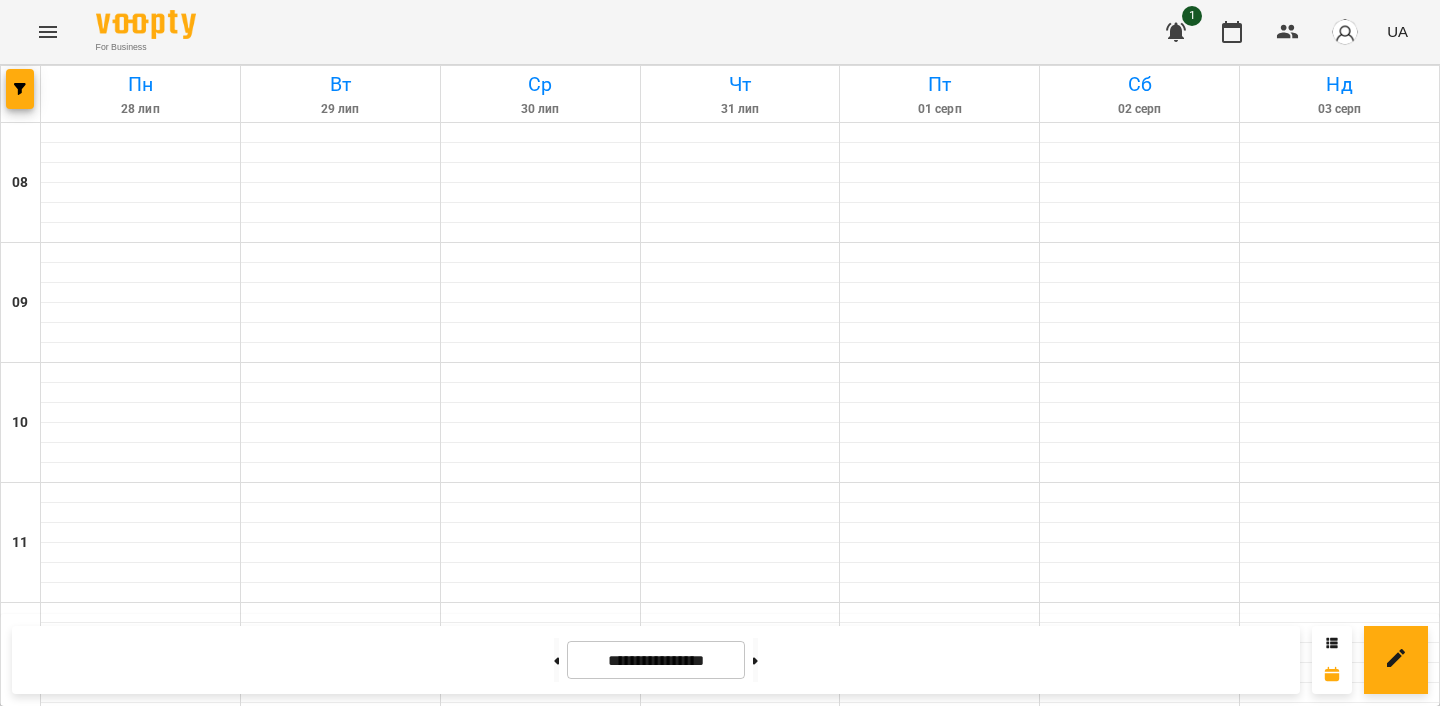 click at bounding box center [939, 853] 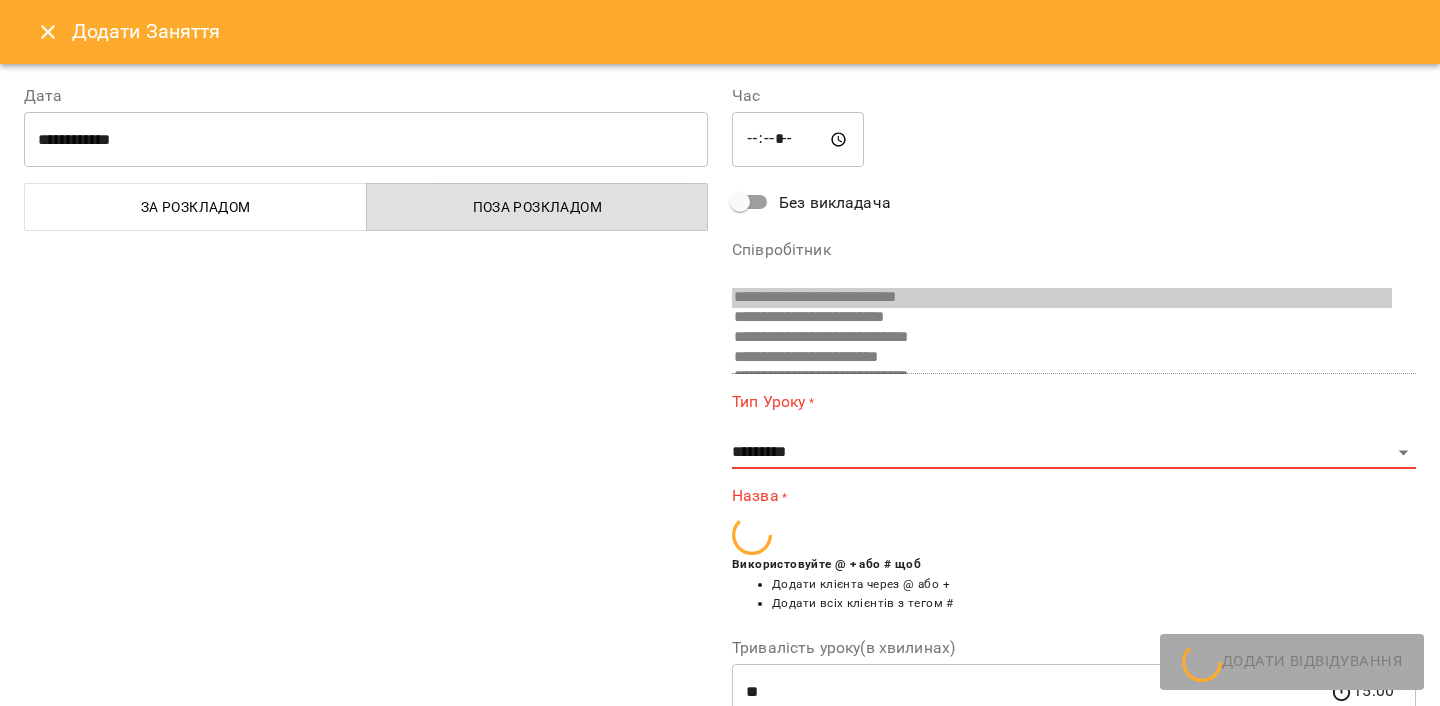 scroll, scrollTop: 410, scrollLeft: 0, axis: vertical 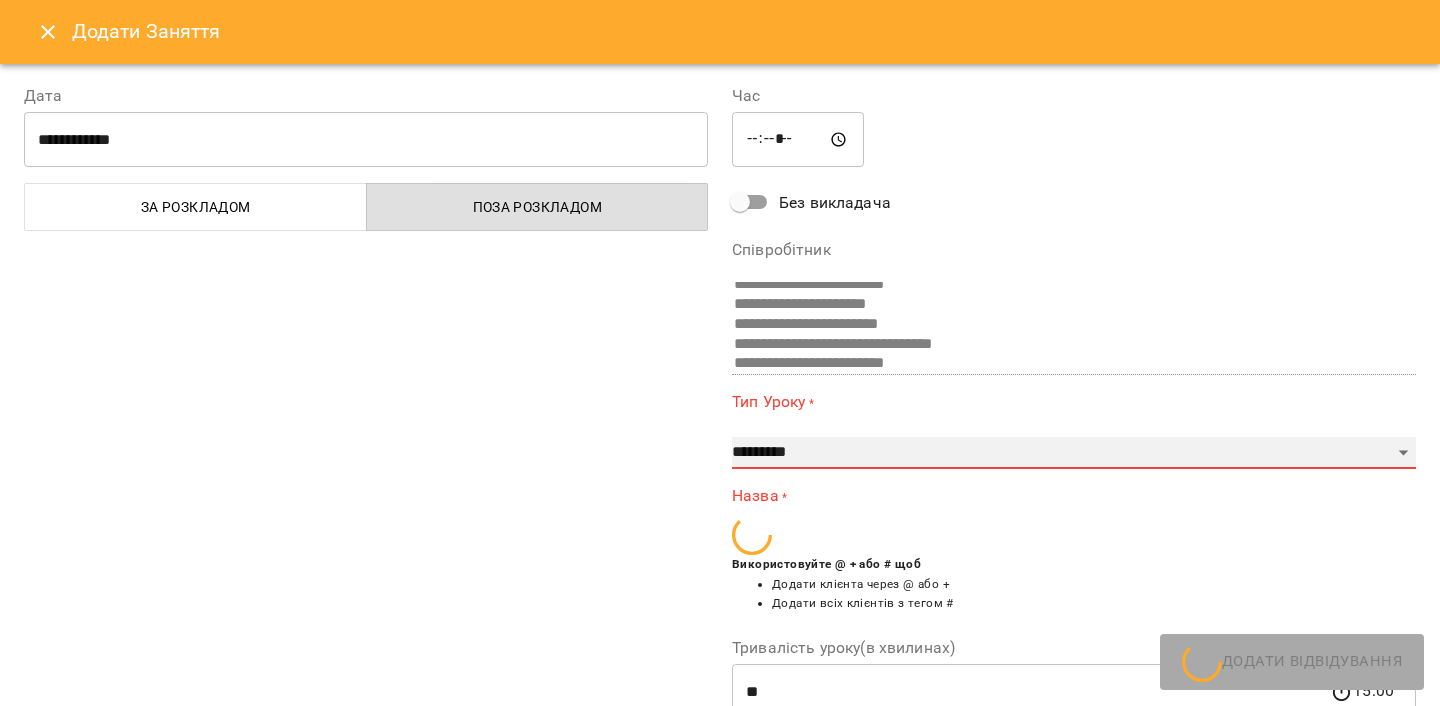 click on "**********" at bounding box center [1074, 453] 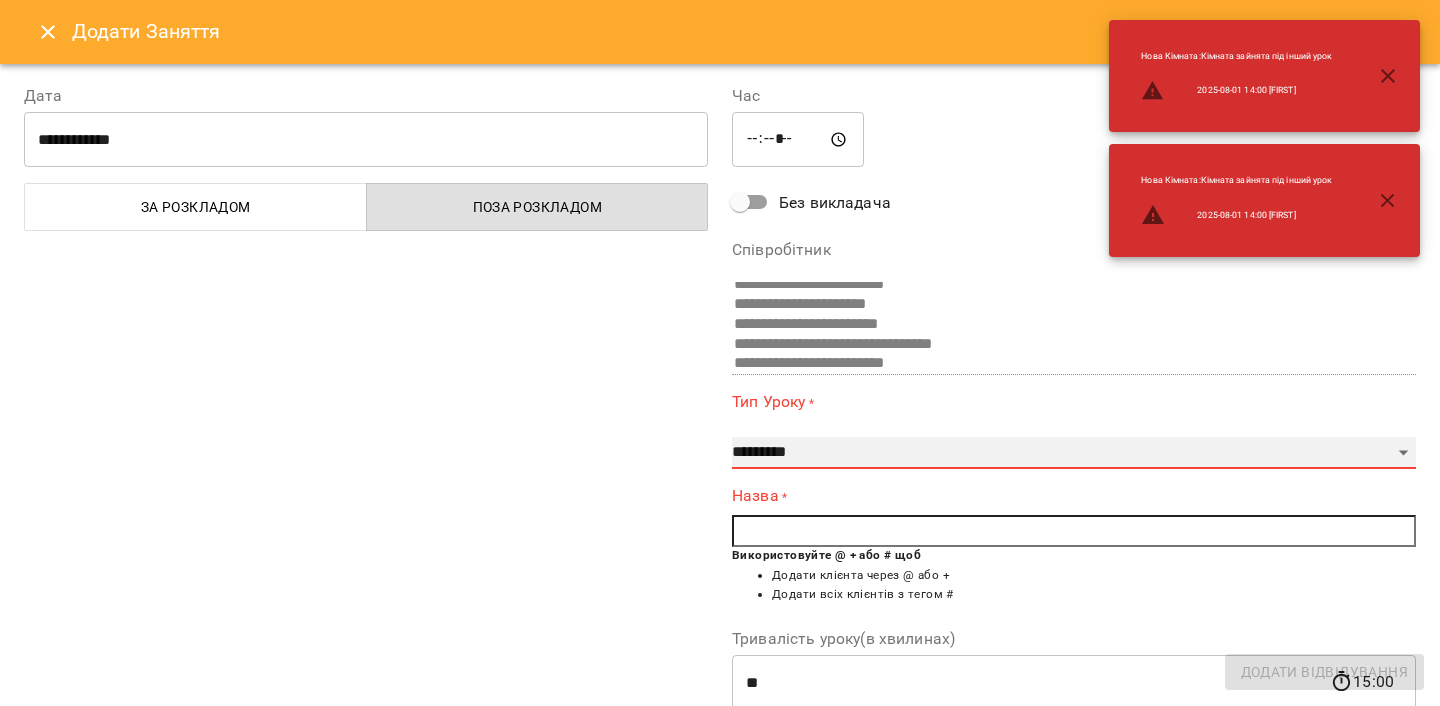 select on "**********" 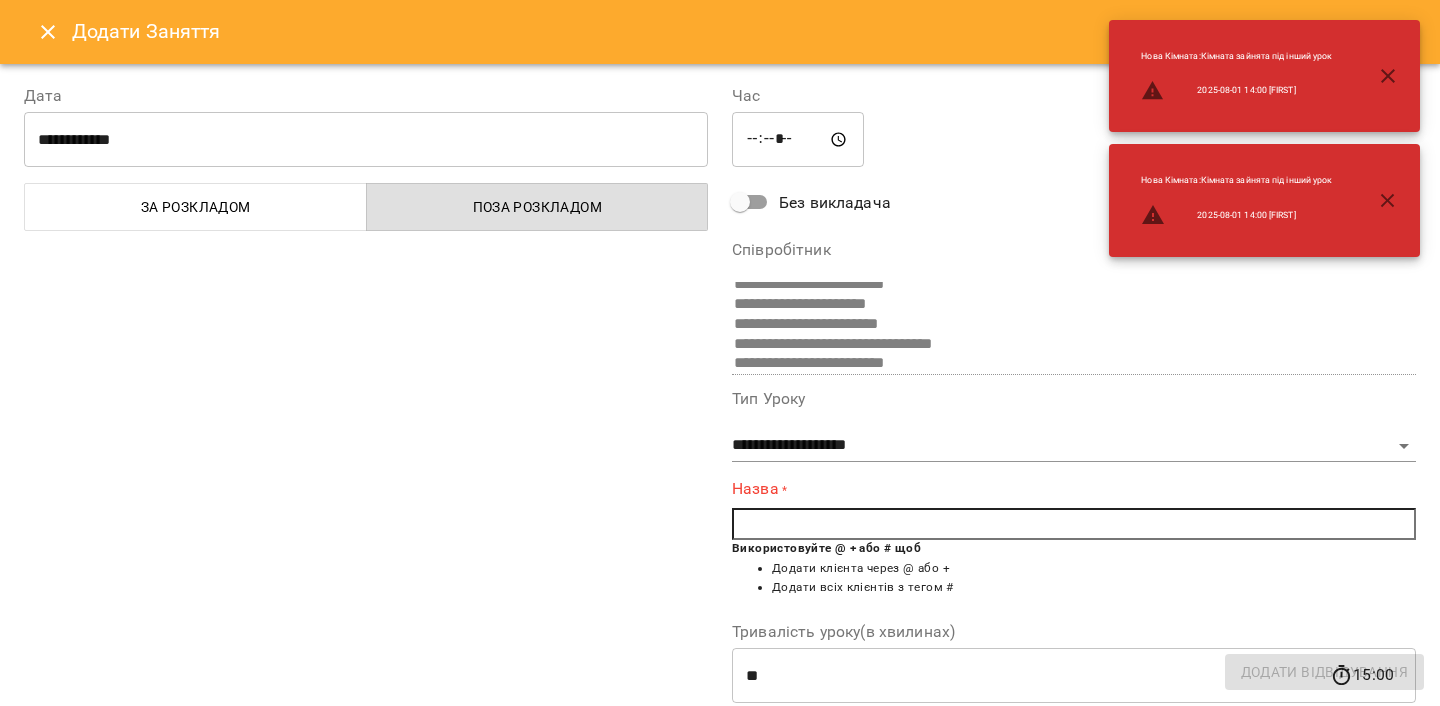 click at bounding box center [1074, 524] 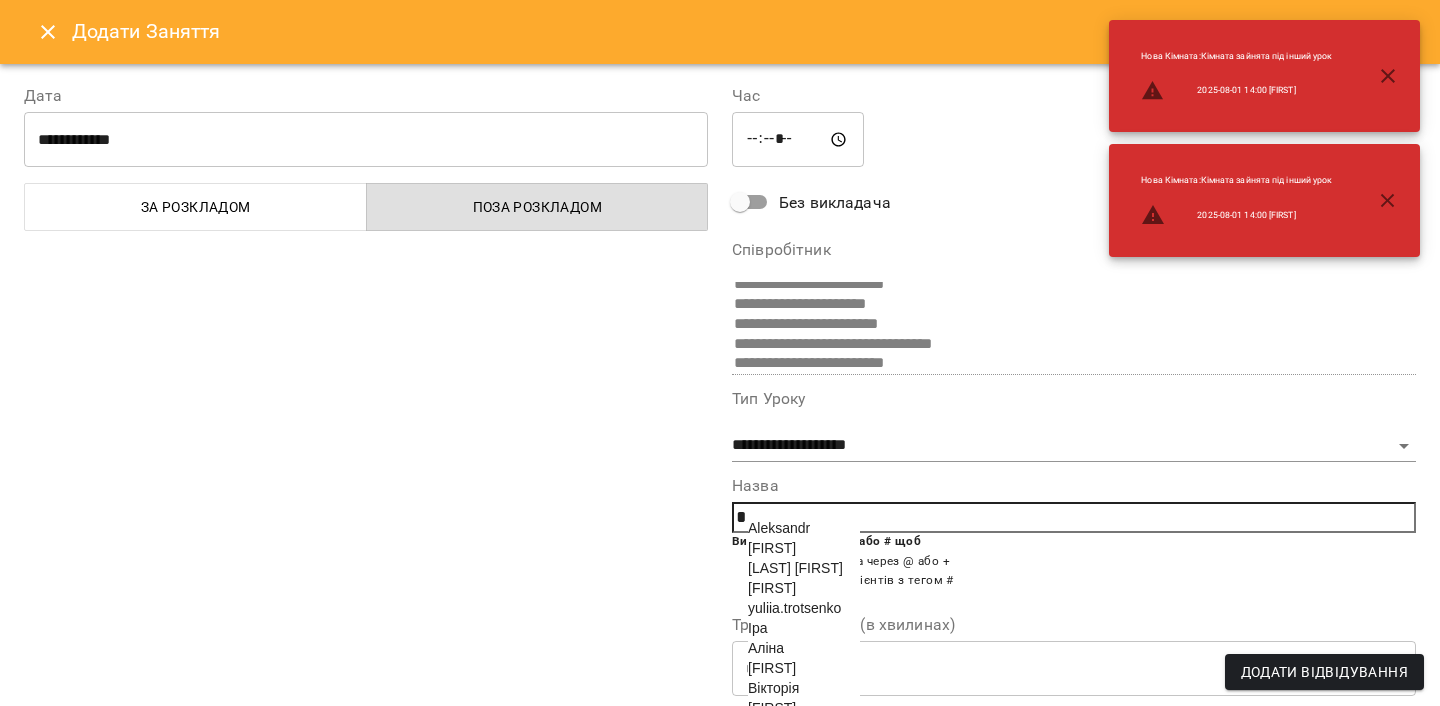 click on "Іра" at bounding box center [804, 628] 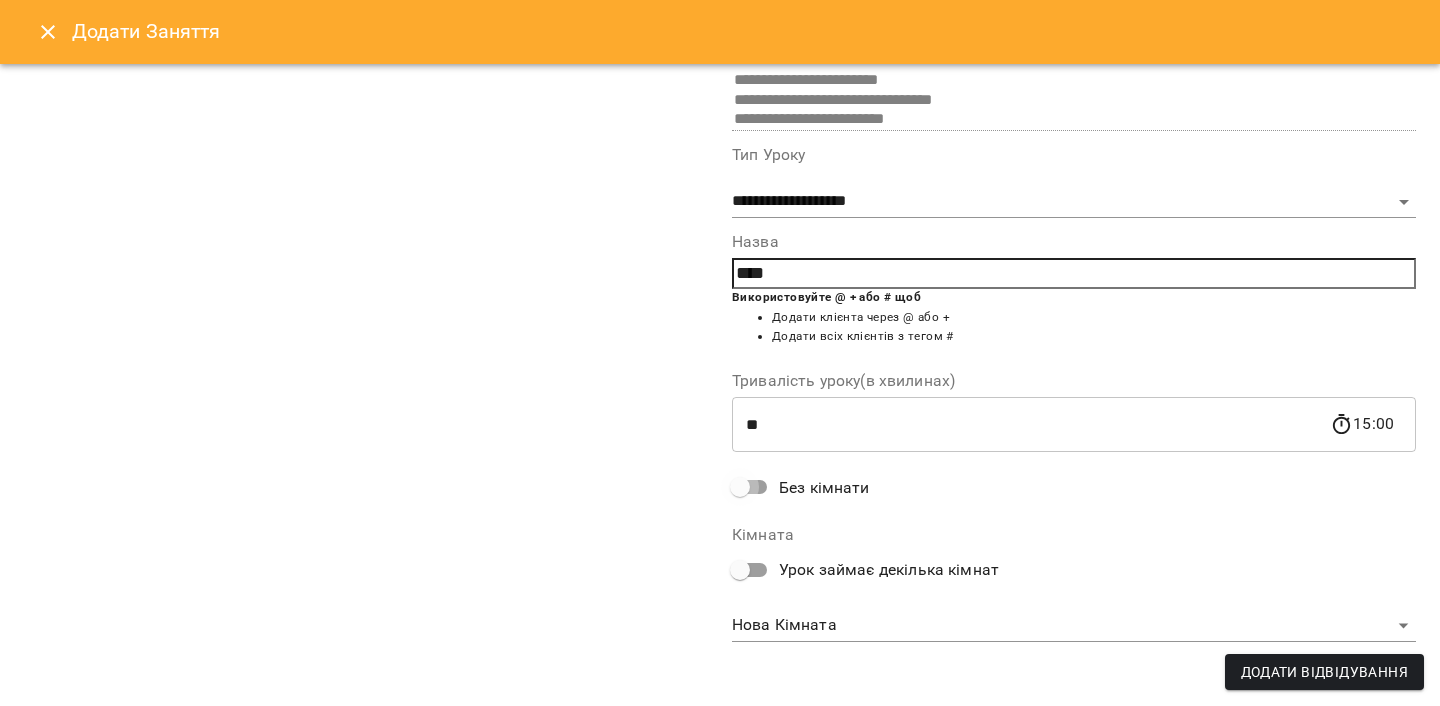 scroll, scrollTop: 101, scrollLeft: 0, axis: vertical 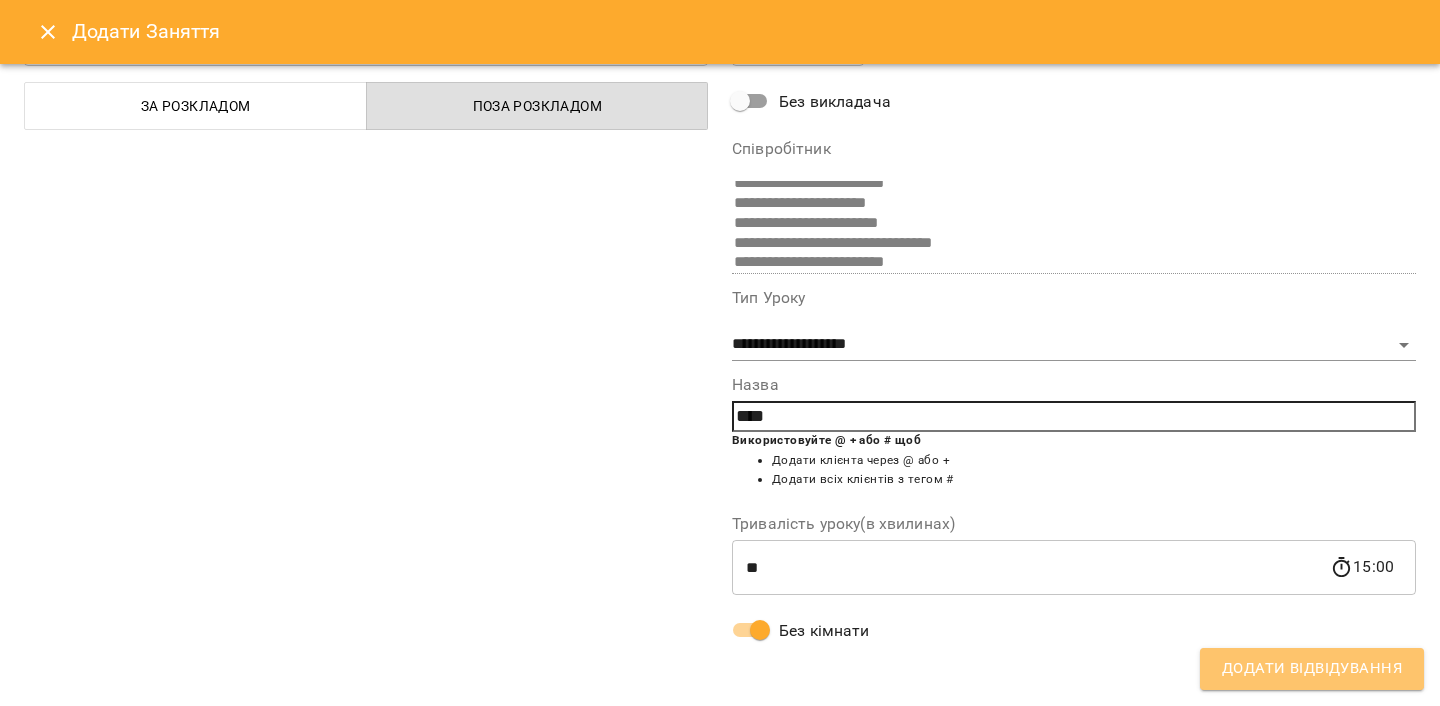 click on "Додати Відвідування" at bounding box center [1312, 669] 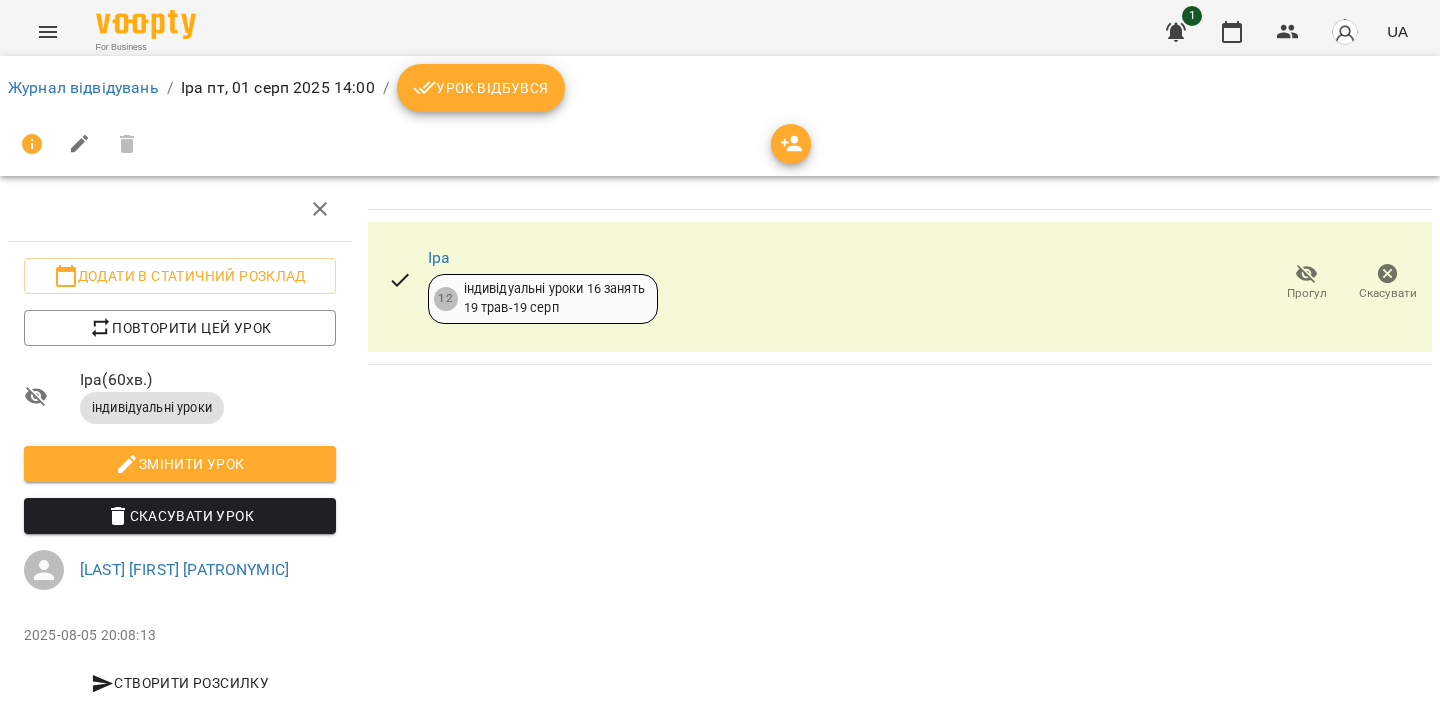 click on "Урок відбувся" at bounding box center [481, 88] 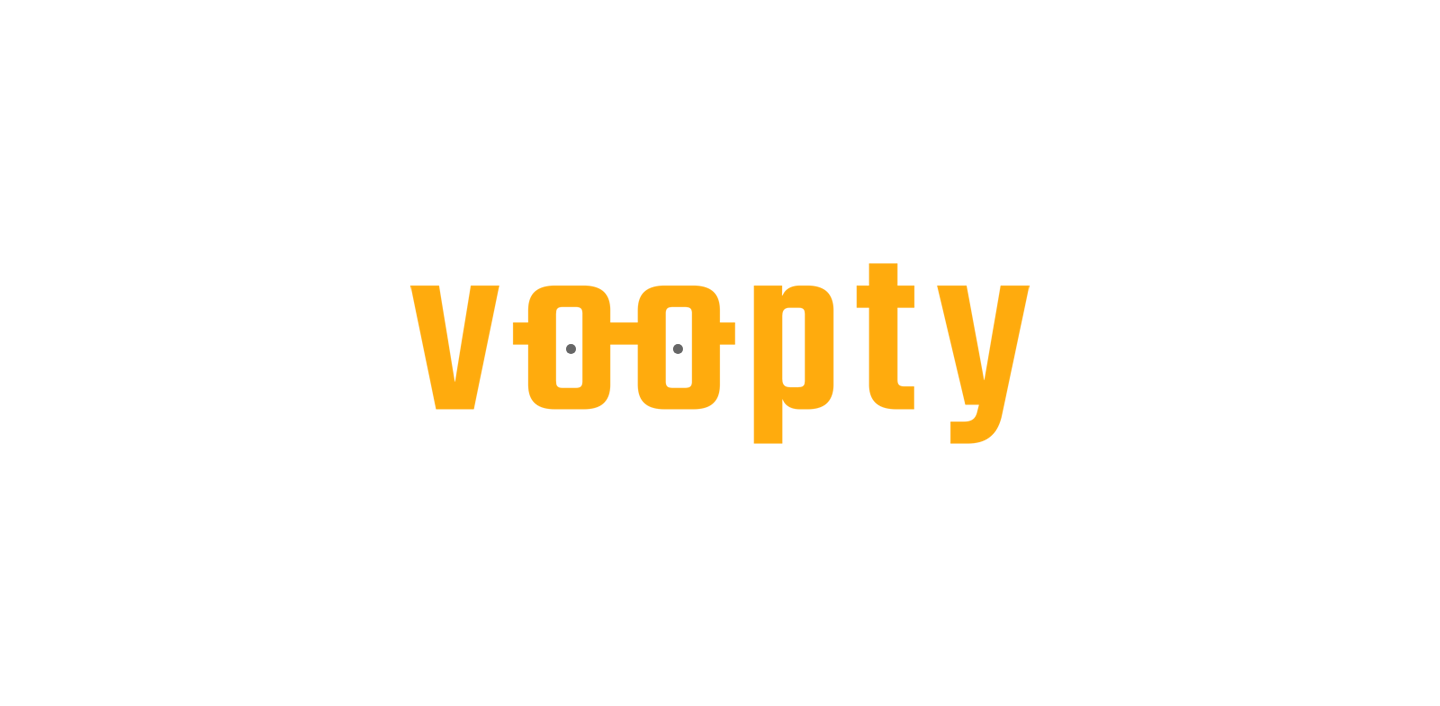 scroll, scrollTop: 0, scrollLeft: 0, axis: both 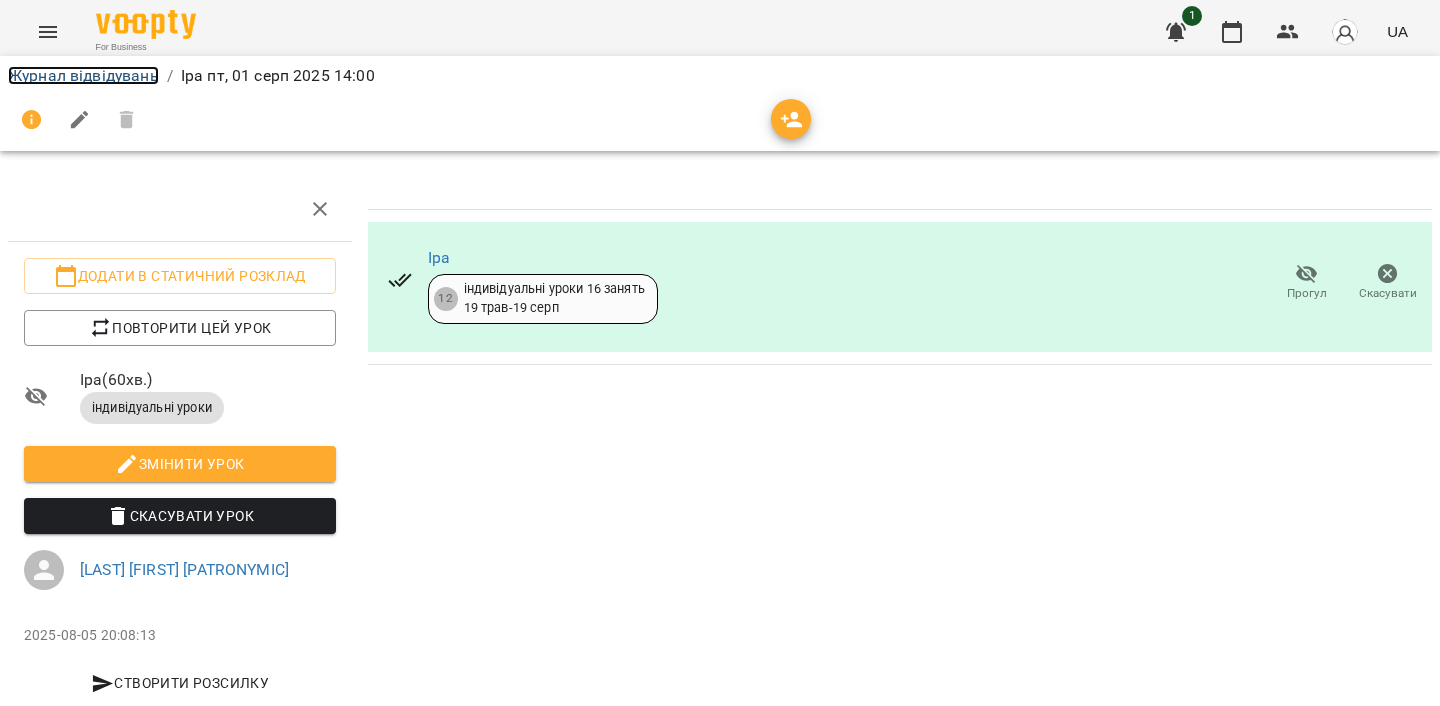 click on "Журнал відвідувань" at bounding box center [83, 75] 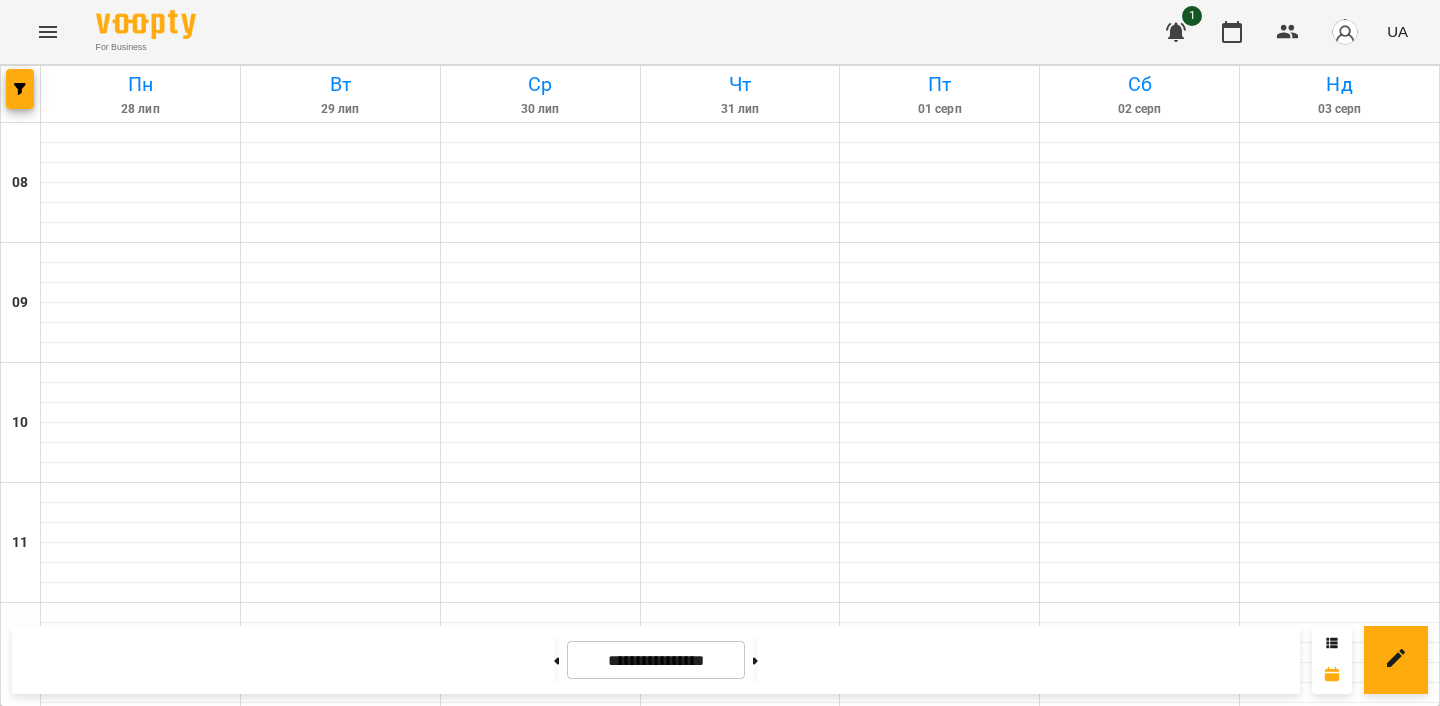 scroll, scrollTop: 1307, scrollLeft: 0, axis: vertical 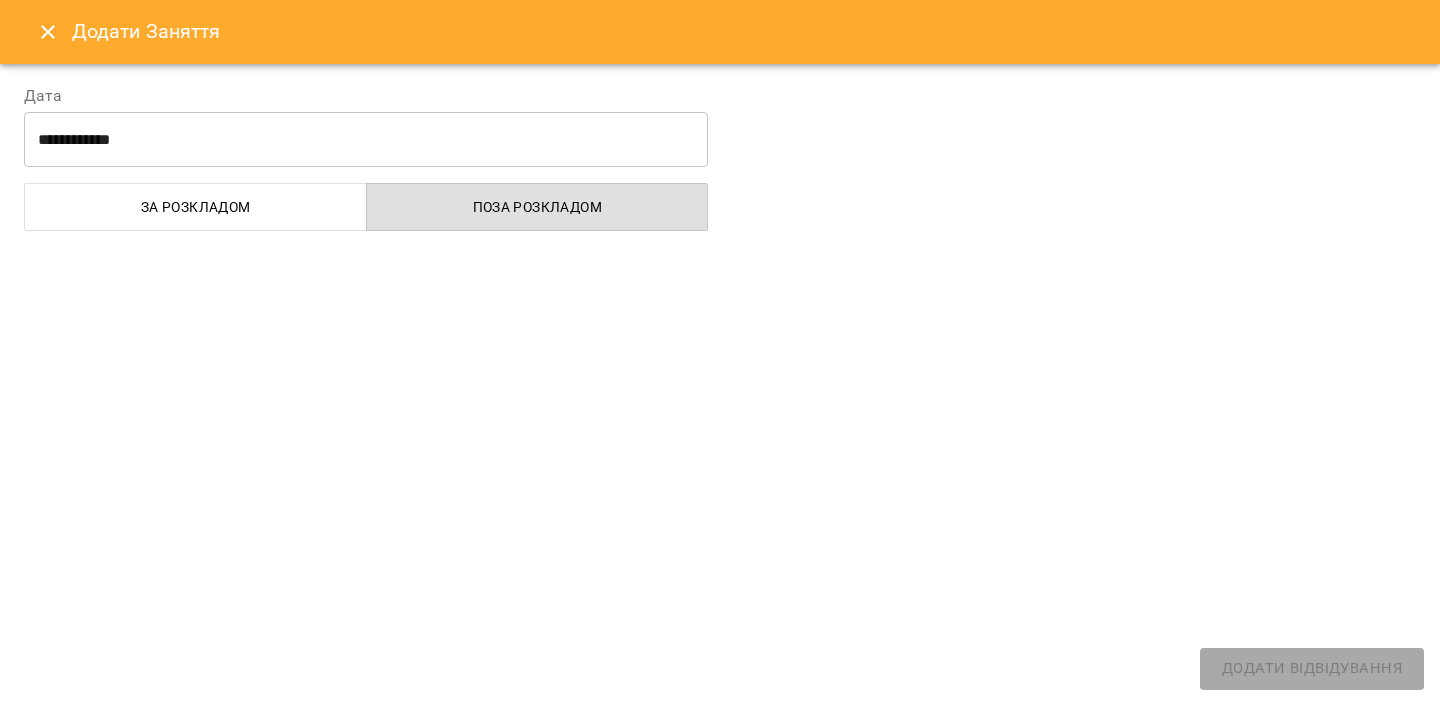 select on "**********" 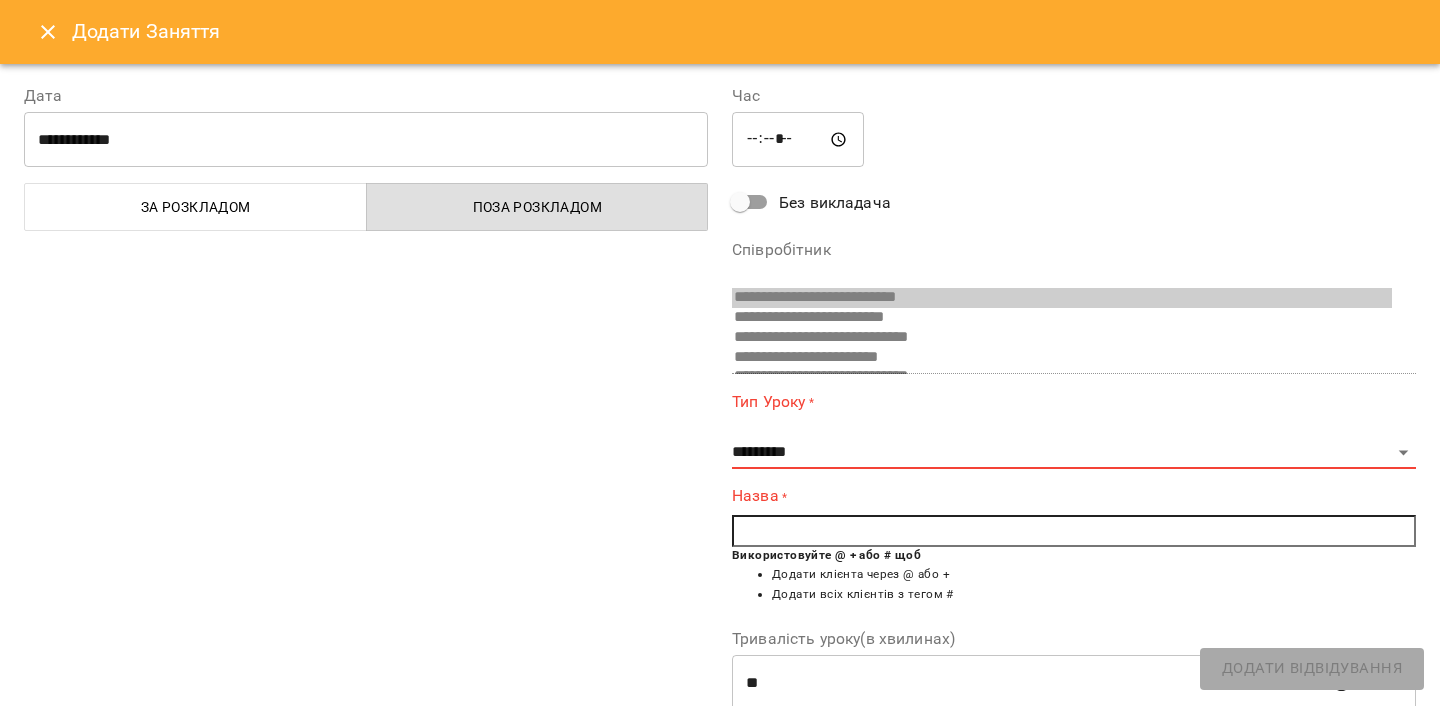 scroll, scrollTop: 410, scrollLeft: 0, axis: vertical 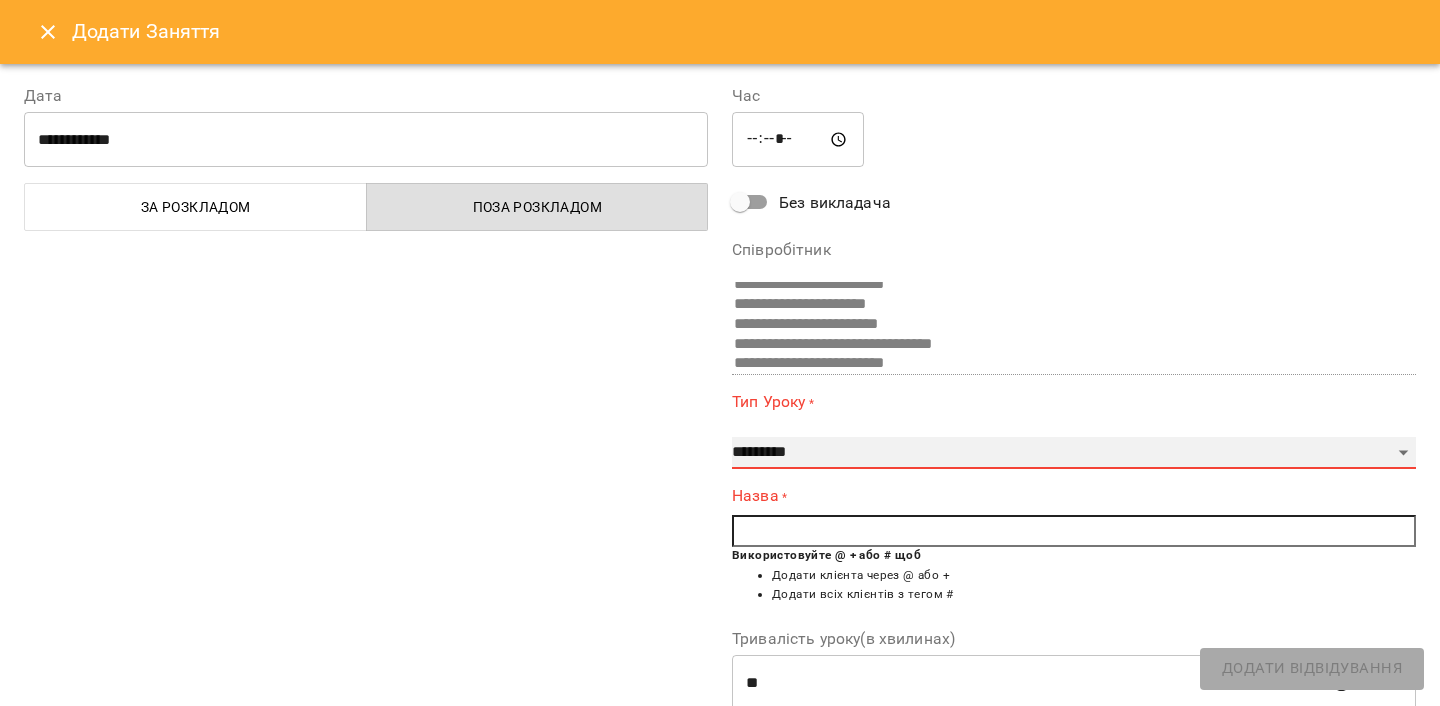 click on "**********" at bounding box center [1074, 453] 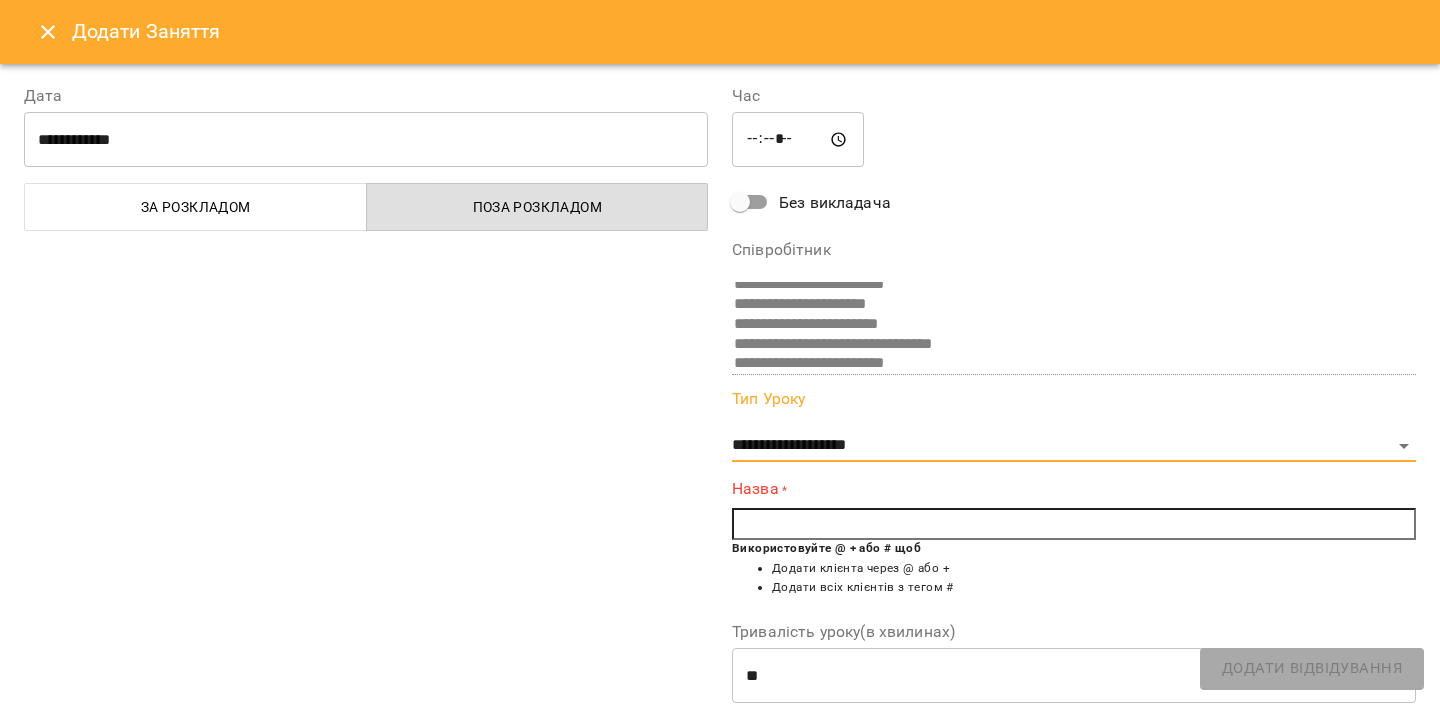click at bounding box center [1074, 524] 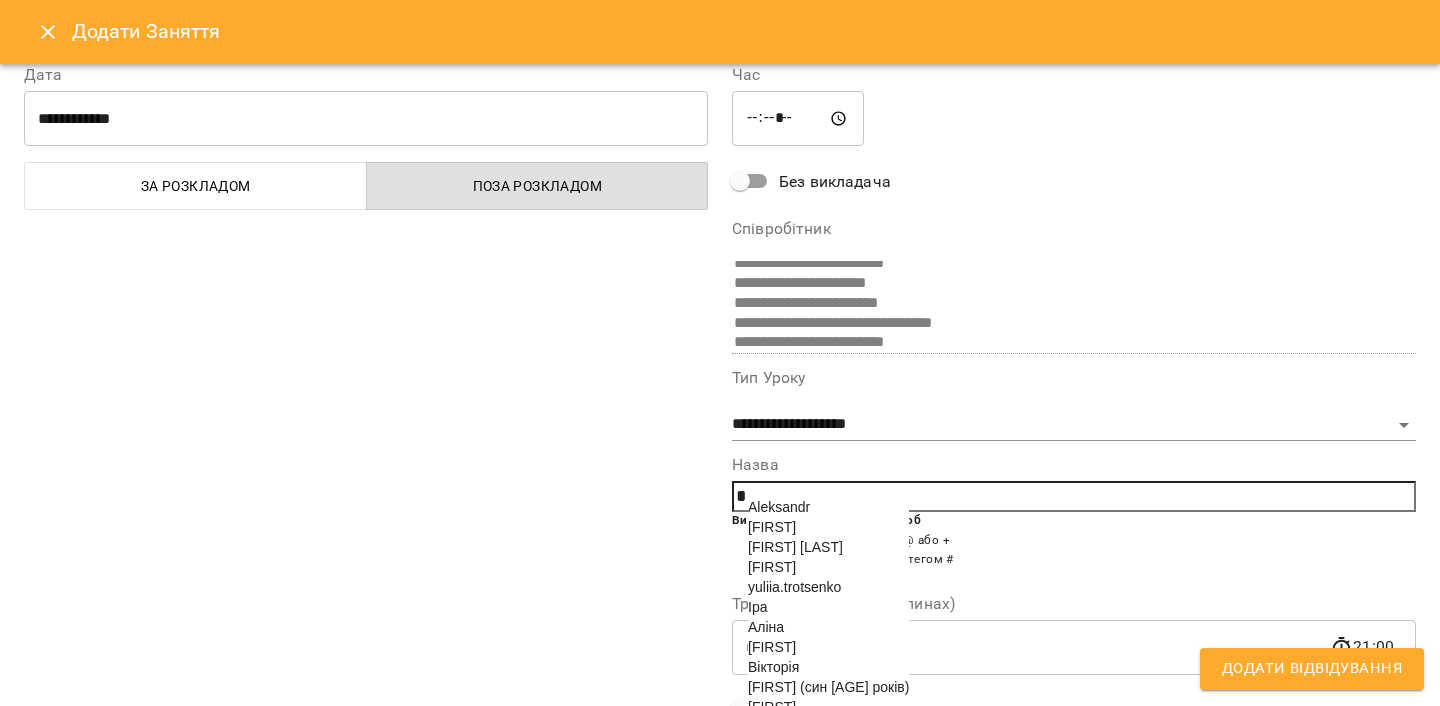 click on "yuliia.trotsenko" at bounding box center (794, 587) 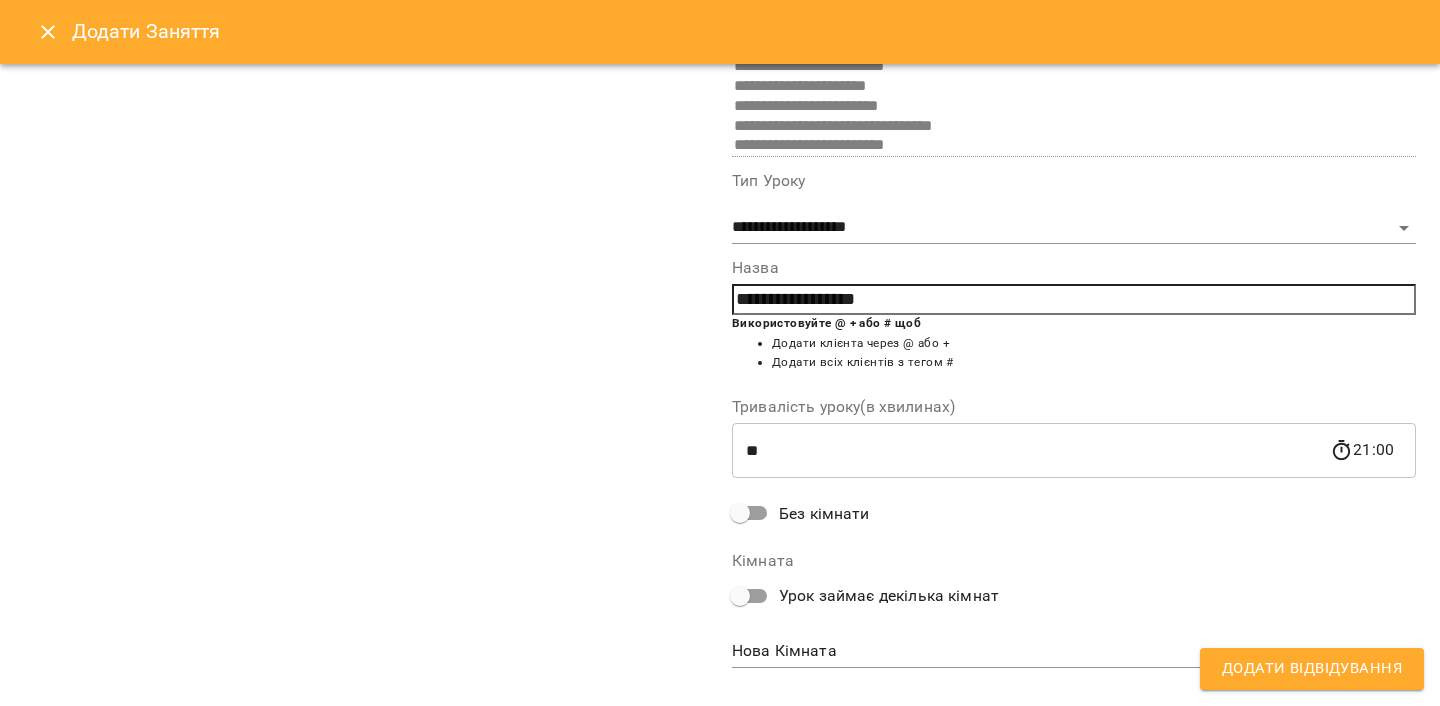 scroll, scrollTop: 101, scrollLeft: 0, axis: vertical 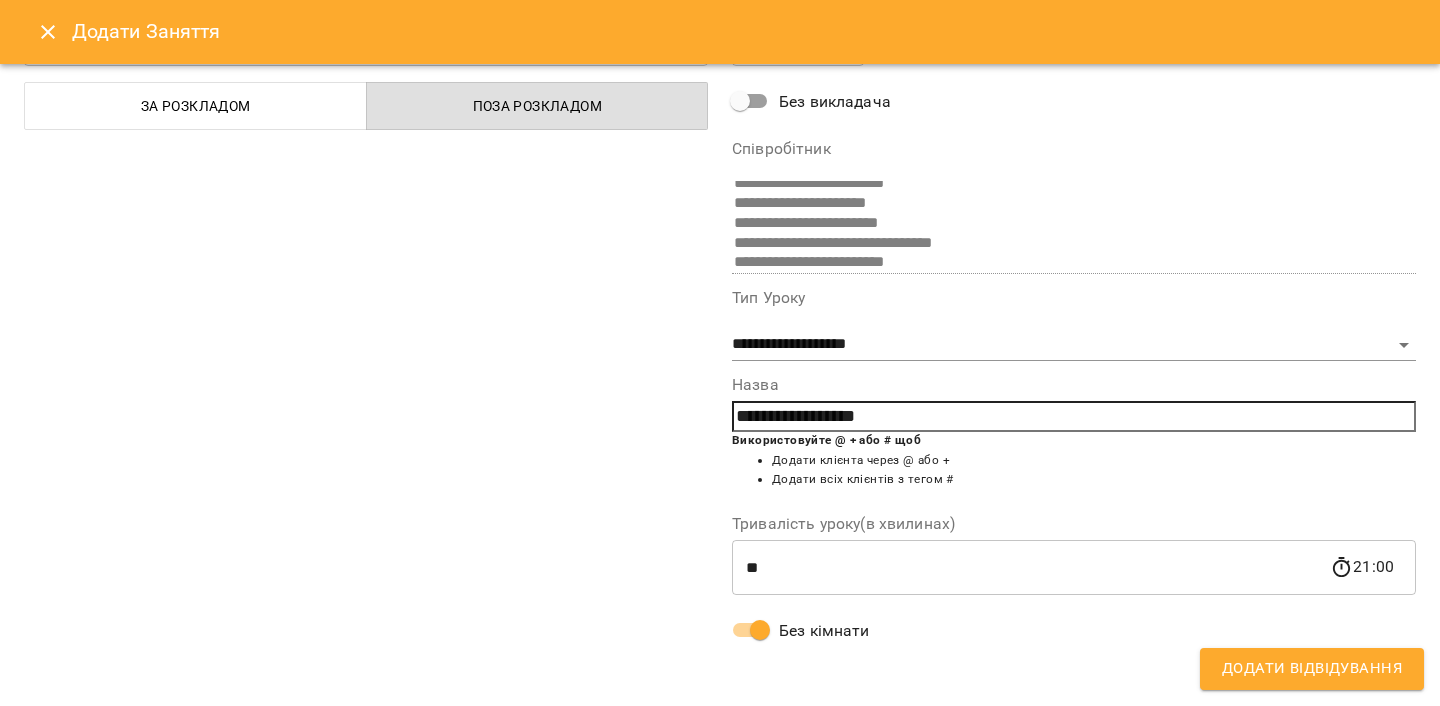 click on "Додати Відвідування" at bounding box center (1312, 669) 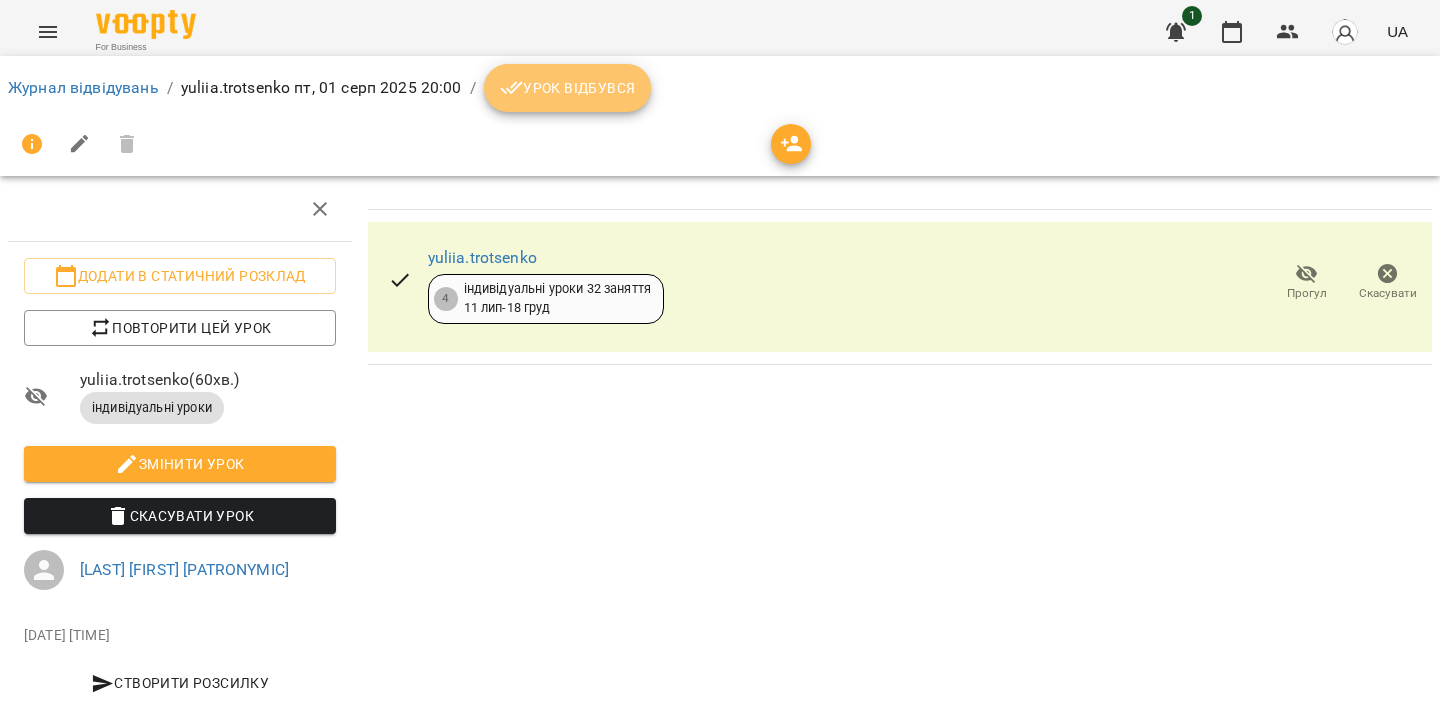 click on "Урок відбувся" at bounding box center (568, 88) 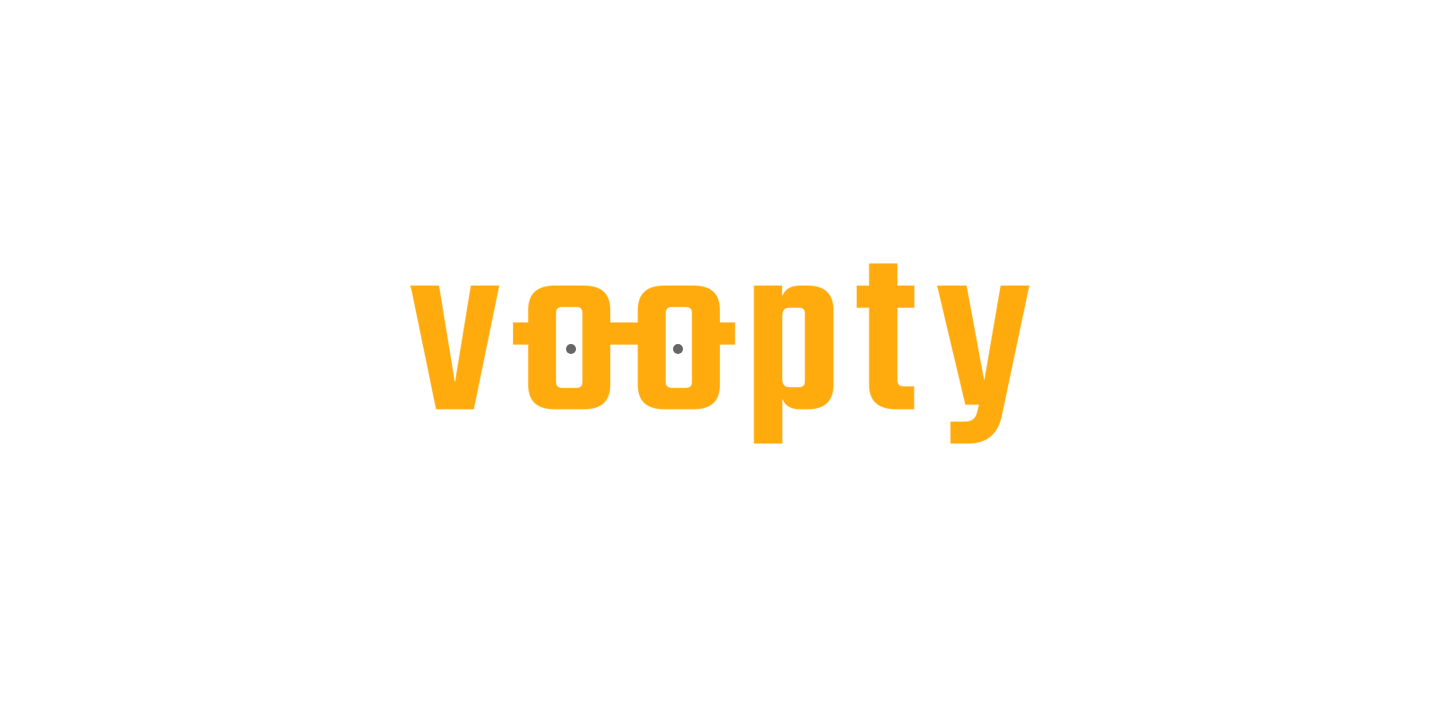 scroll, scrollTop: 0, scrollLeft: 0, axis: both 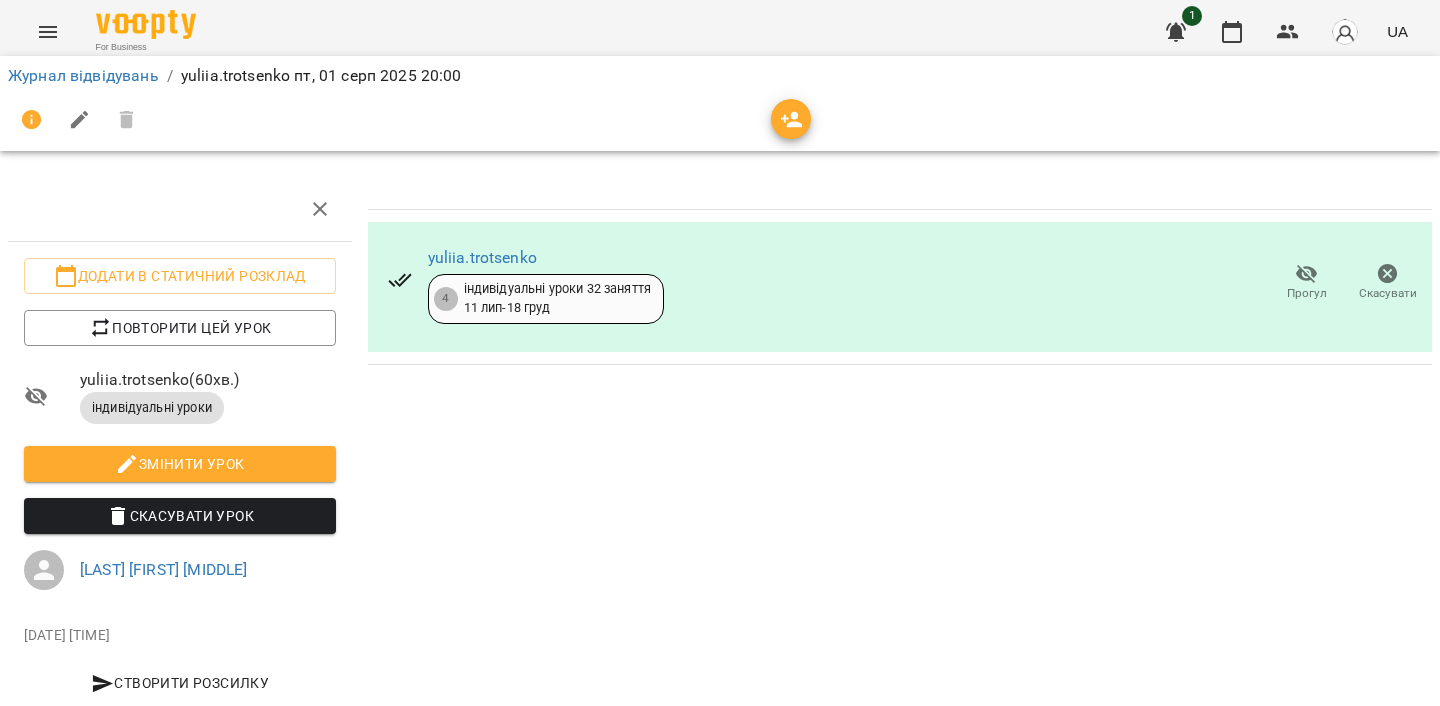 click on "Прогул" at bounding box center (1307, 293) 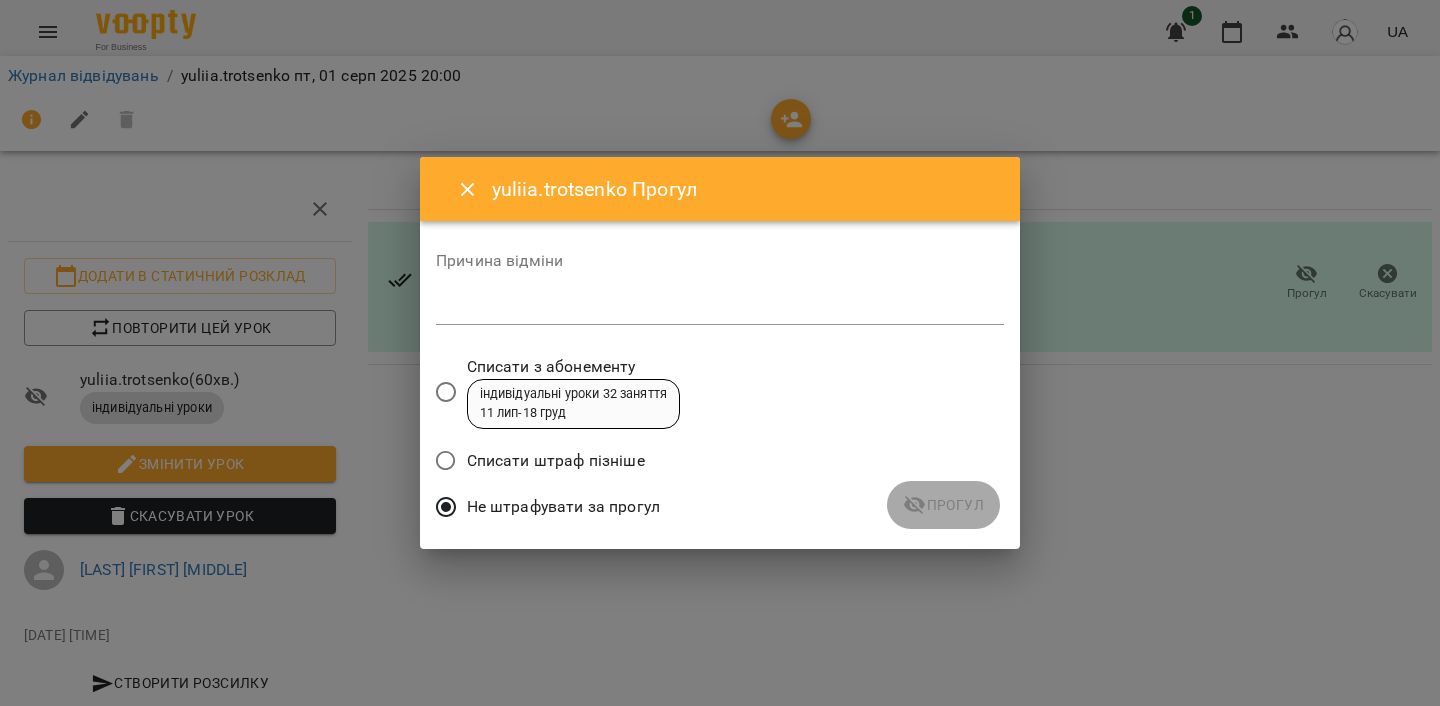 click on "*" at bounding box center (720, 309) 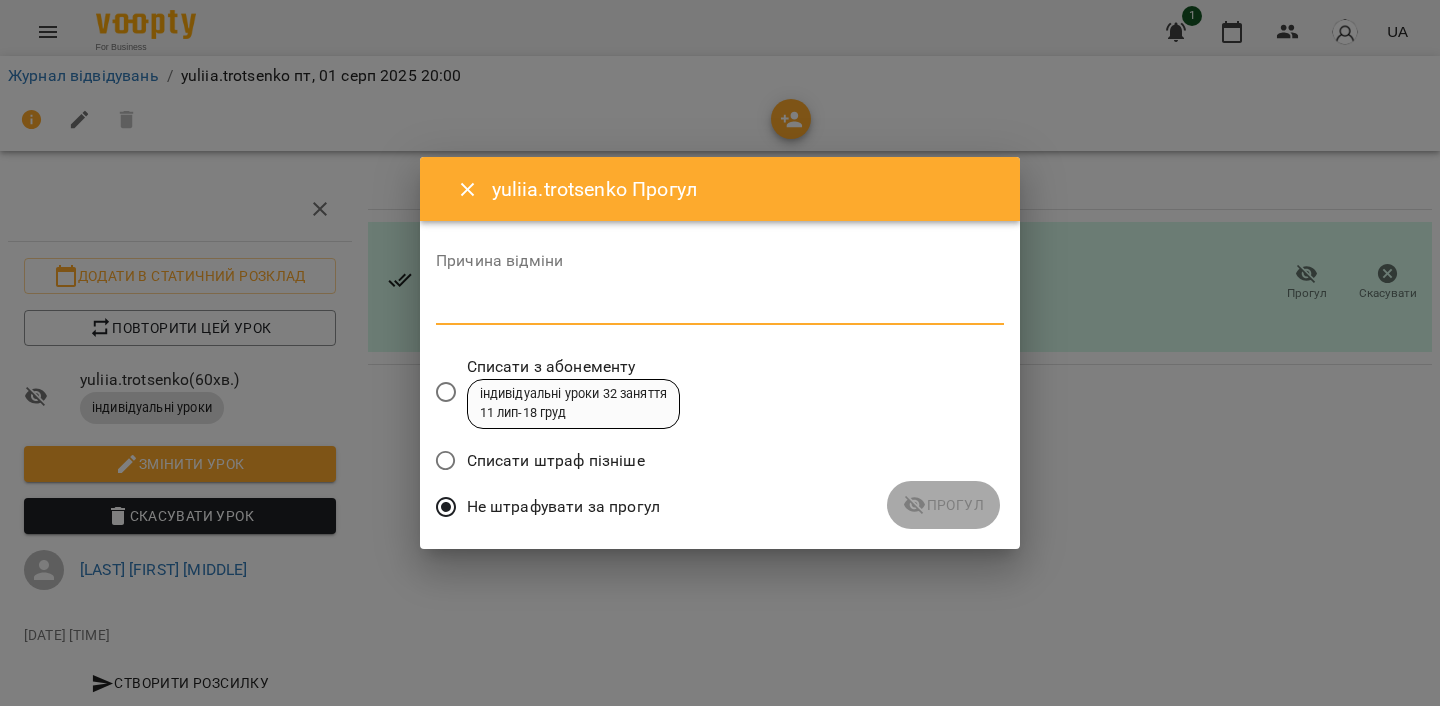 type on "*" 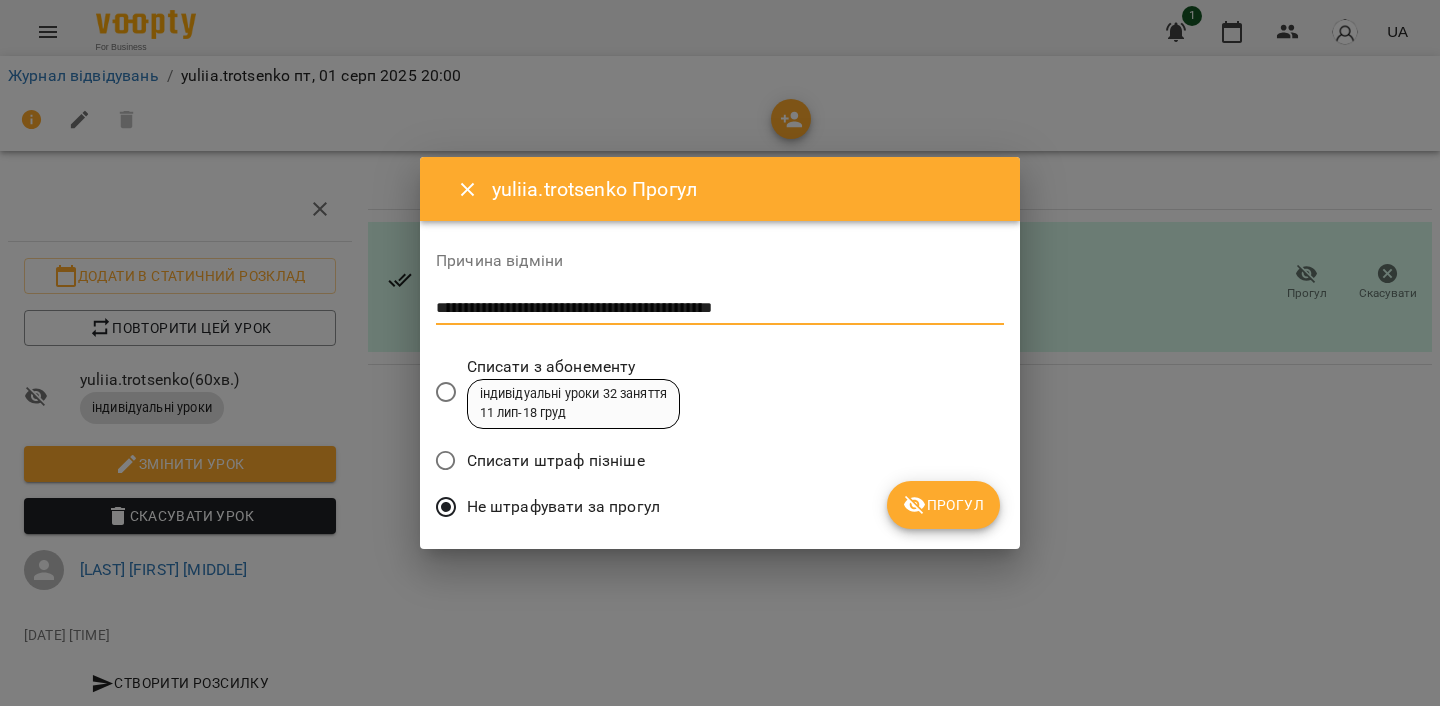 type on "**********" 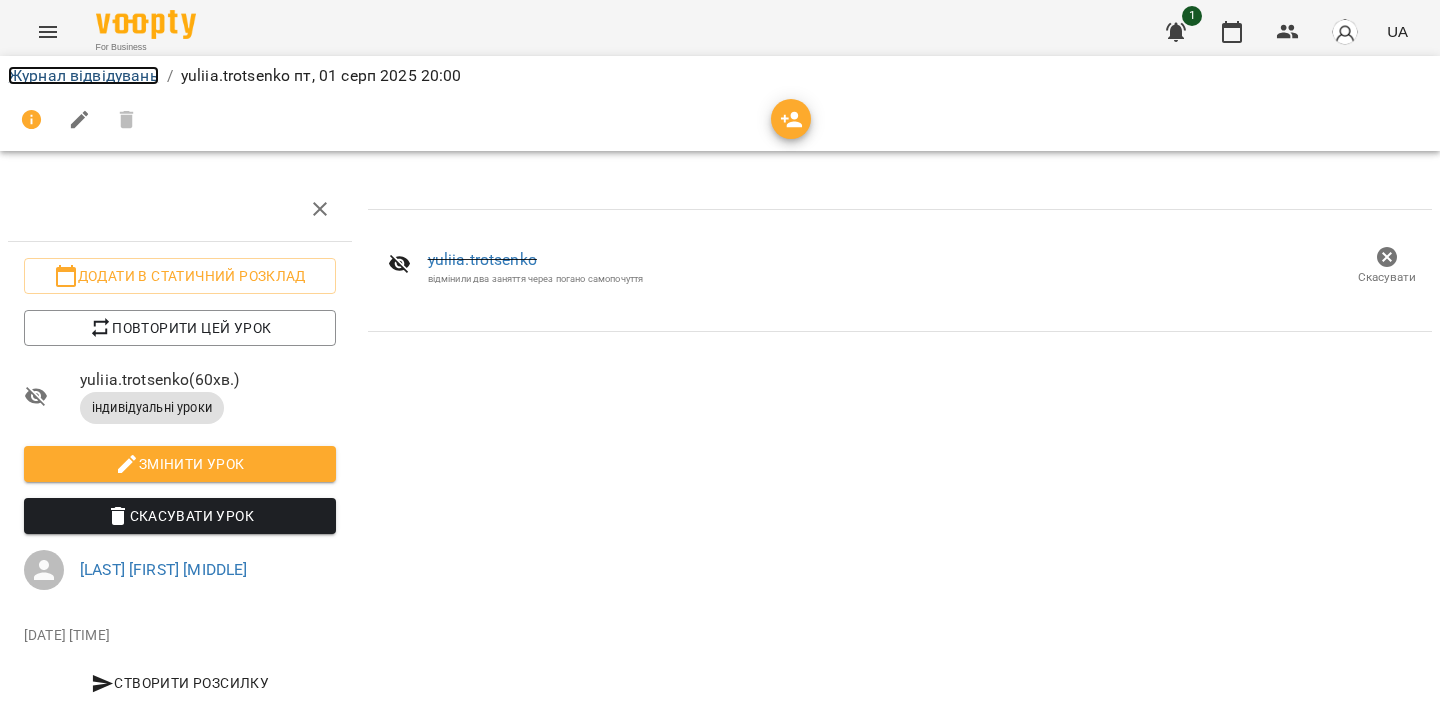 click on "Журнал відвідувань" at bounding box center [83, 75] 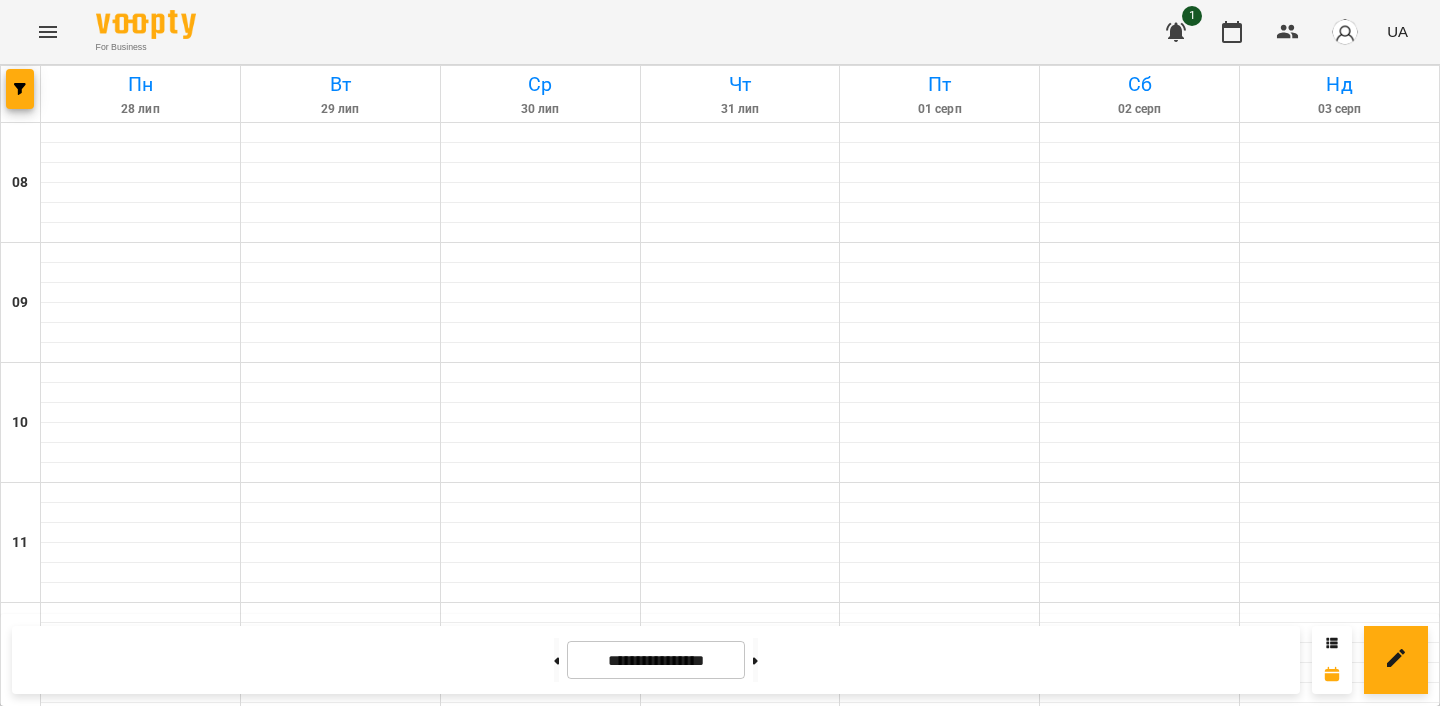 scroll, scrollTop: 235, scrollLeft: 0, axis: vertical 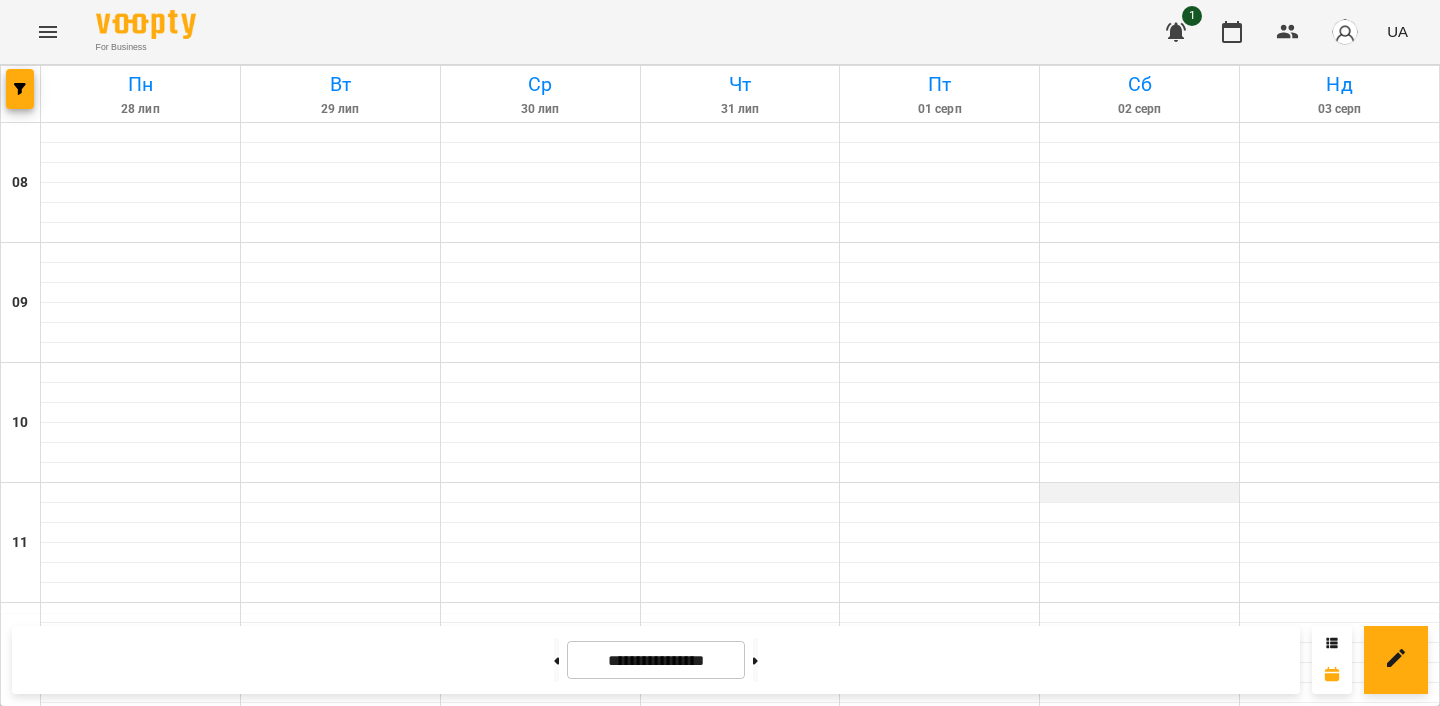click at bounding box center (1139, 493) 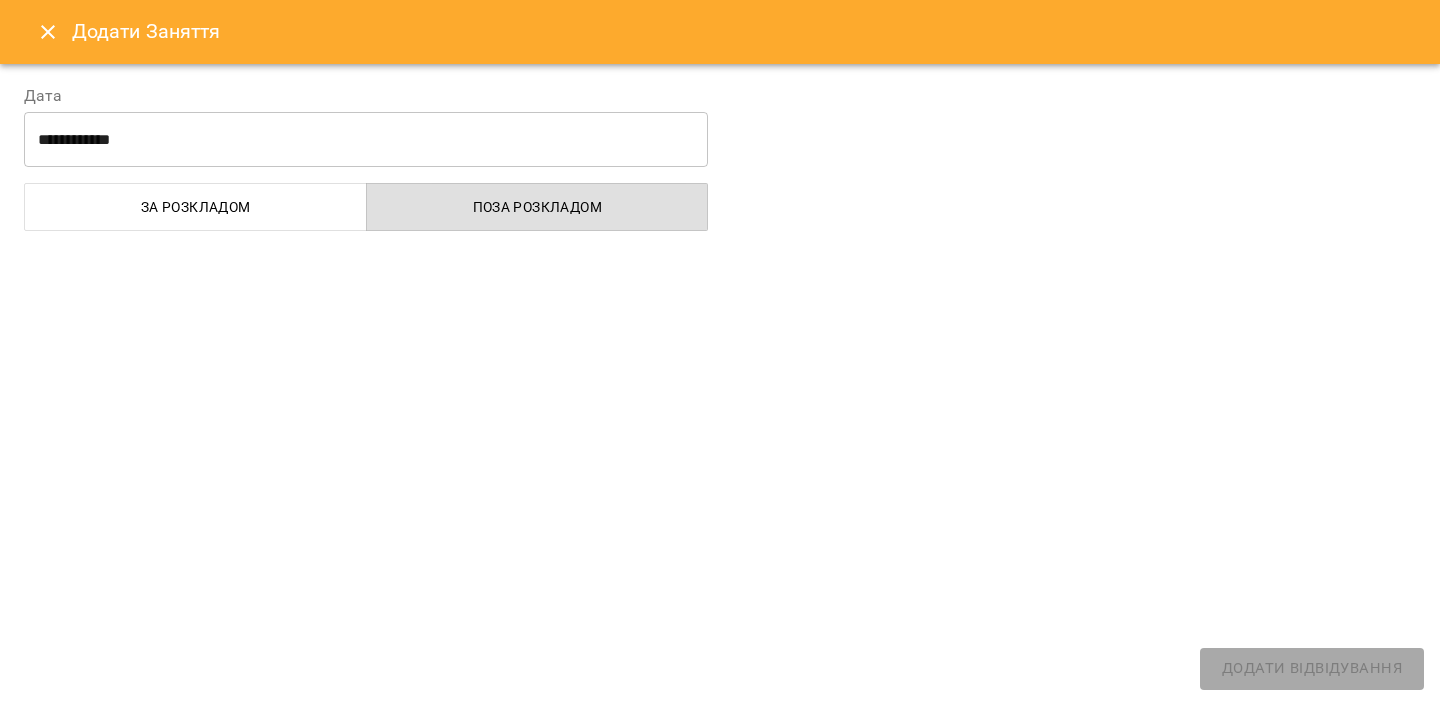 select on "**********" 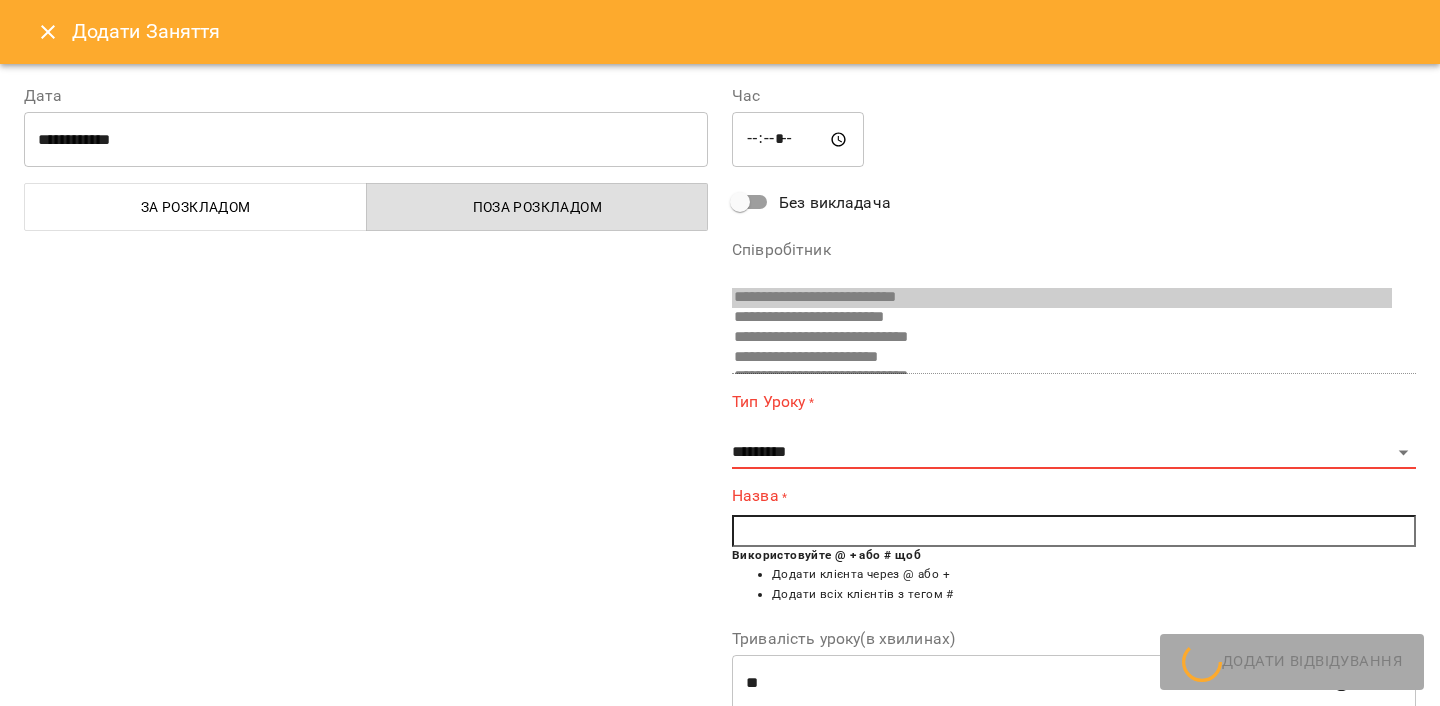 scroll, scrollTop: 410, scrollLeft: 0, axis: vertical 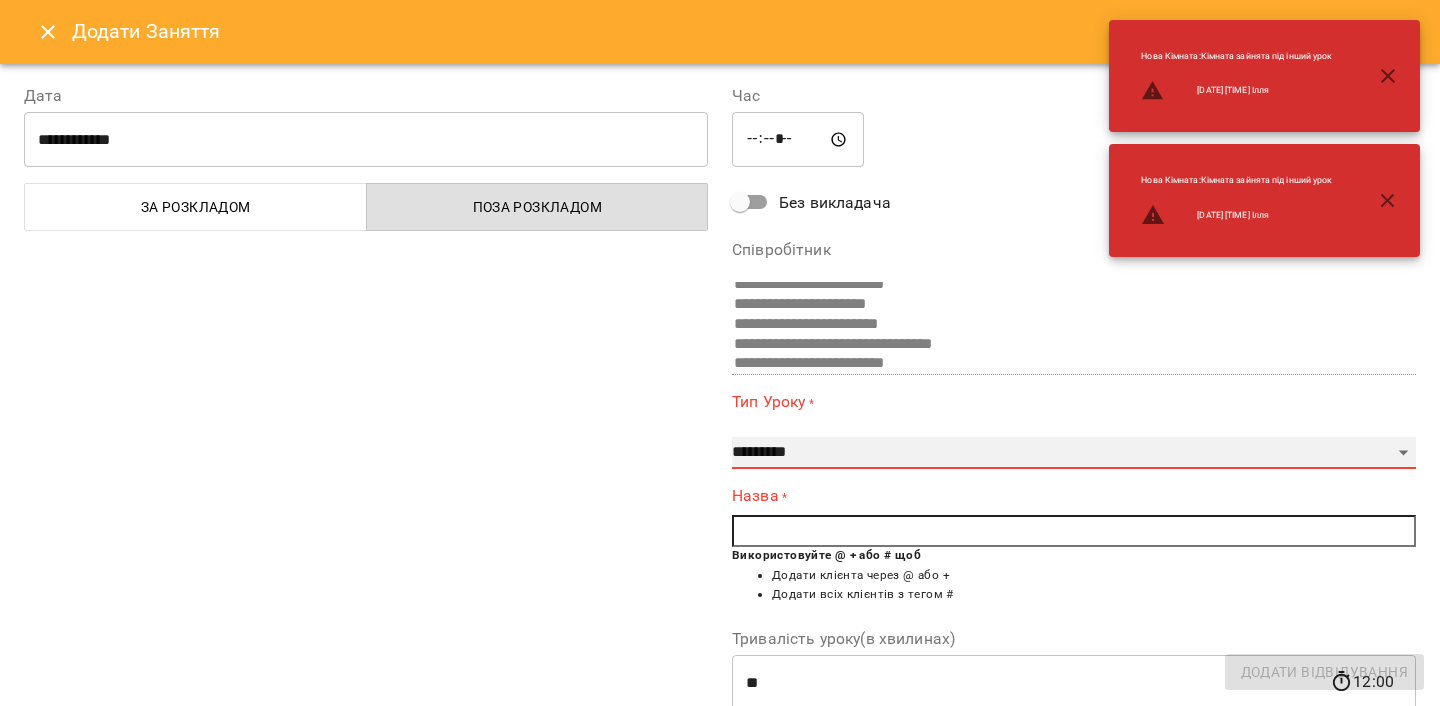 click on "**********" at bounding box center (1074, 453) 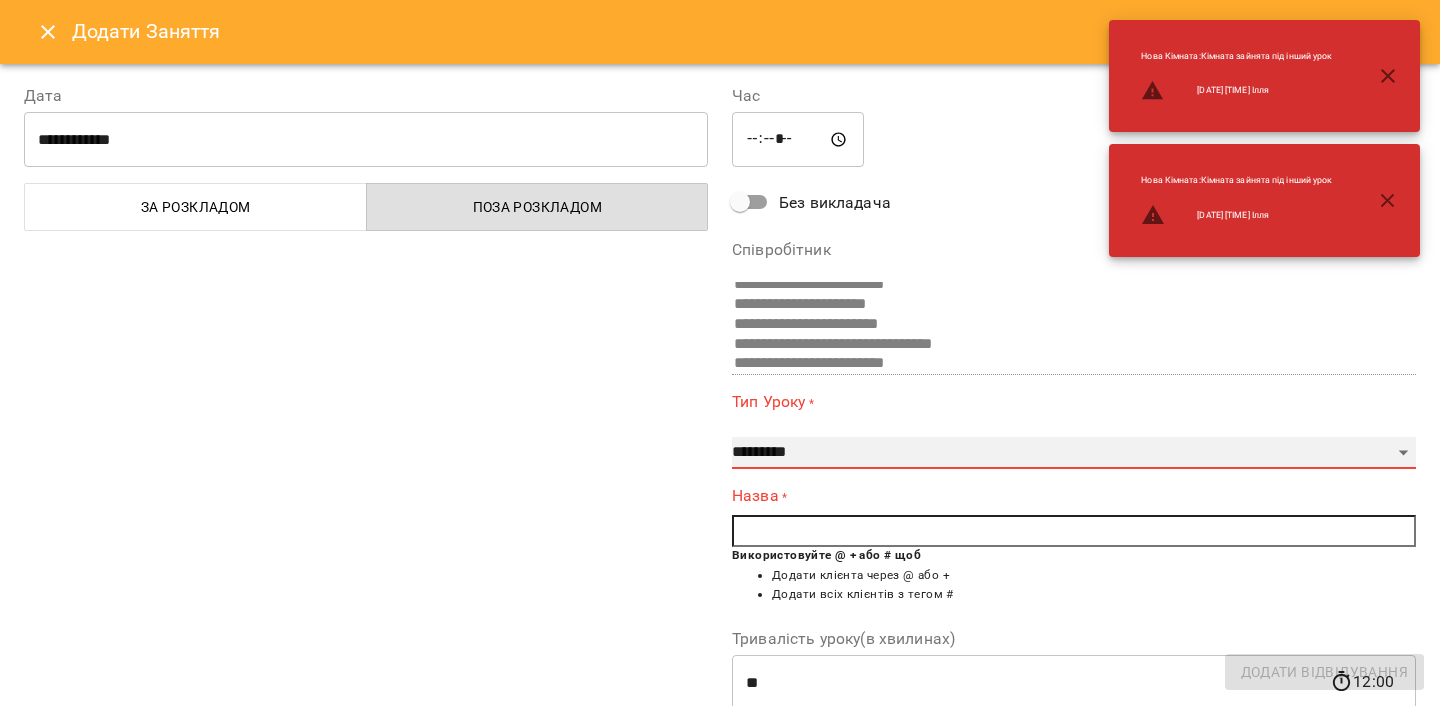 select on "**********" 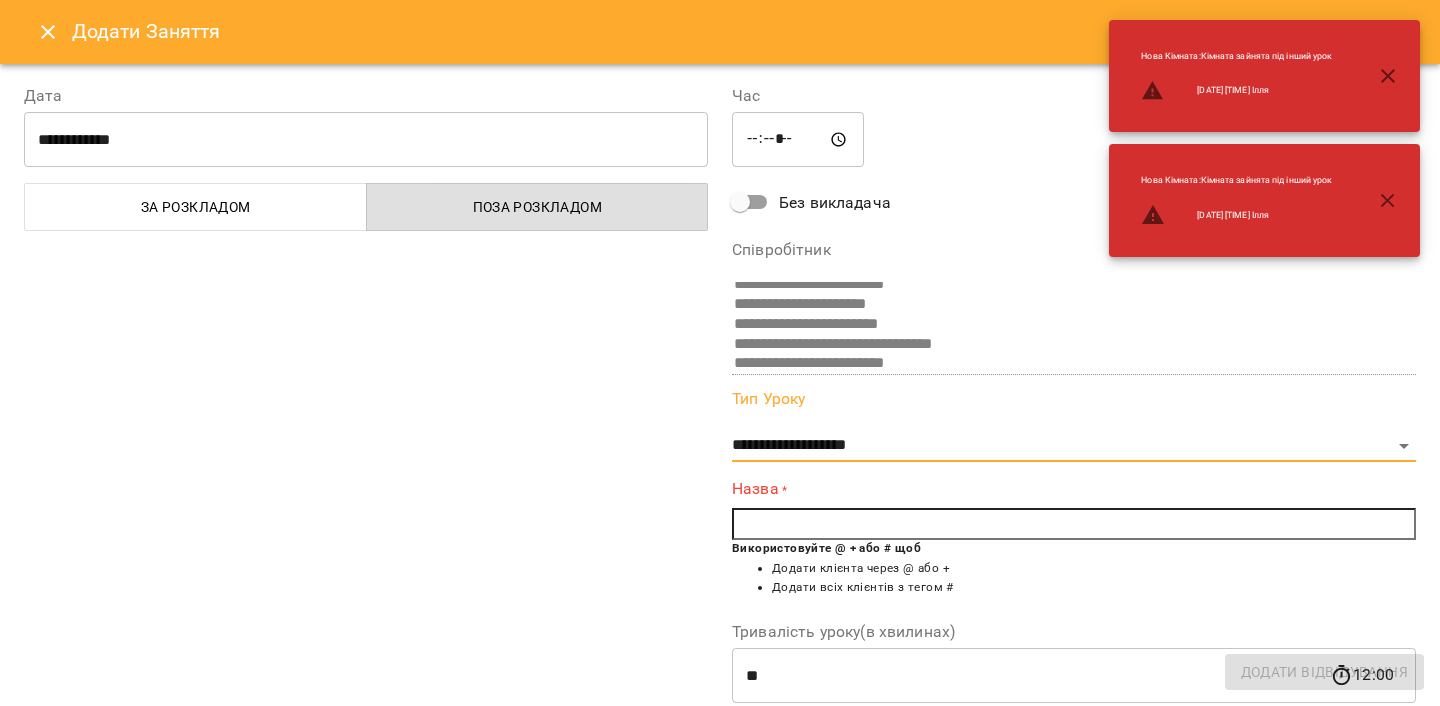 click at bounding box center (1074, 524) 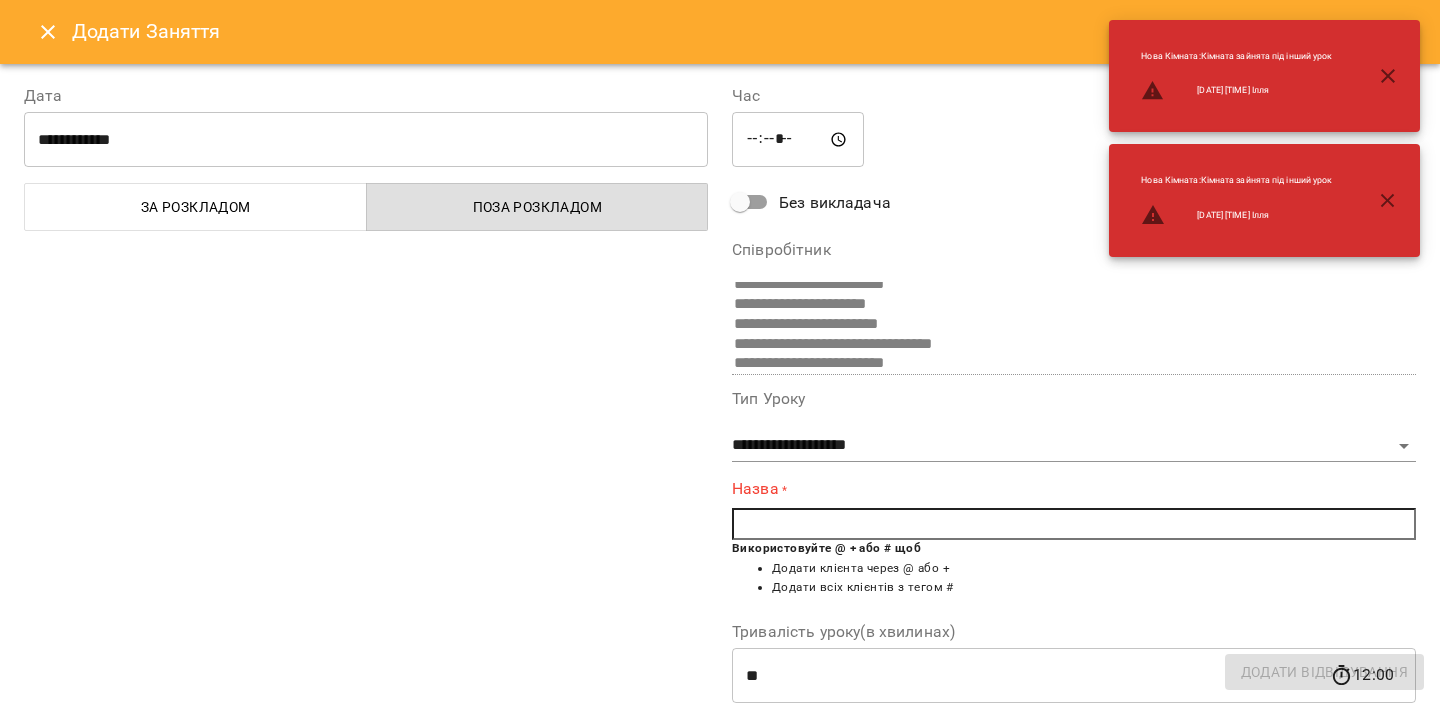 type on "*" 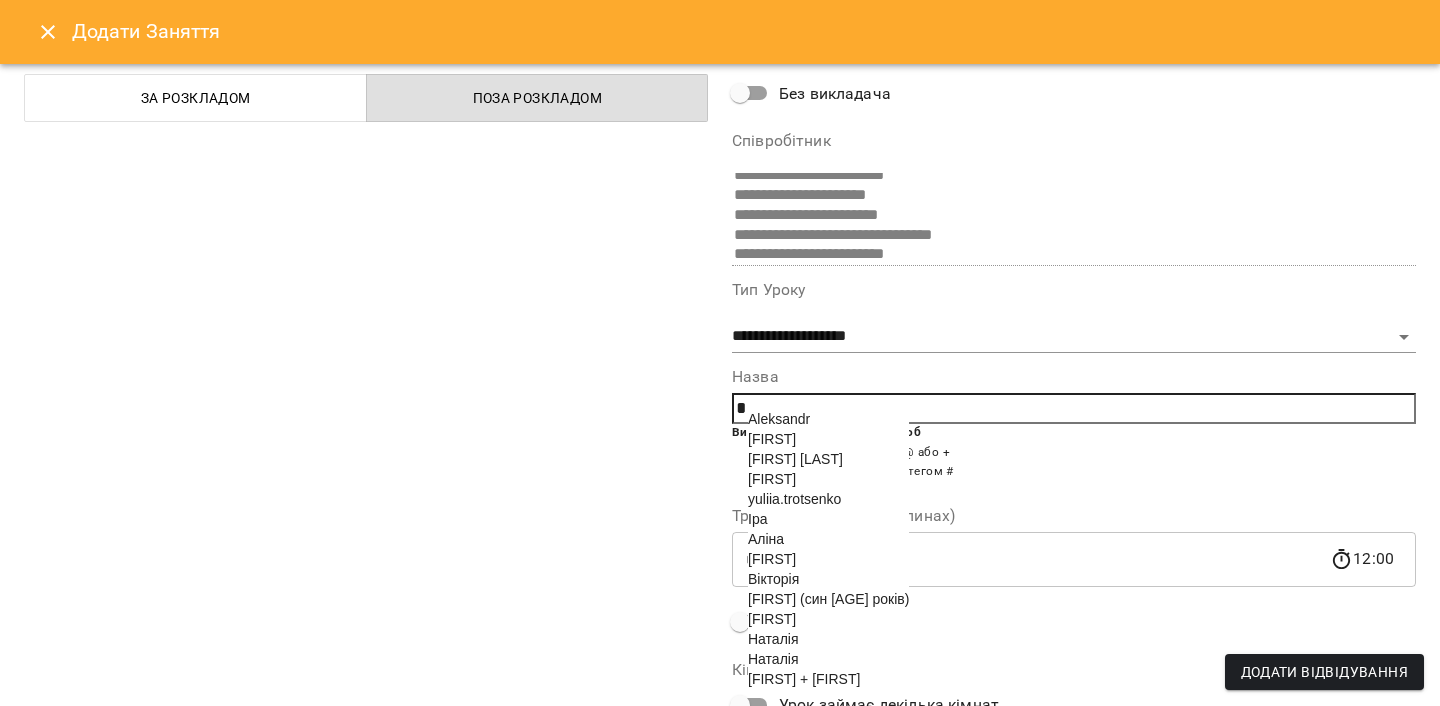 scroll, scrollTop: 115, scrollLeft: 0, axis: vertical 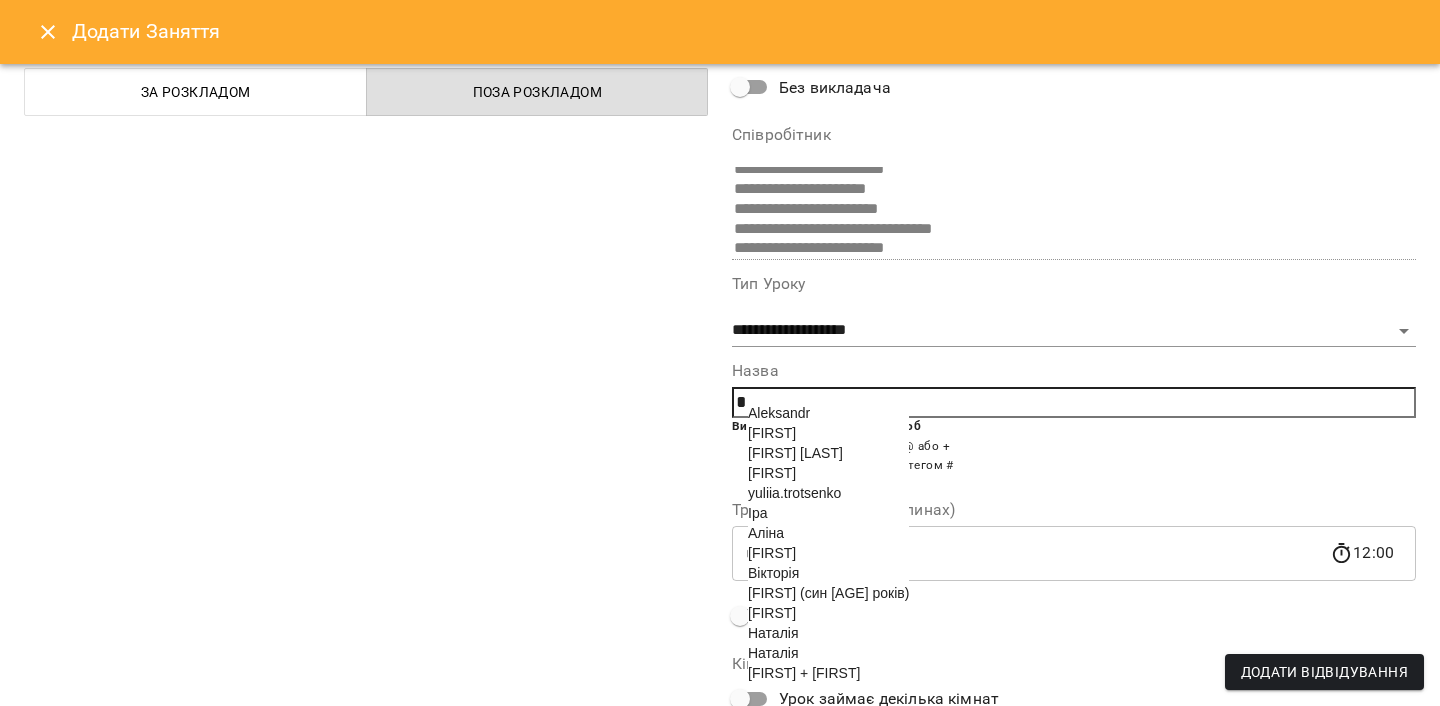 click on "[FIRST]" at bounding box center (772, 433) 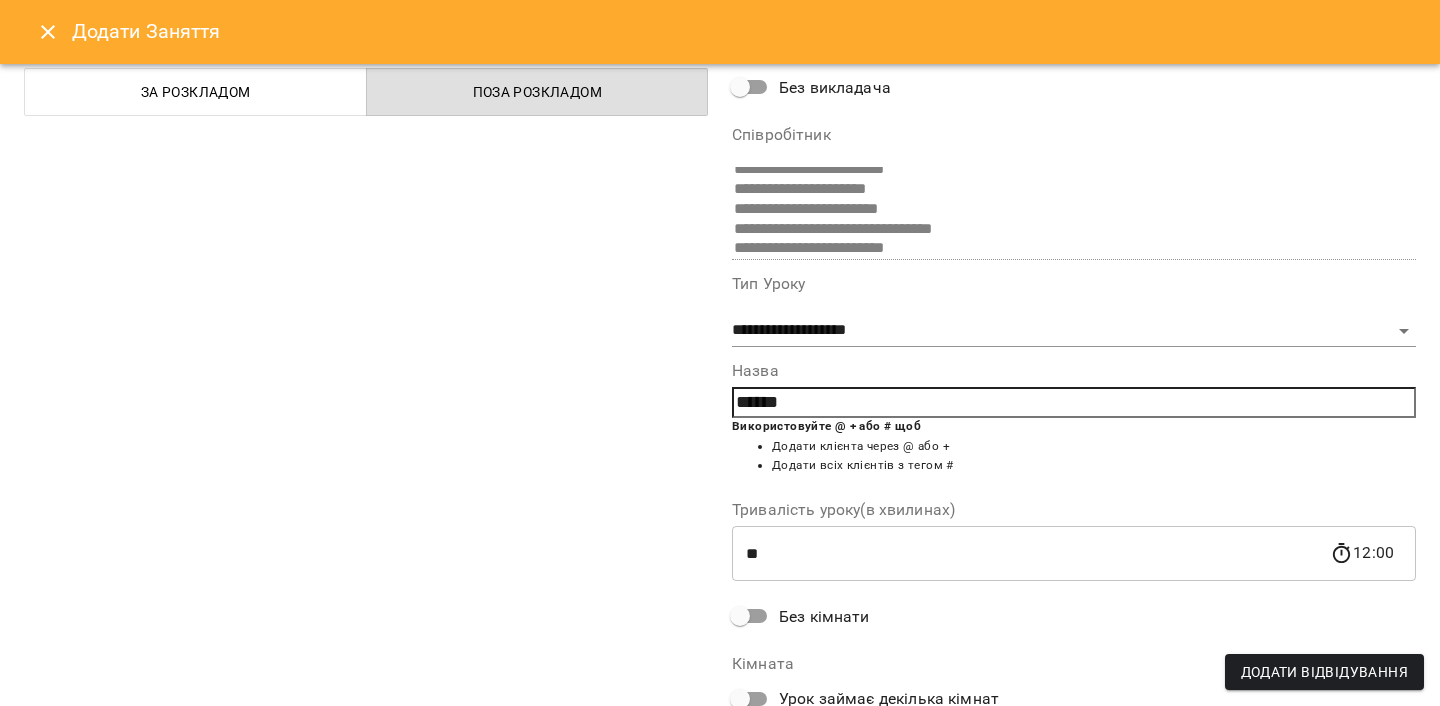 scroll, scrollTop: 101, scrollLeft: 0, axis: vertical 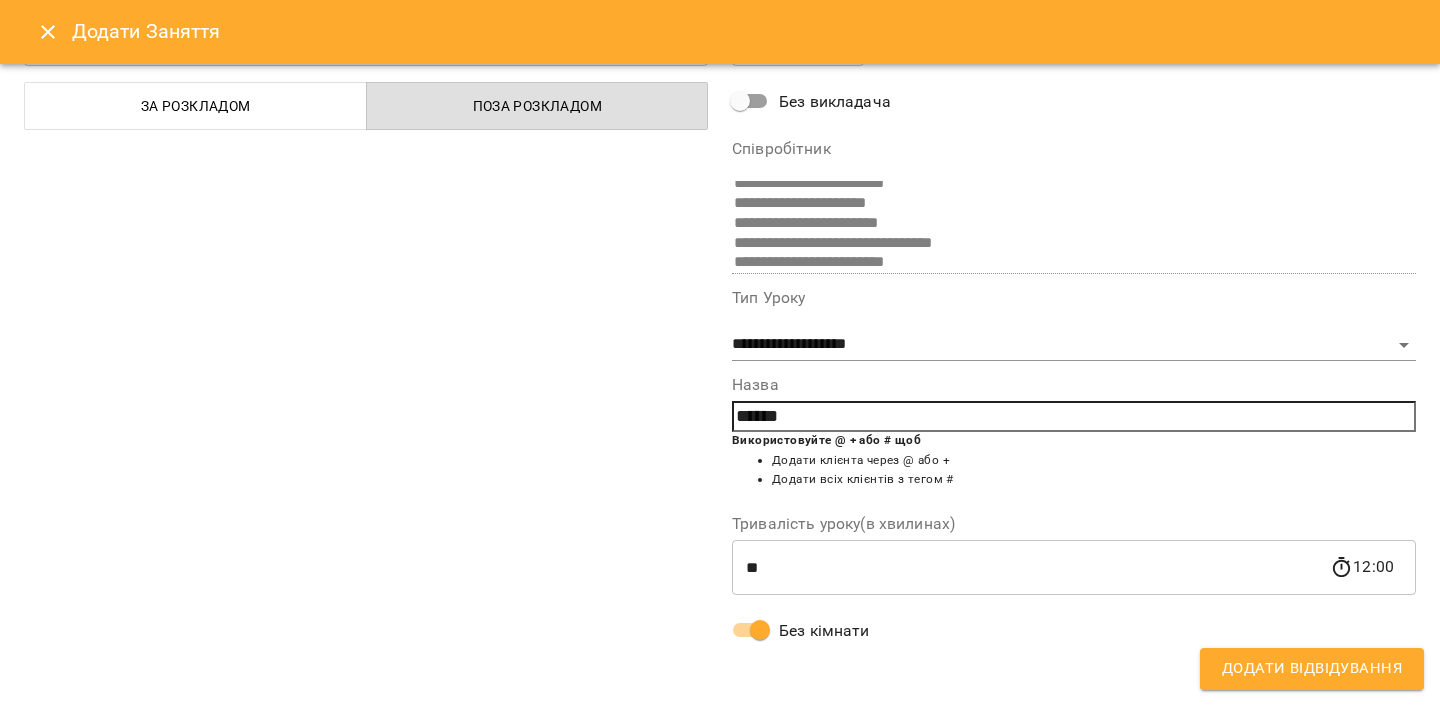 click on "Додати Відвідування" at bounding box center [1312, 669] 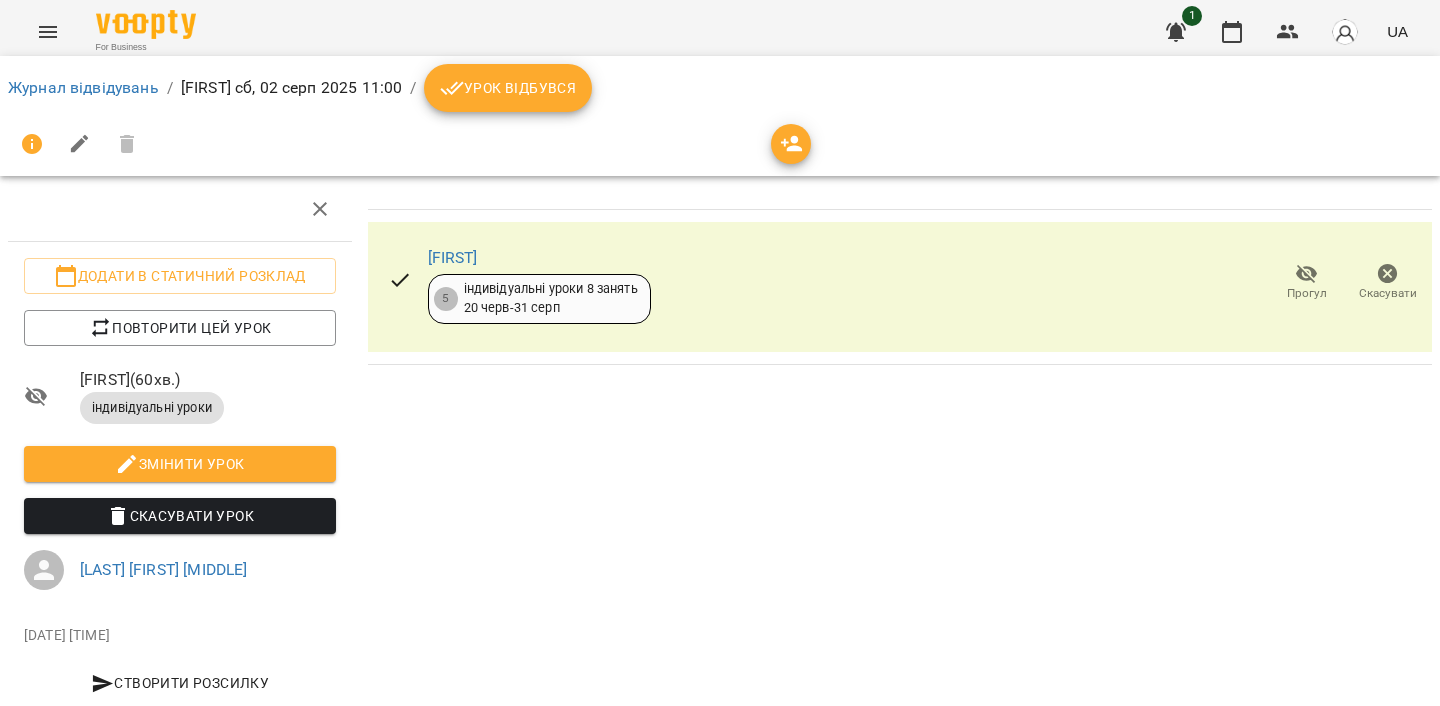 click on "Урок відбувся" at bounding box center (508, 88) 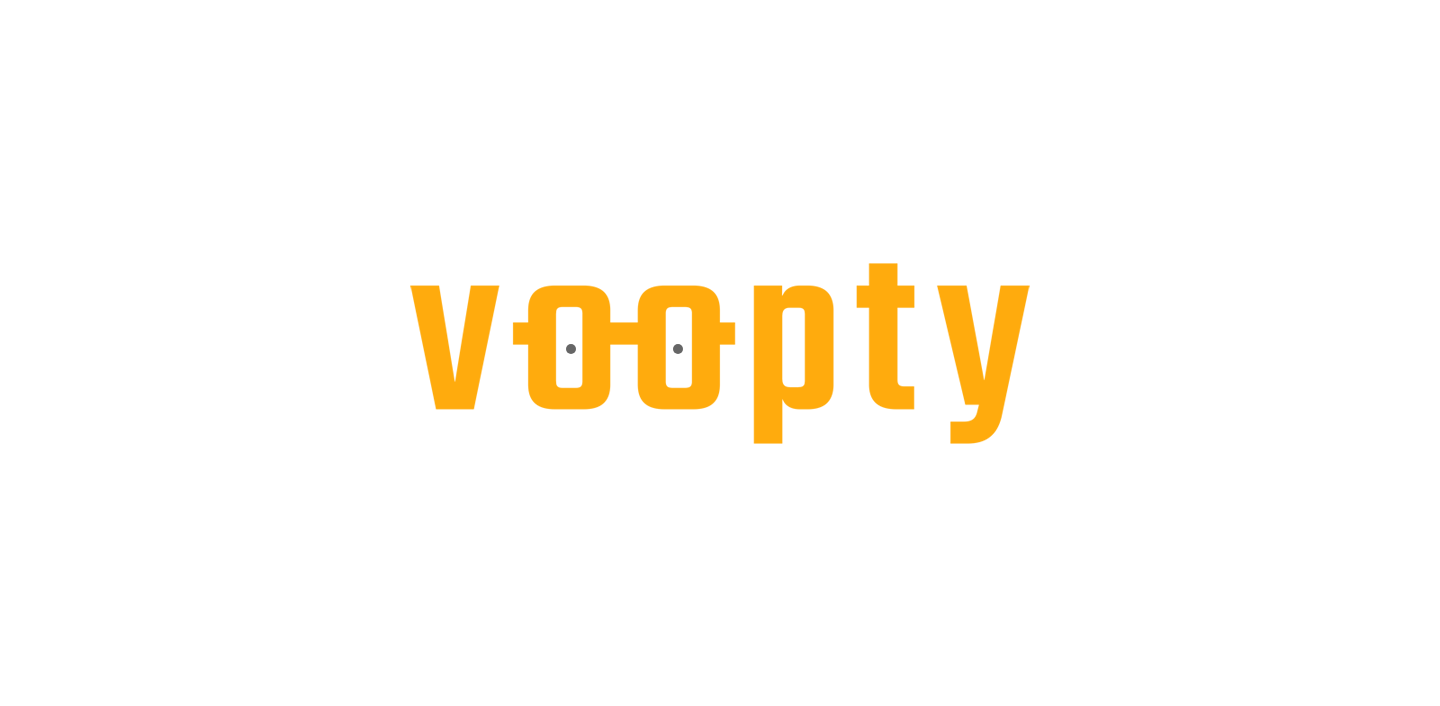 scroll, scrollTop: 0, scrollLeft: 0, axis: both 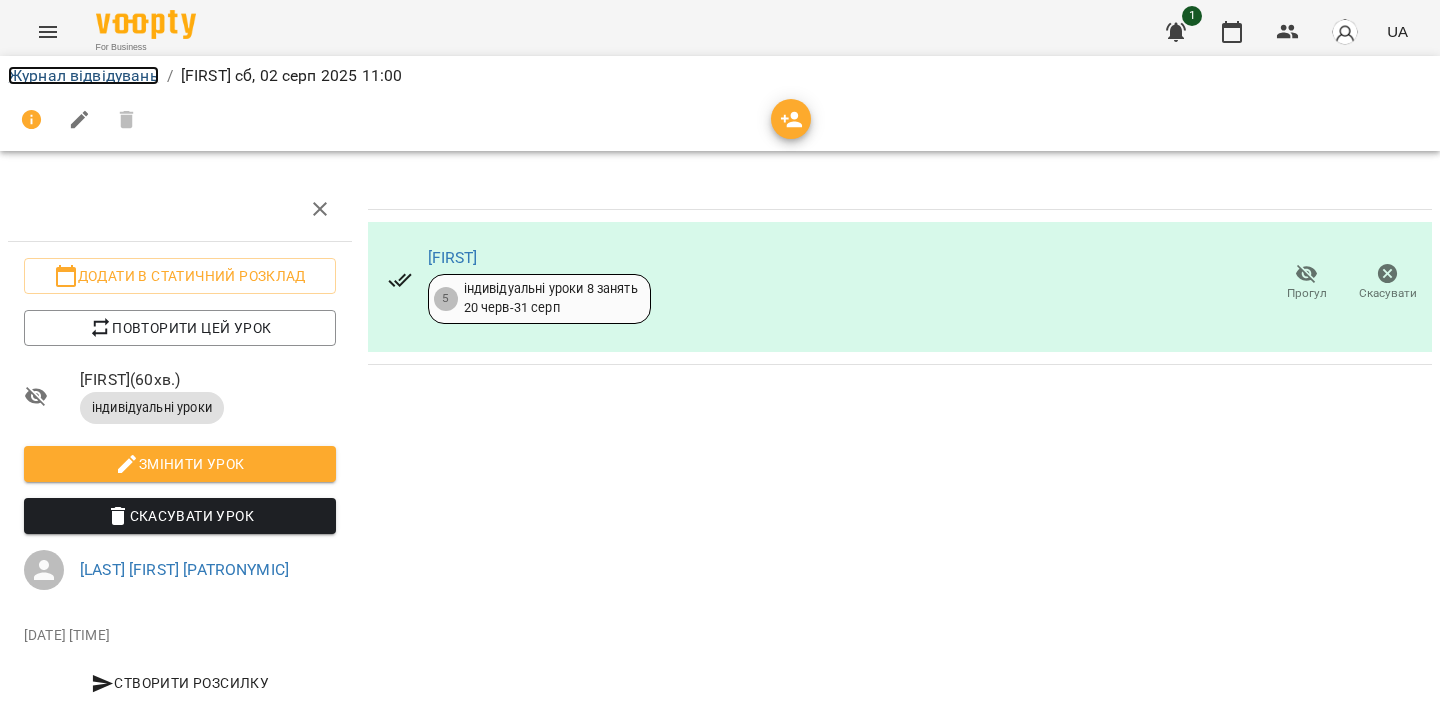 click on "Журнал відвідувань" at bounding box center (83, 75) 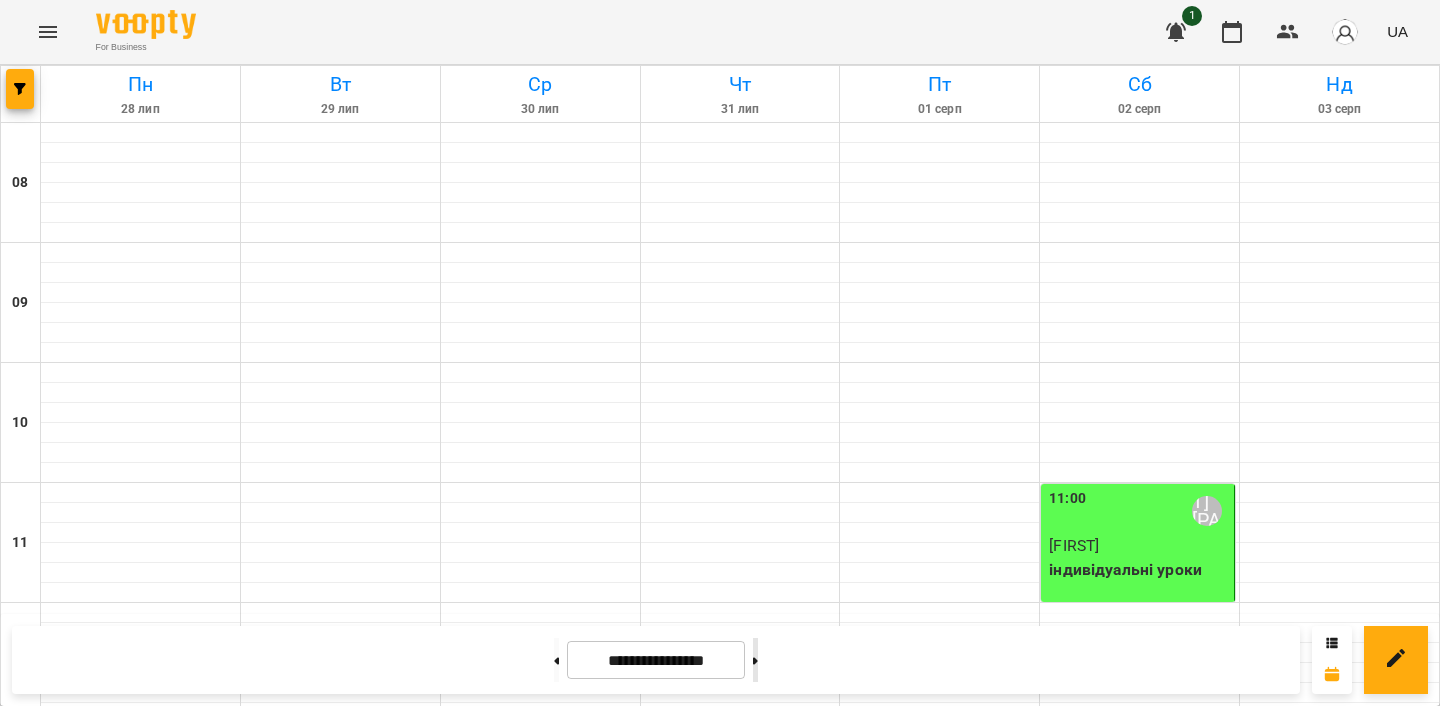 click at bounding box center [755, 660] 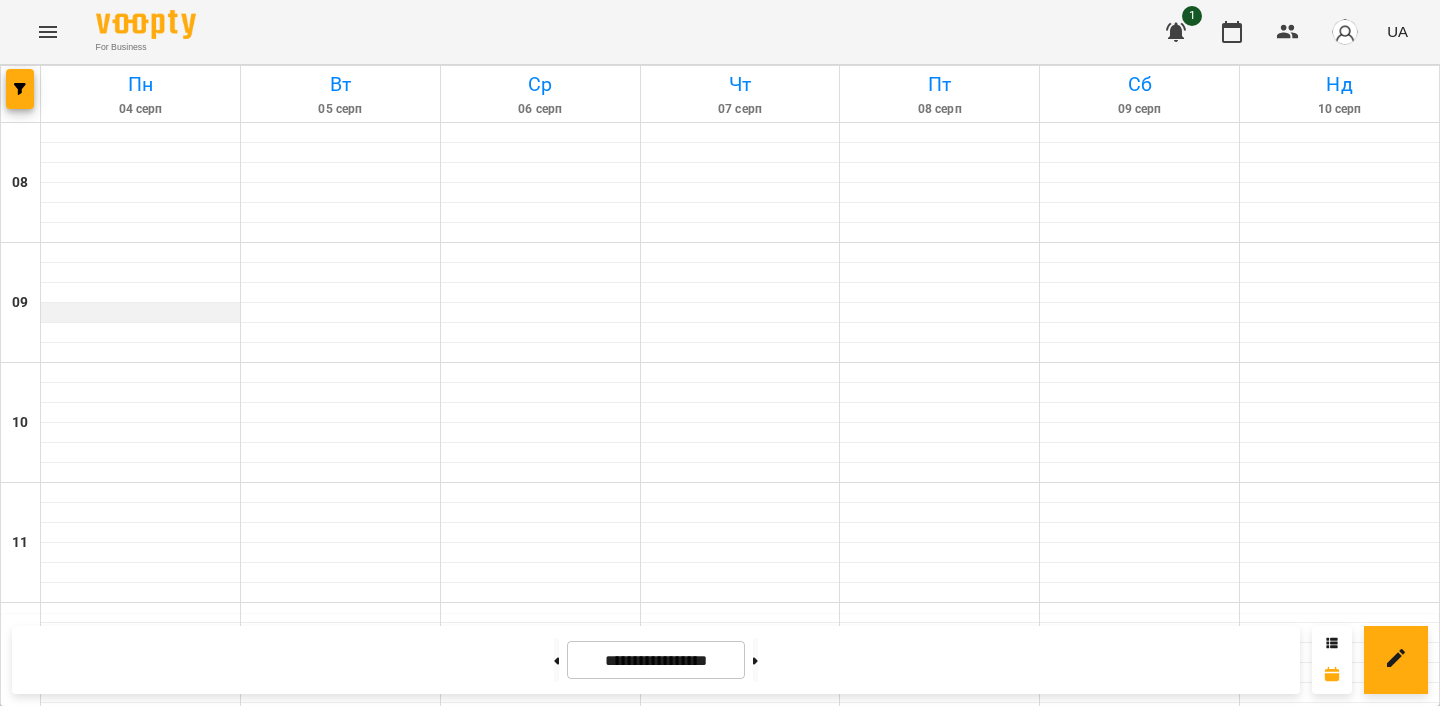scroll, scrollTop: 246, scrollLeft: 0, axis: vertical 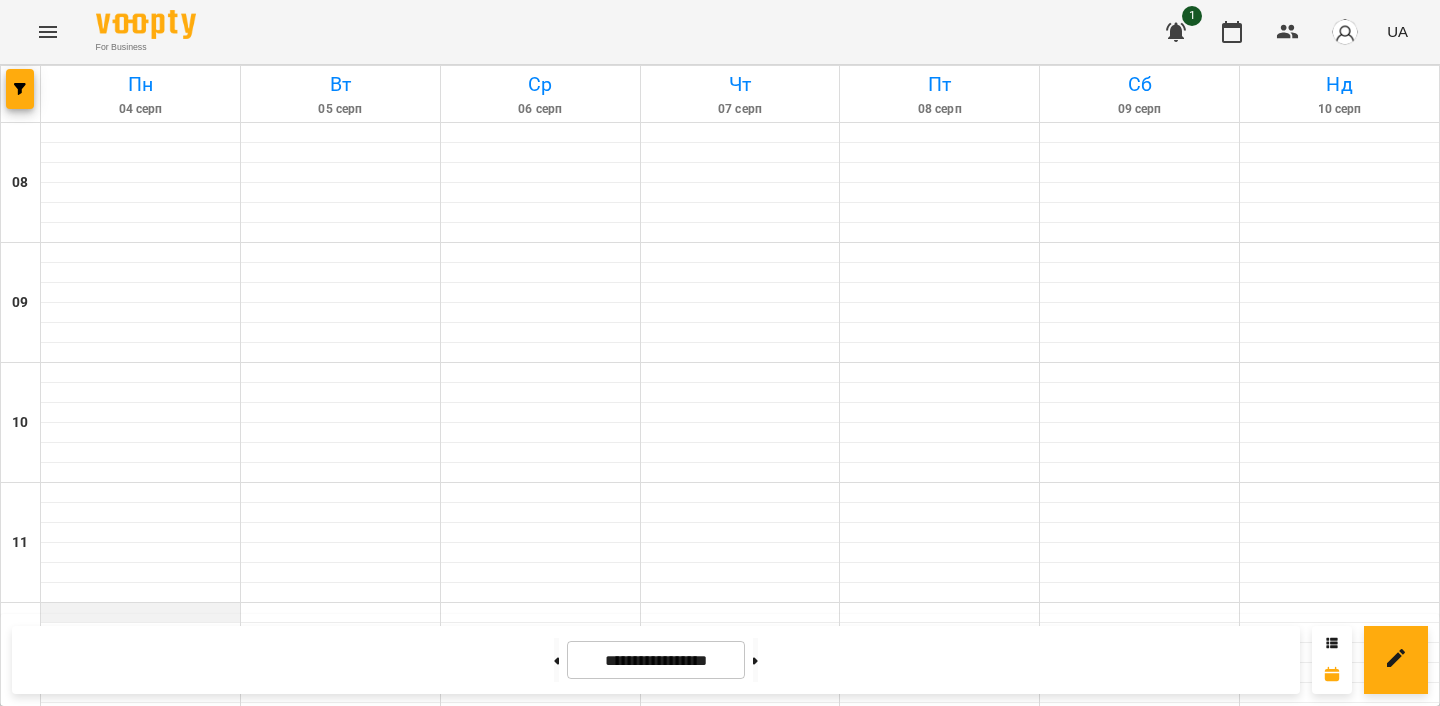 click at bounding box center (140, 613) 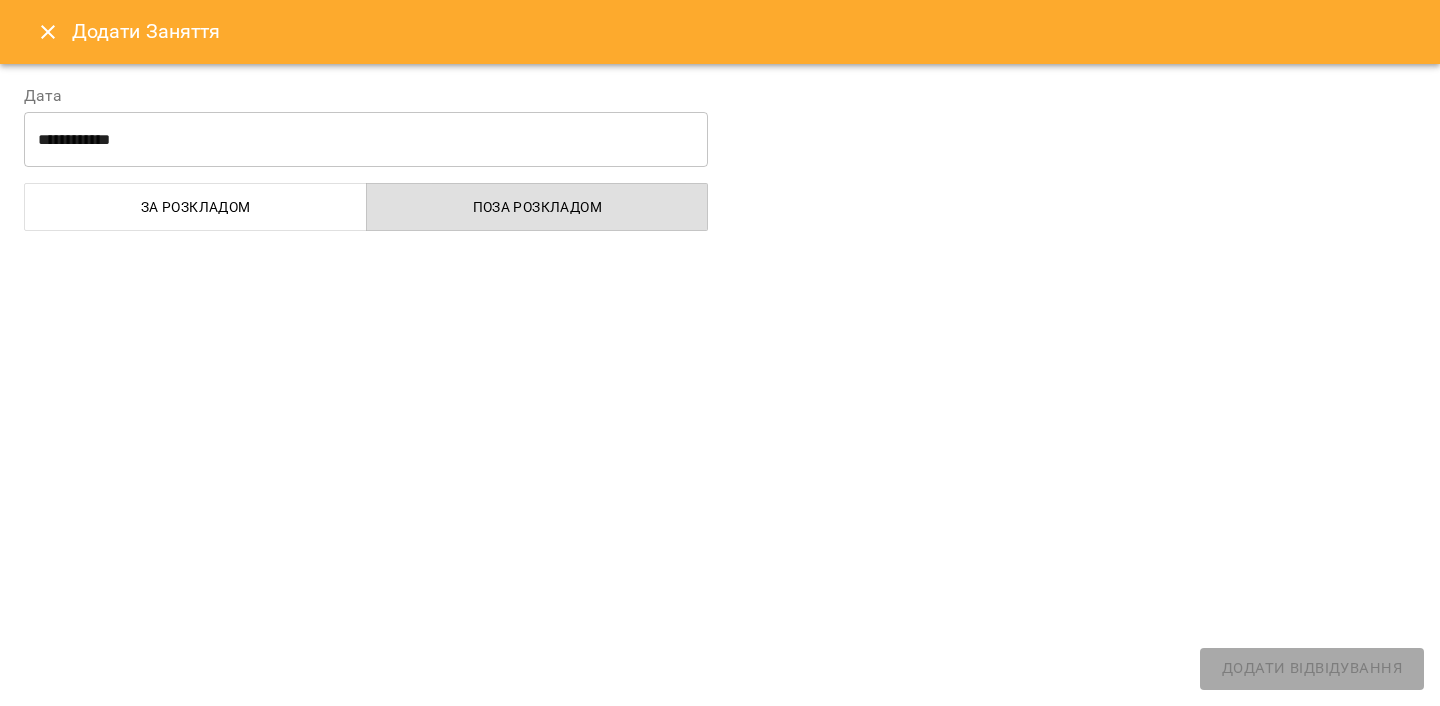 select on "**********" 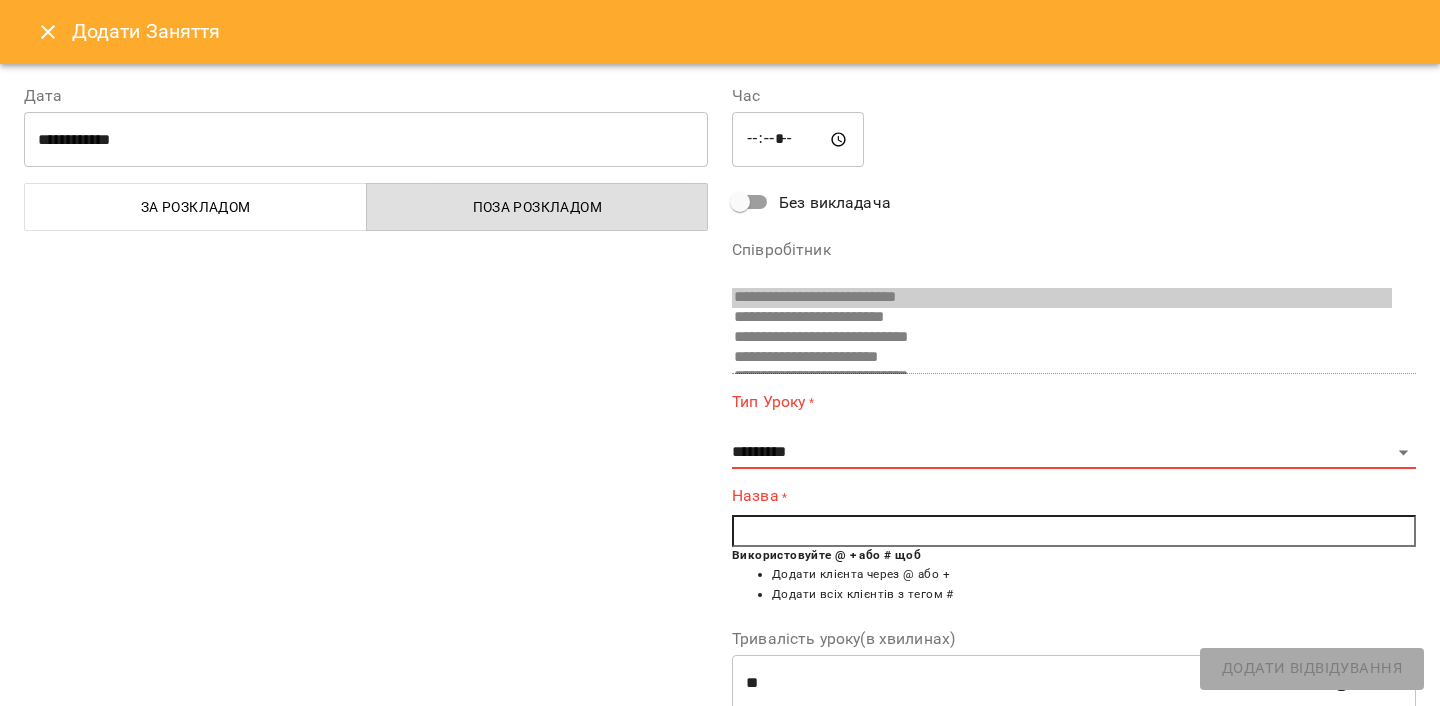 scroll, scrollTop: 410, scrollLeft: 0, axis: vertical 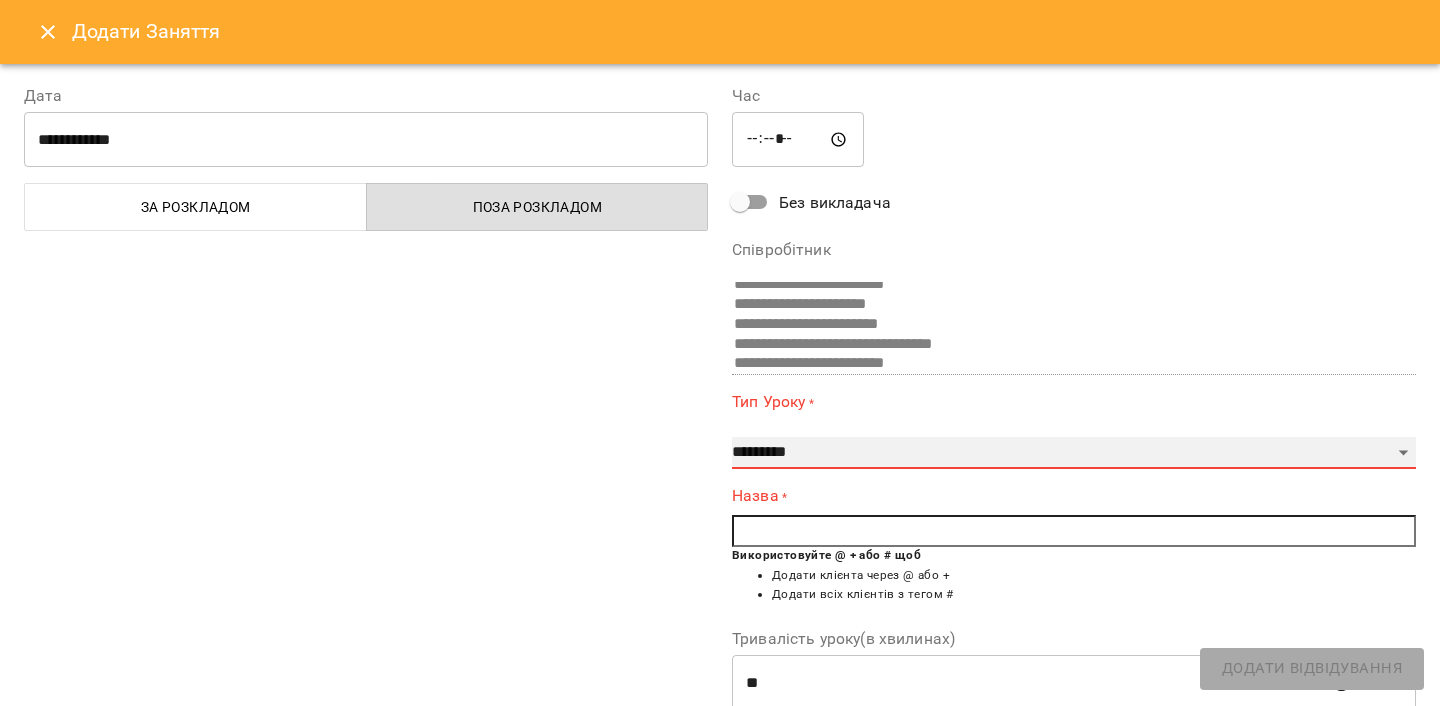 click on "**********" at bounding box center (1074, 453) 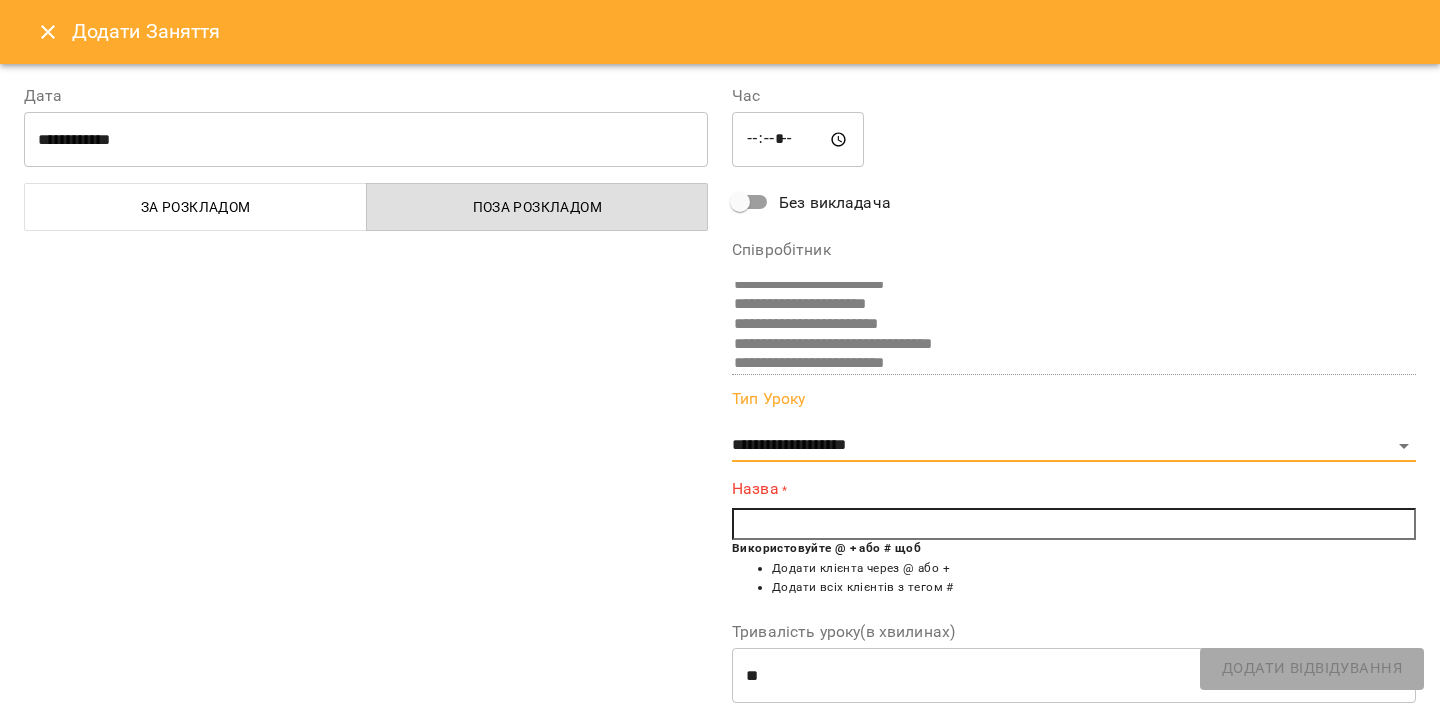 click at bounding box center (1074, 524) 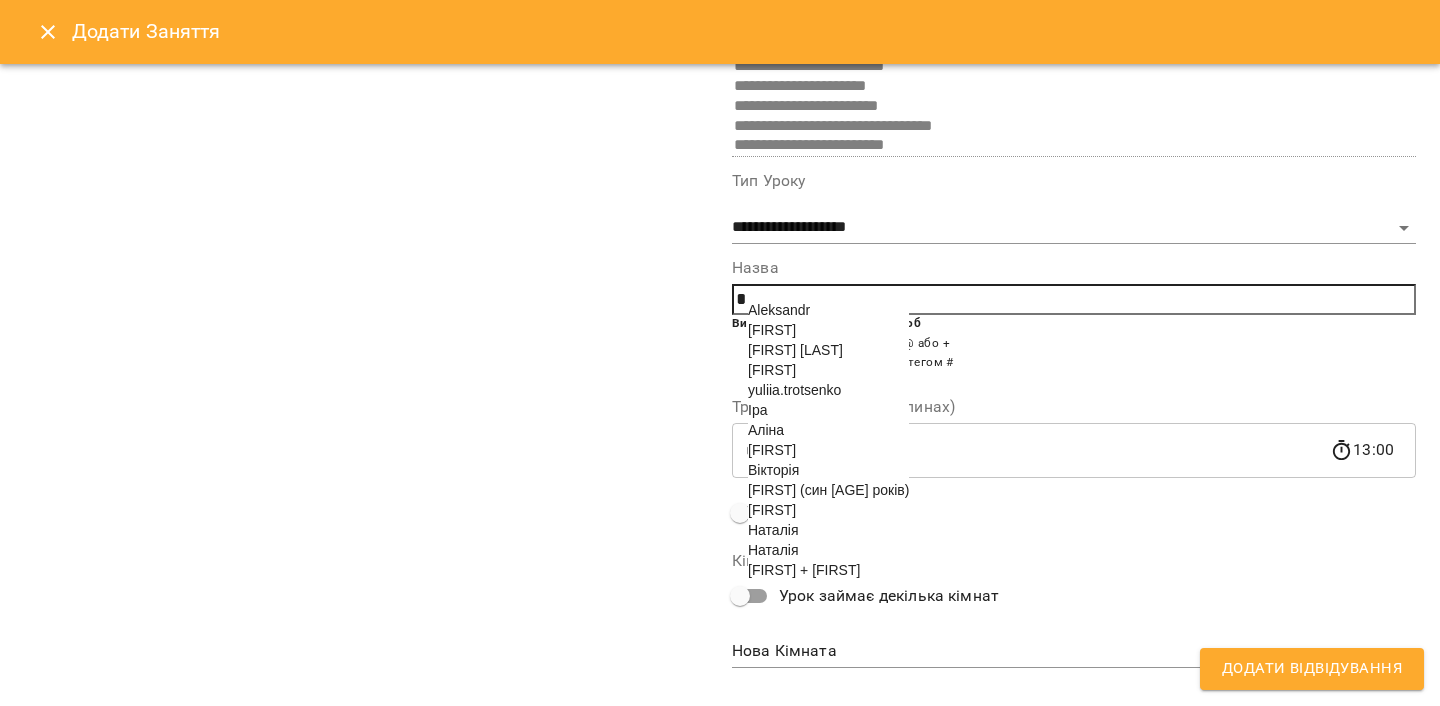scroll, scrollTop: 247, scrollLeft: 0, axis: vertical 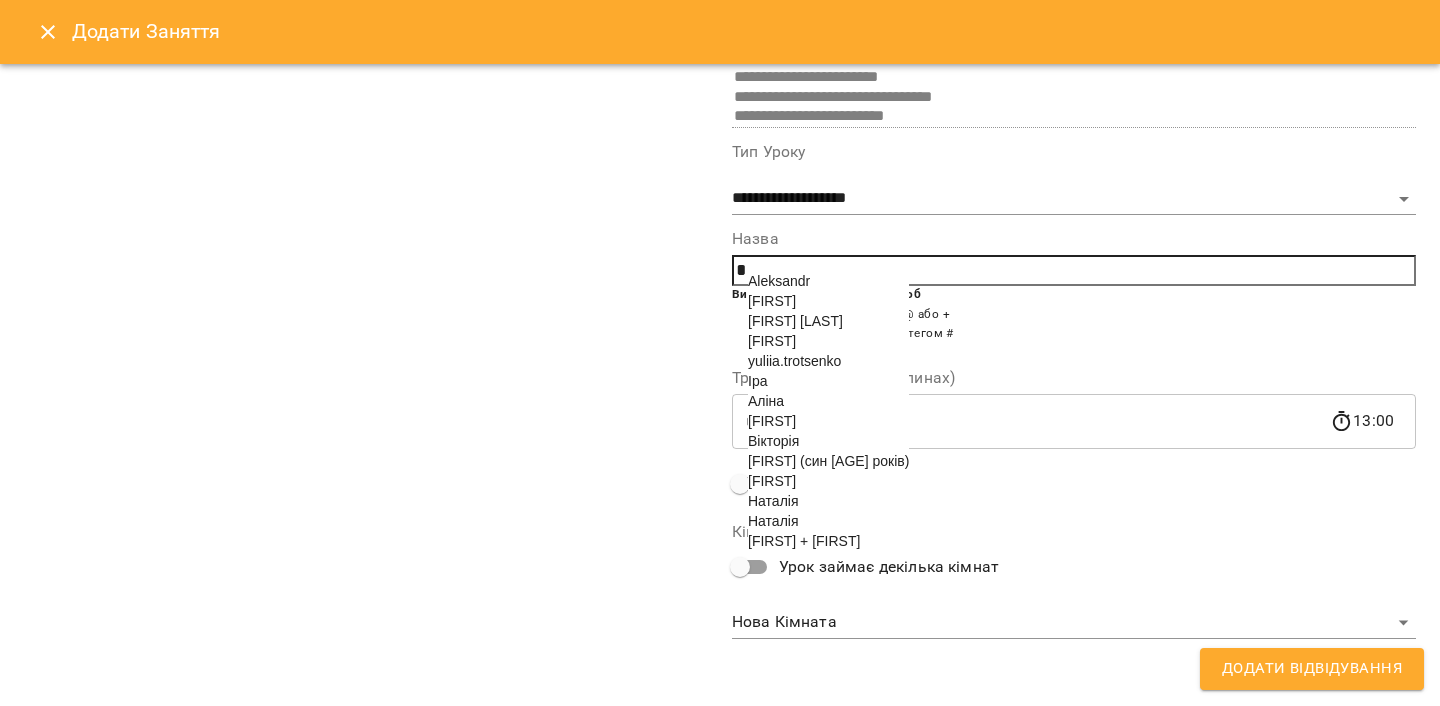 click on "[FIRST] (син [AGE] років)" at bounding box center [828, 461] 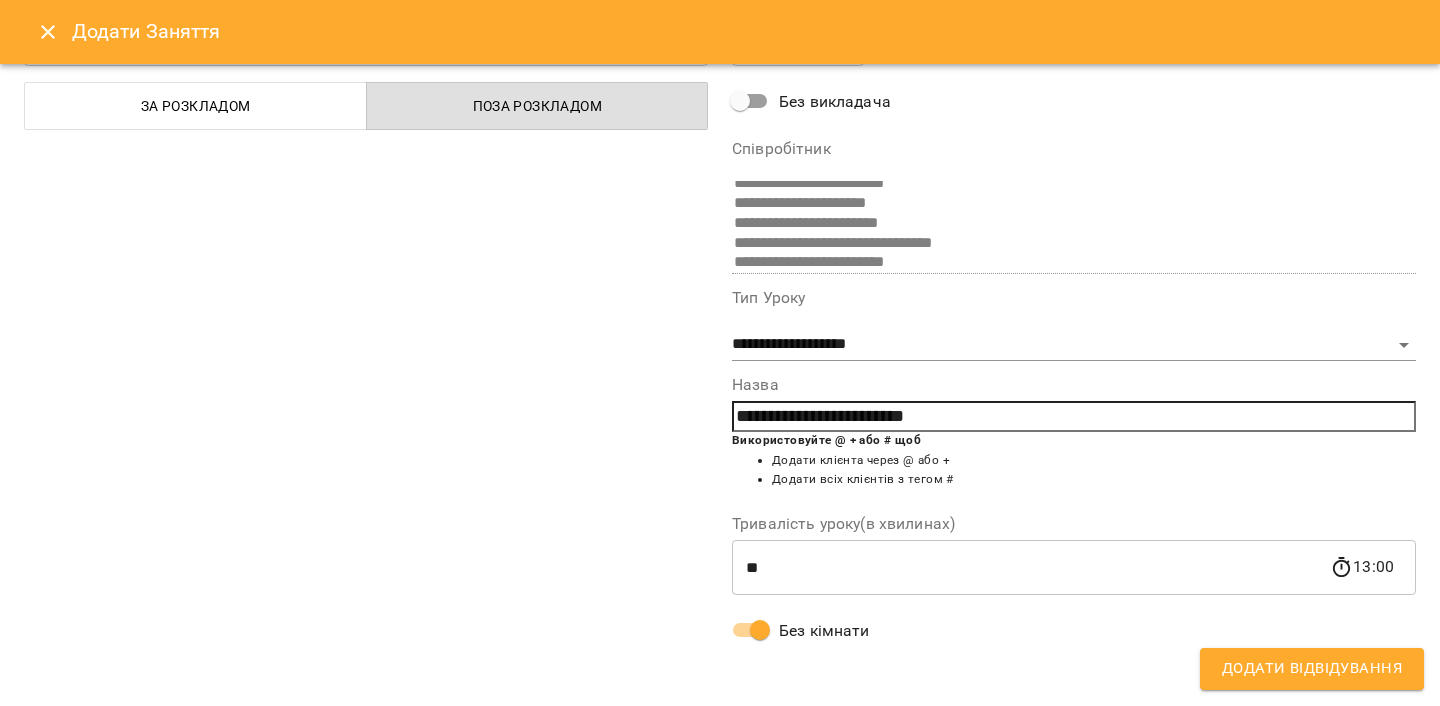 scroll, scrollTop: 101, scrollLeft: 0, axis: vertical 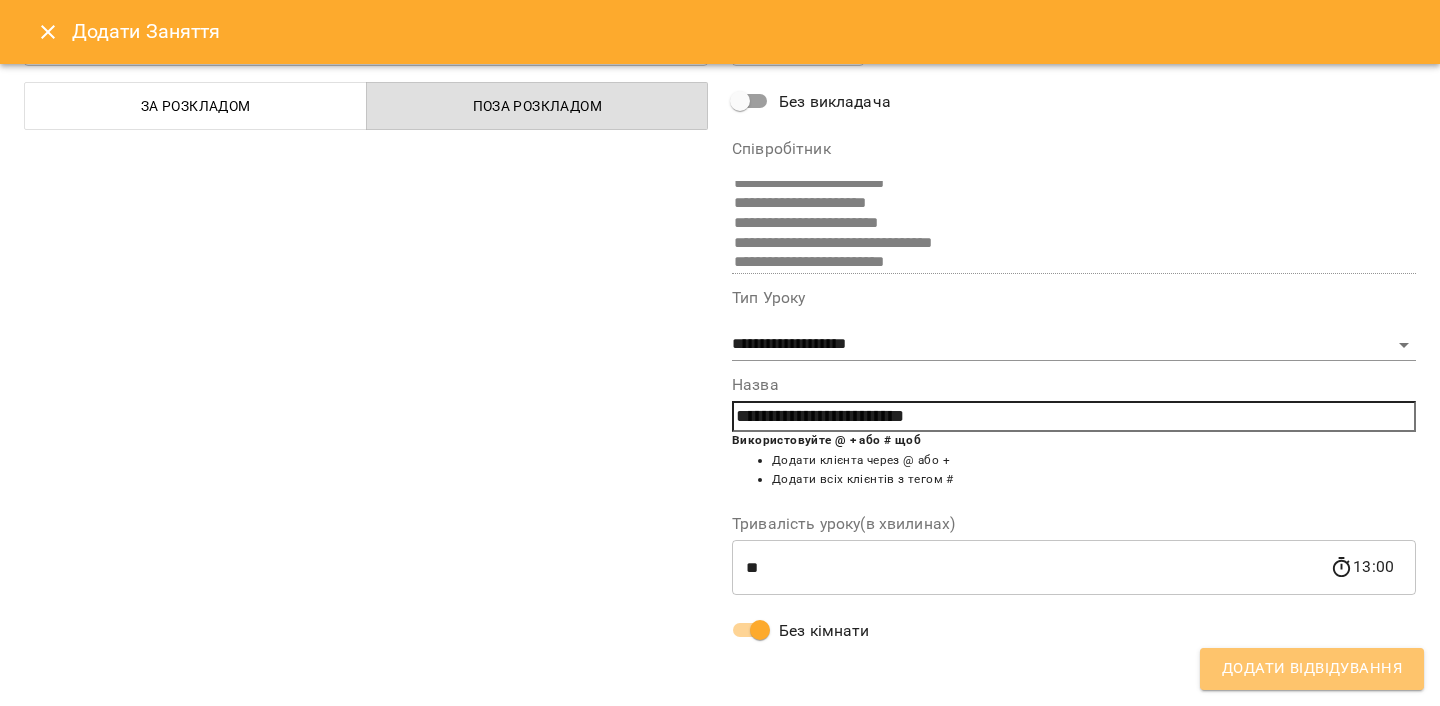 click on "Додати Відвідування" at bounding box center (1312, 669) 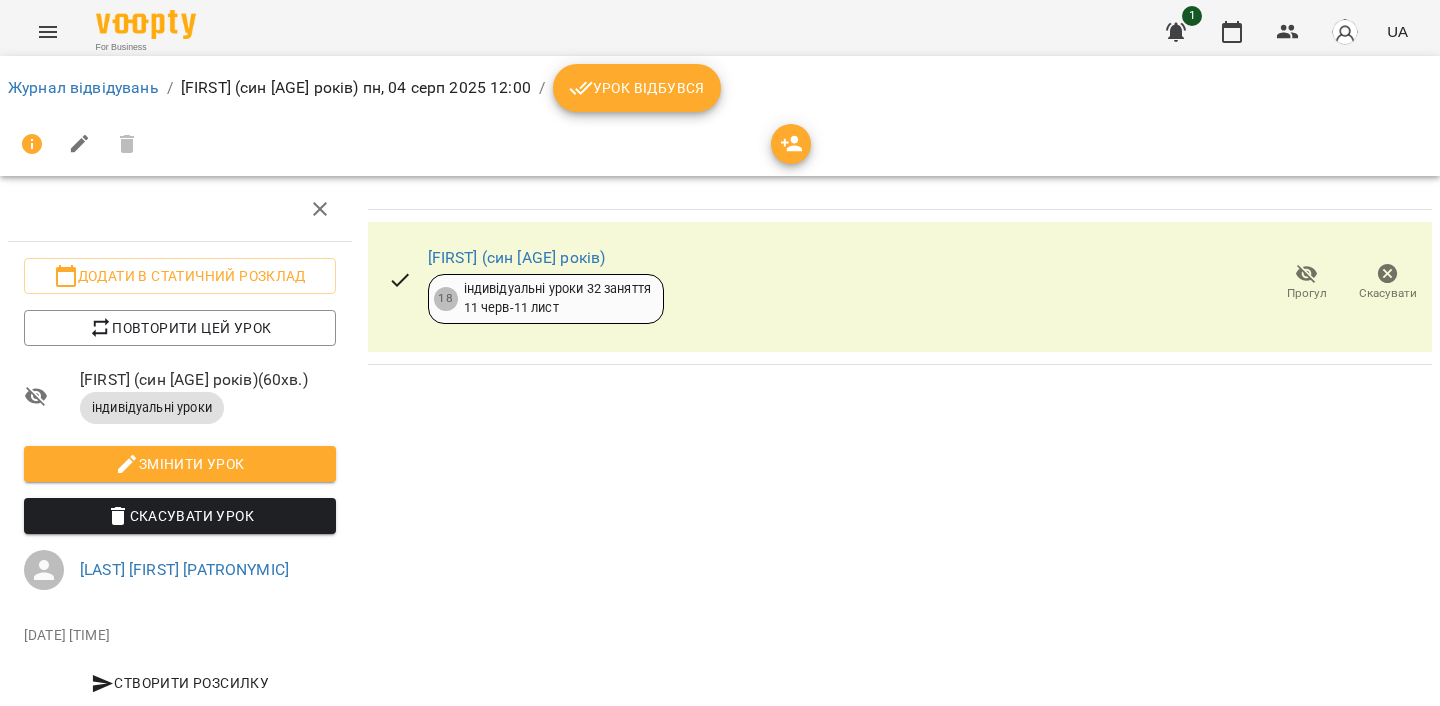 click on "Урок відбувся" at bounding box center [637, 88] 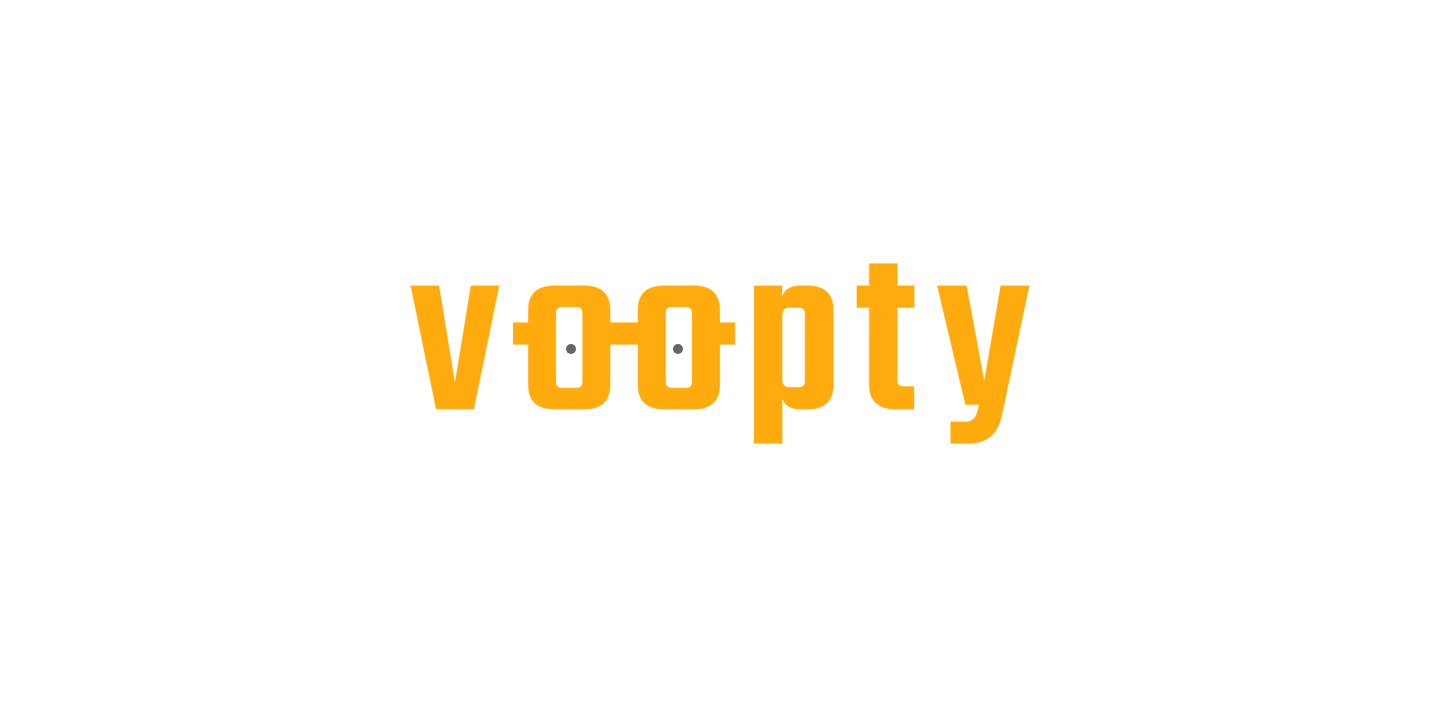 scroll, scrollTop: 0, scrollLeft: 0, axis: both 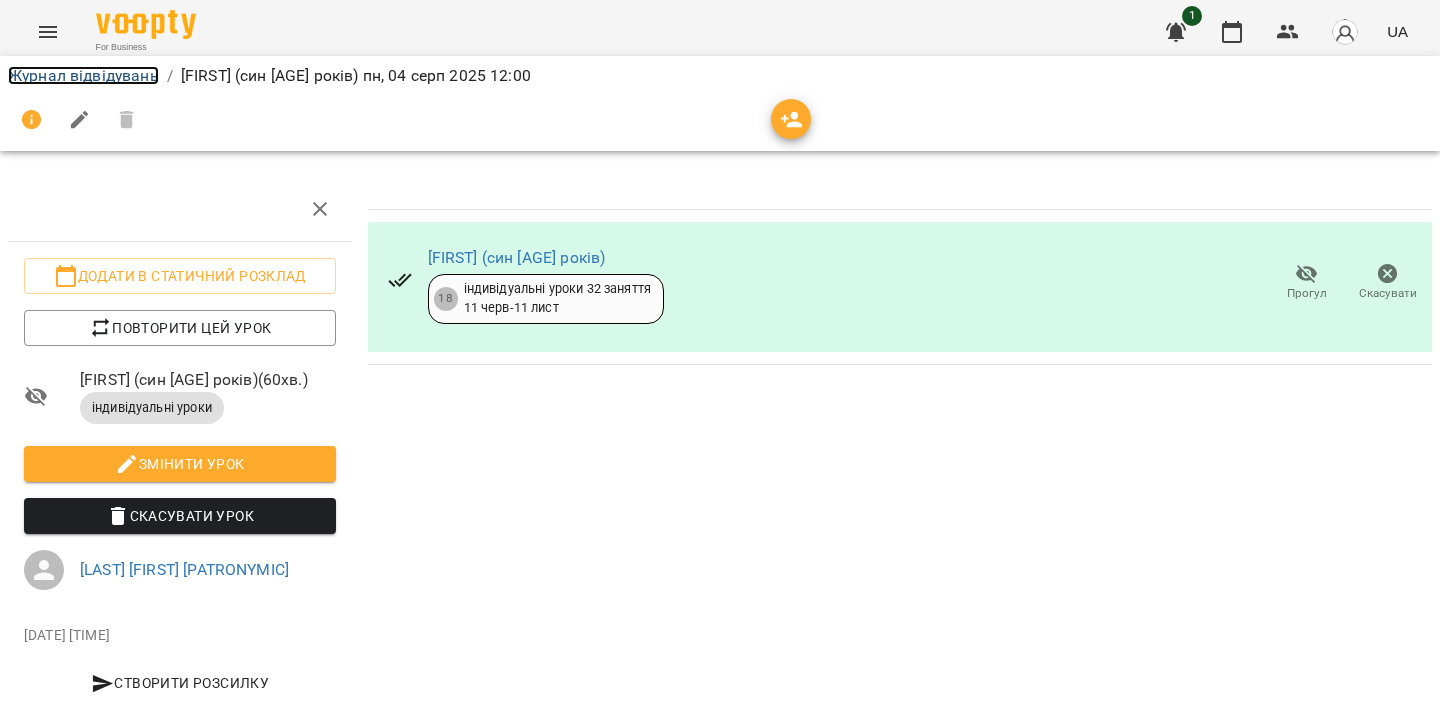 click on "Журнал відвідувань" at bounding box center (83, 75) 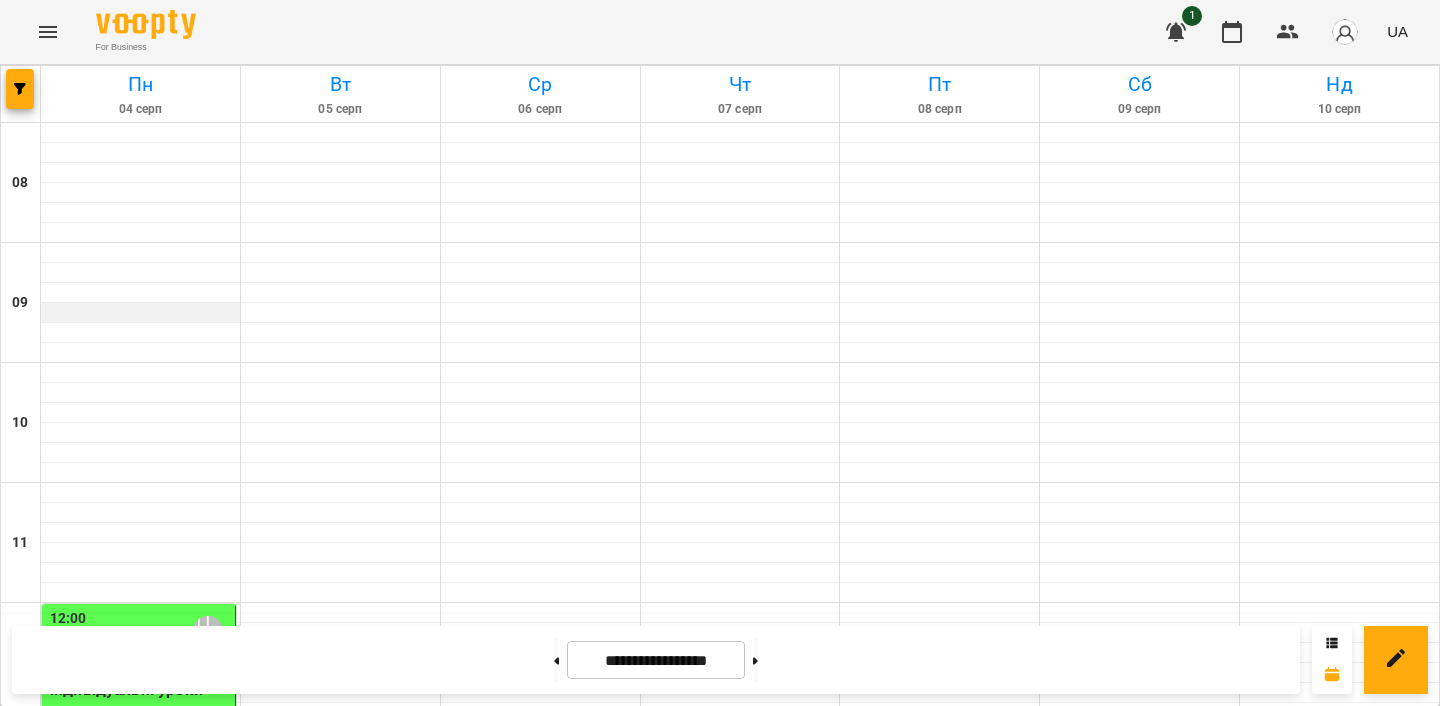 scroll, scrollTop: 856, scrollLeft: 0, axis: vertical 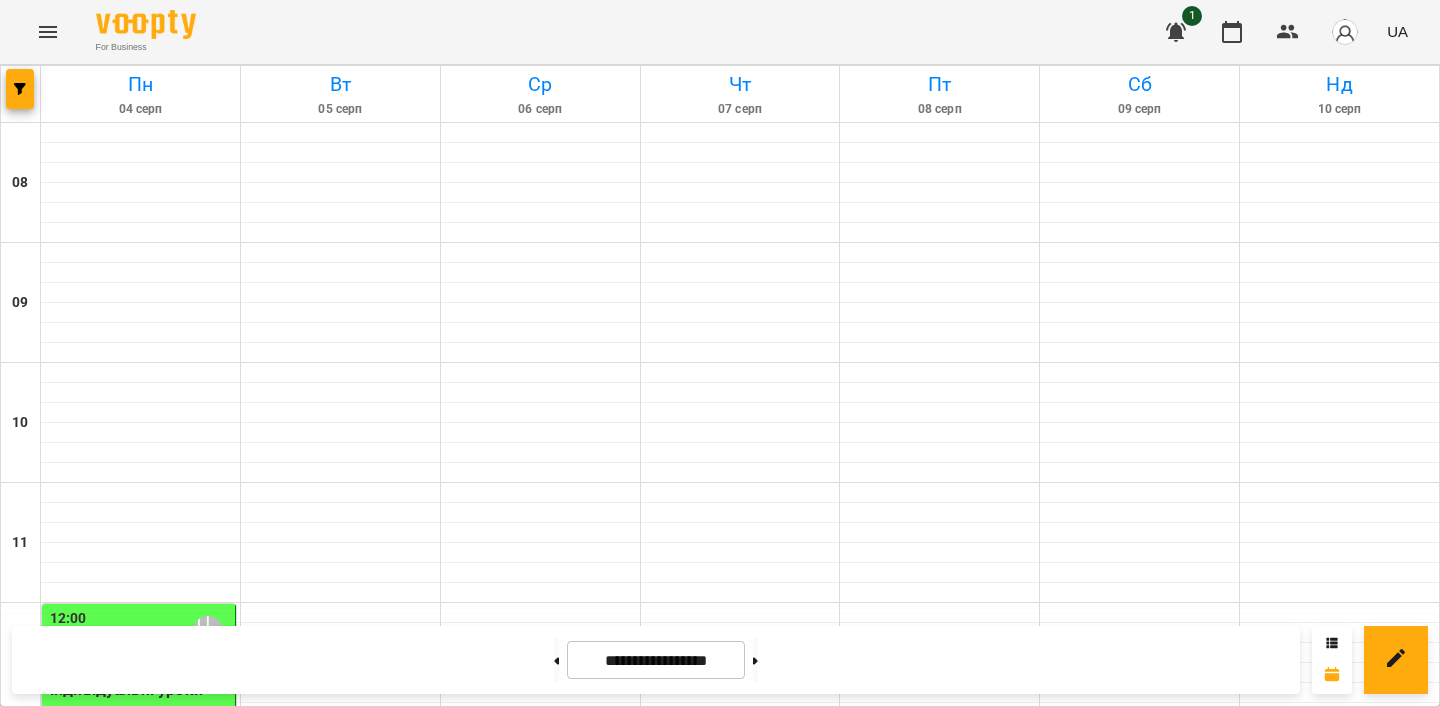 click at bounding box center [140, 1213] 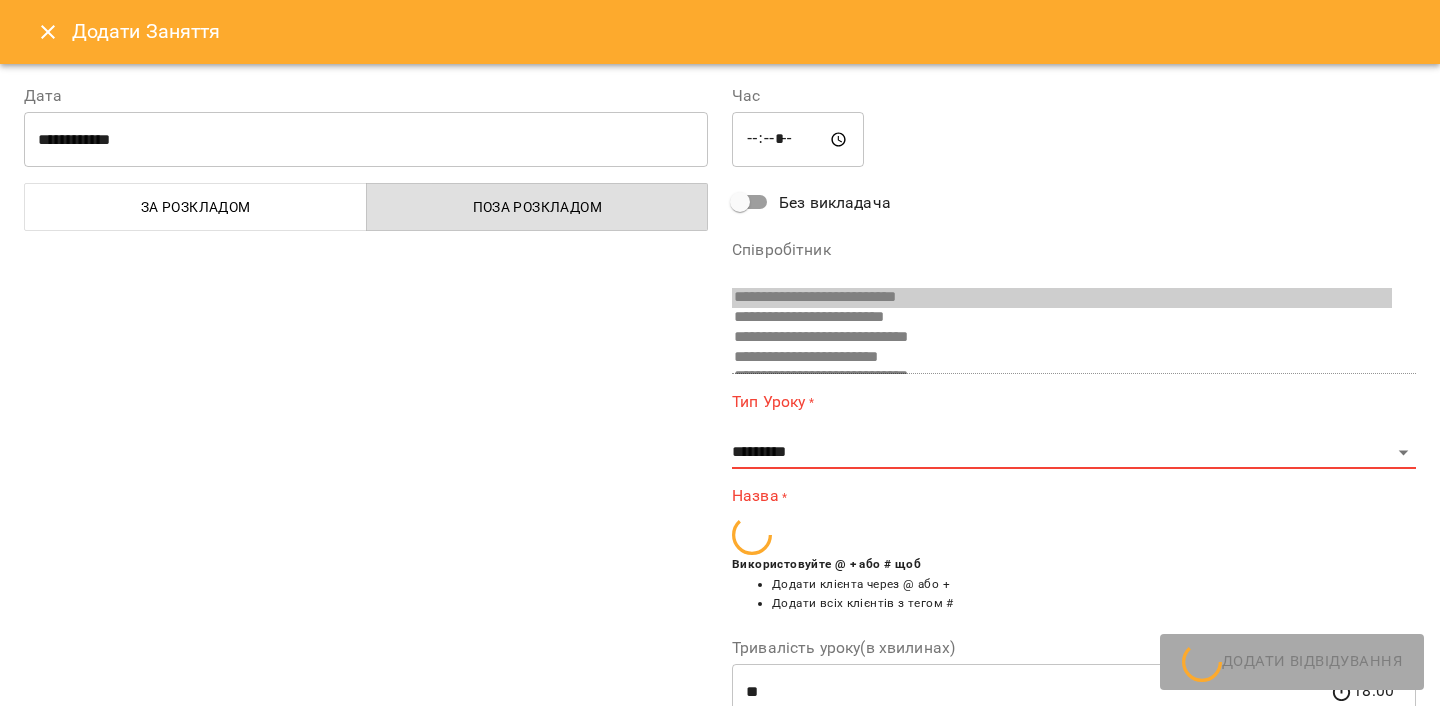 scroll, scrollTop: 410, scrollLeft: 0, axis: vertical 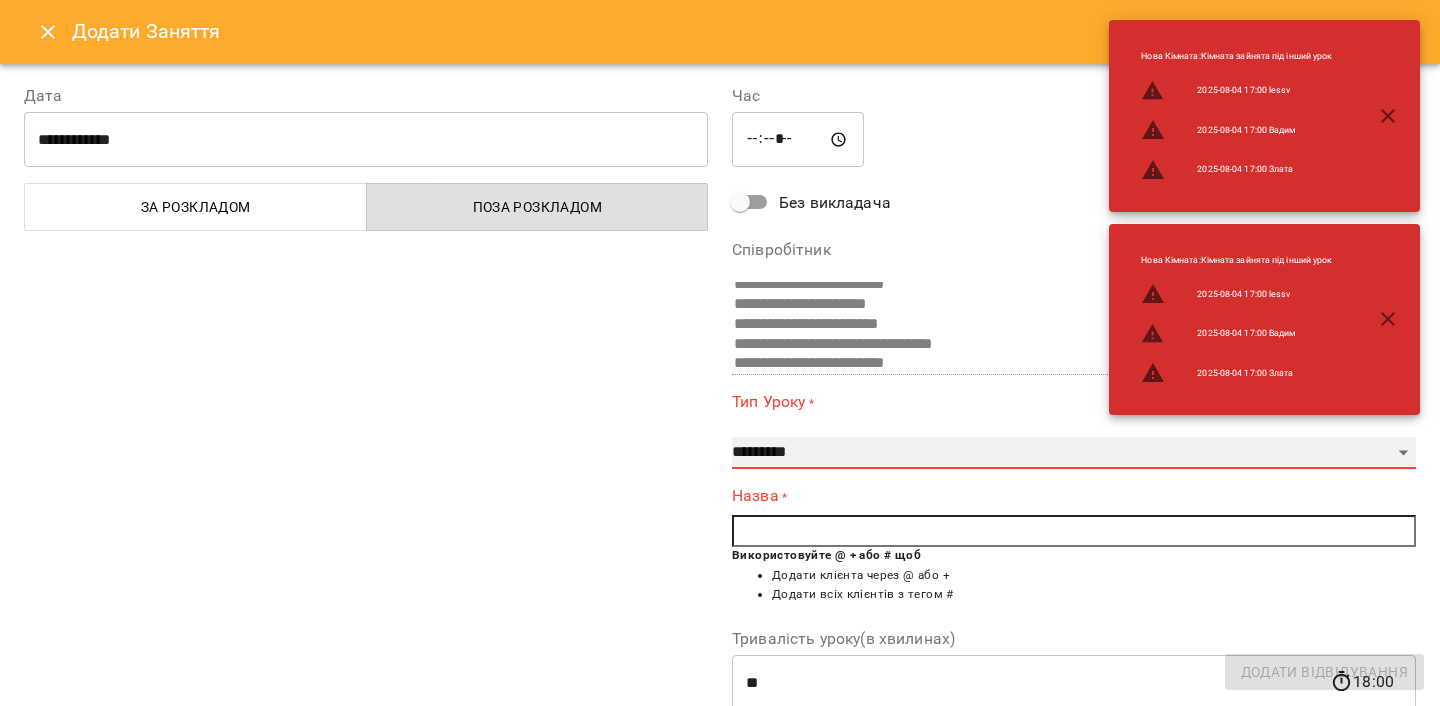 click on "**********" at bounding box center [1074, 453] 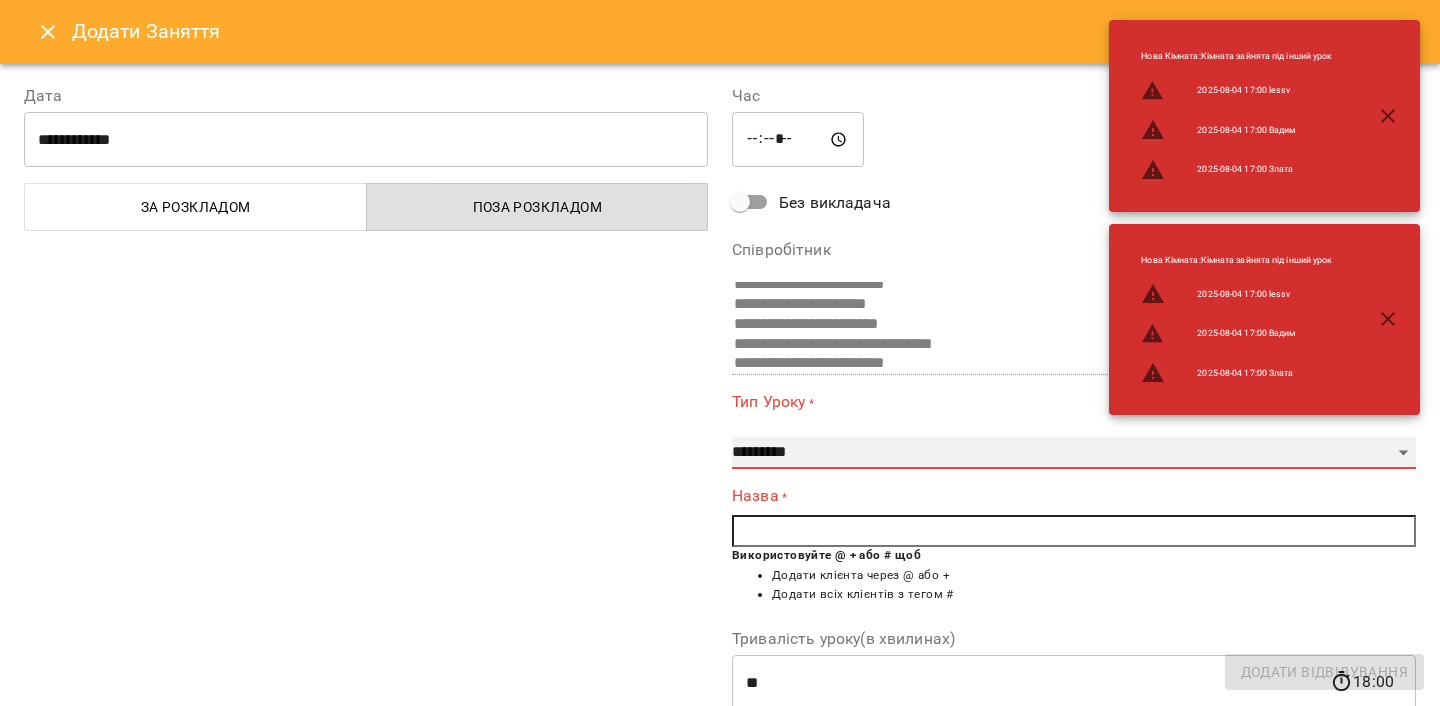 select on "**********" 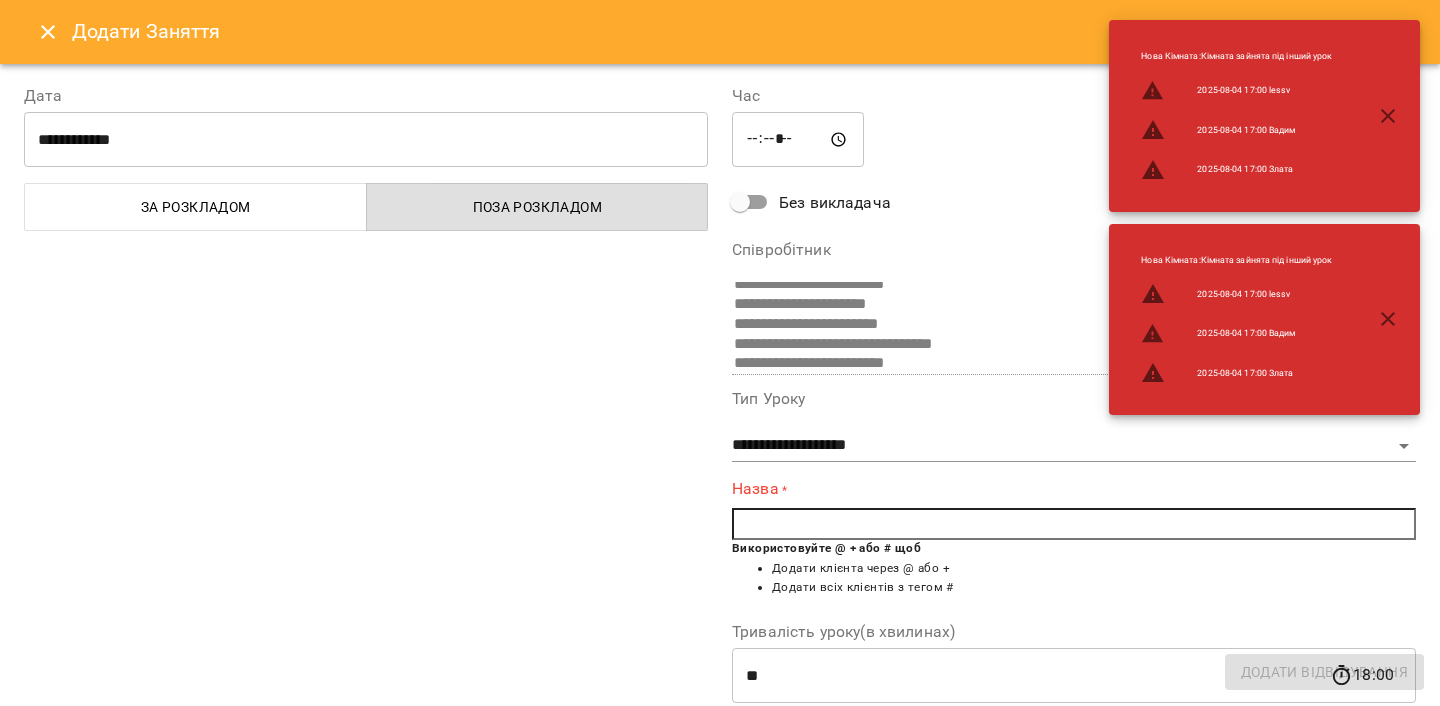 click at bounding box center [1074, 524] 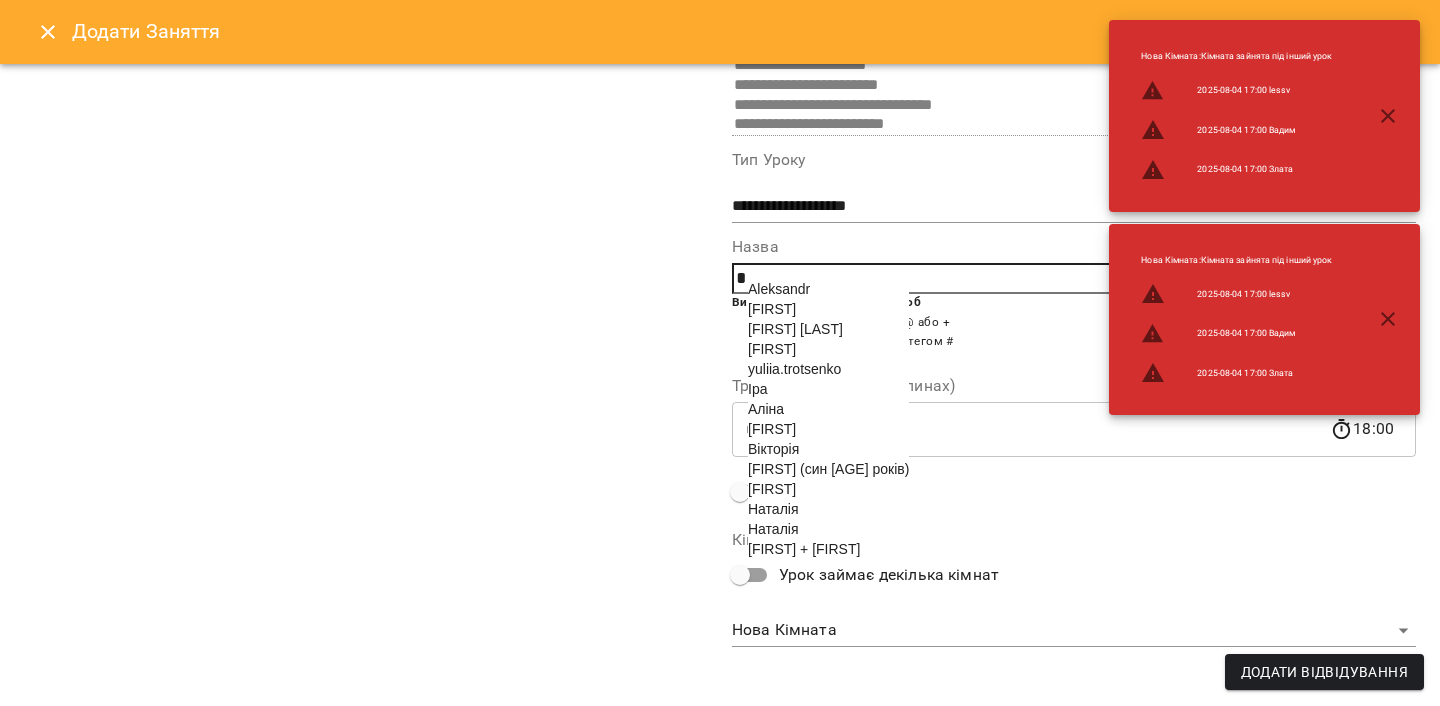 scroll, scrollTop: 243, scrollLeft: 0, axis: vertical 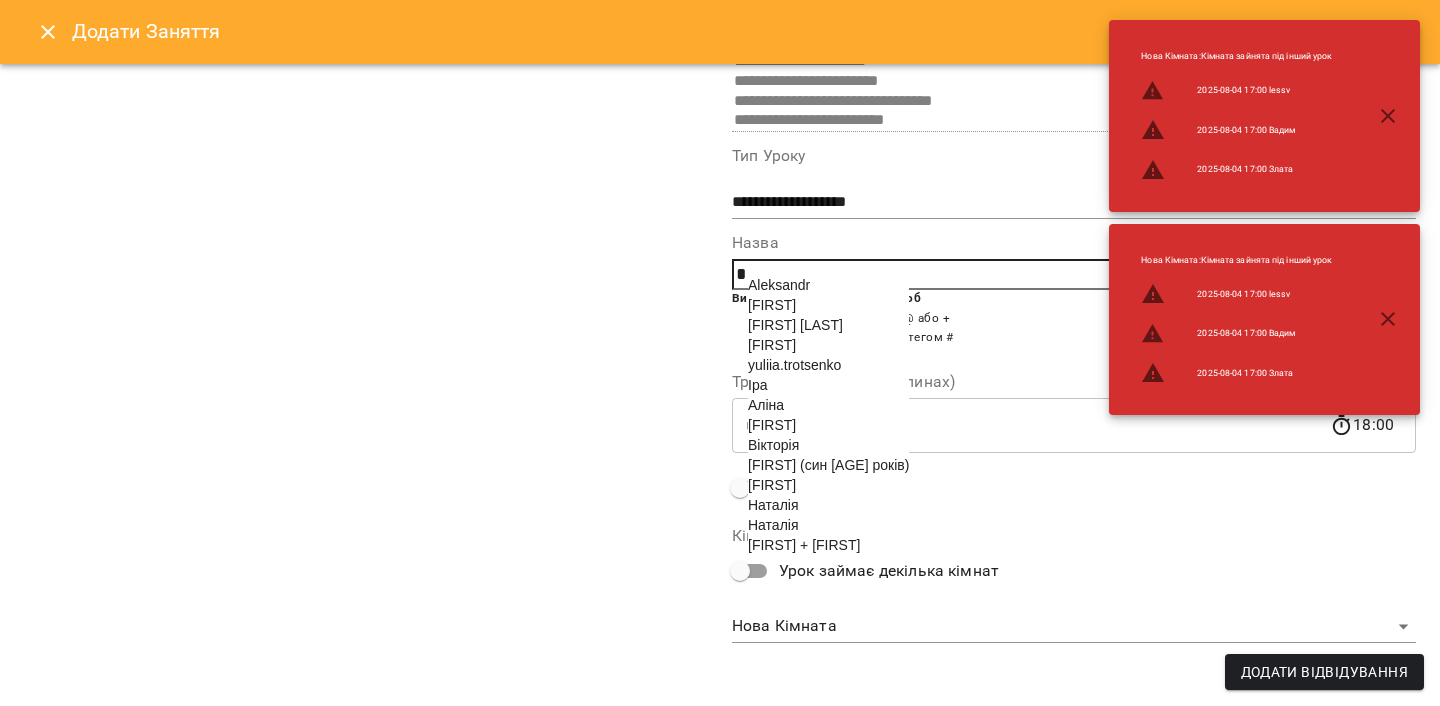 click on "Вікторія" at bounding box center (773, 445) 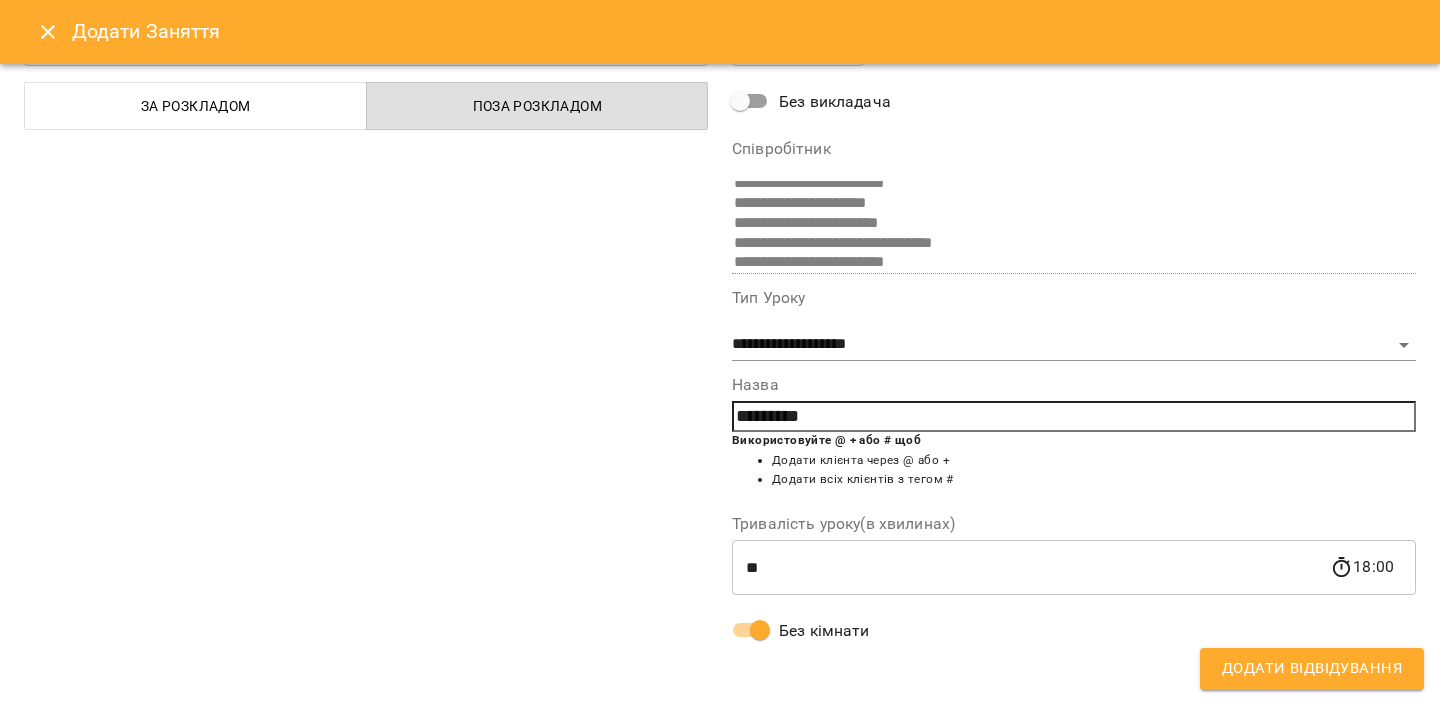 scroll, scrollTop: 101, scrollLeft: 0, axis: vertical 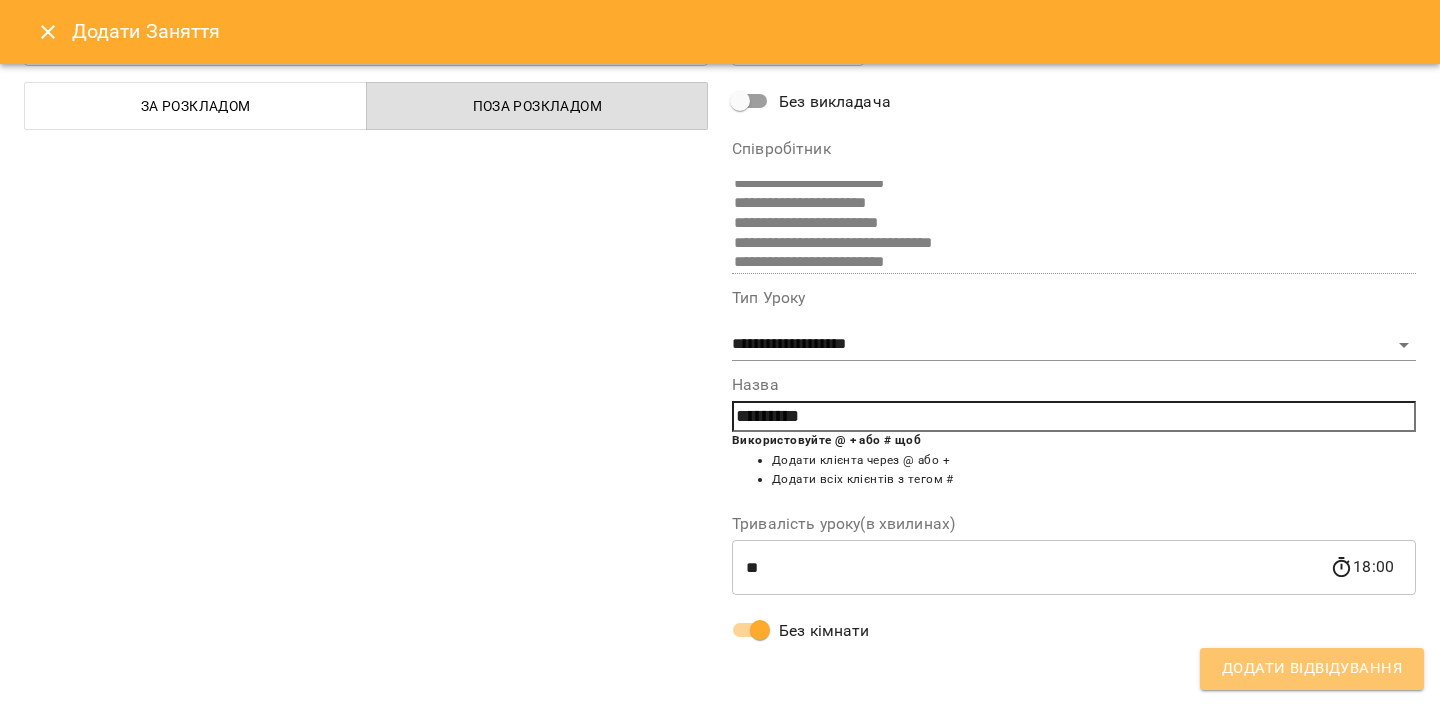 click on "Додати Відвідування" at bounding box center (1312, 669) 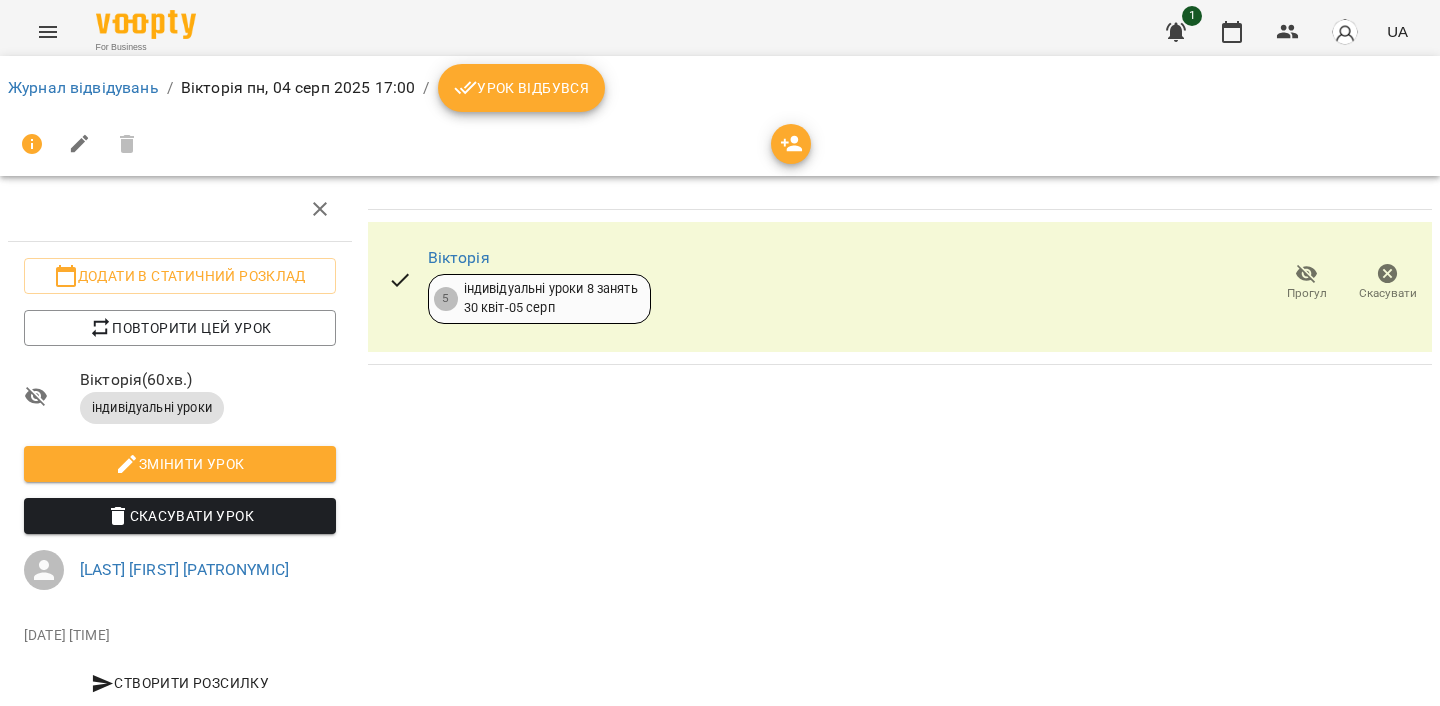 click on "Урок відбувся" at bounding box center [522, 88] 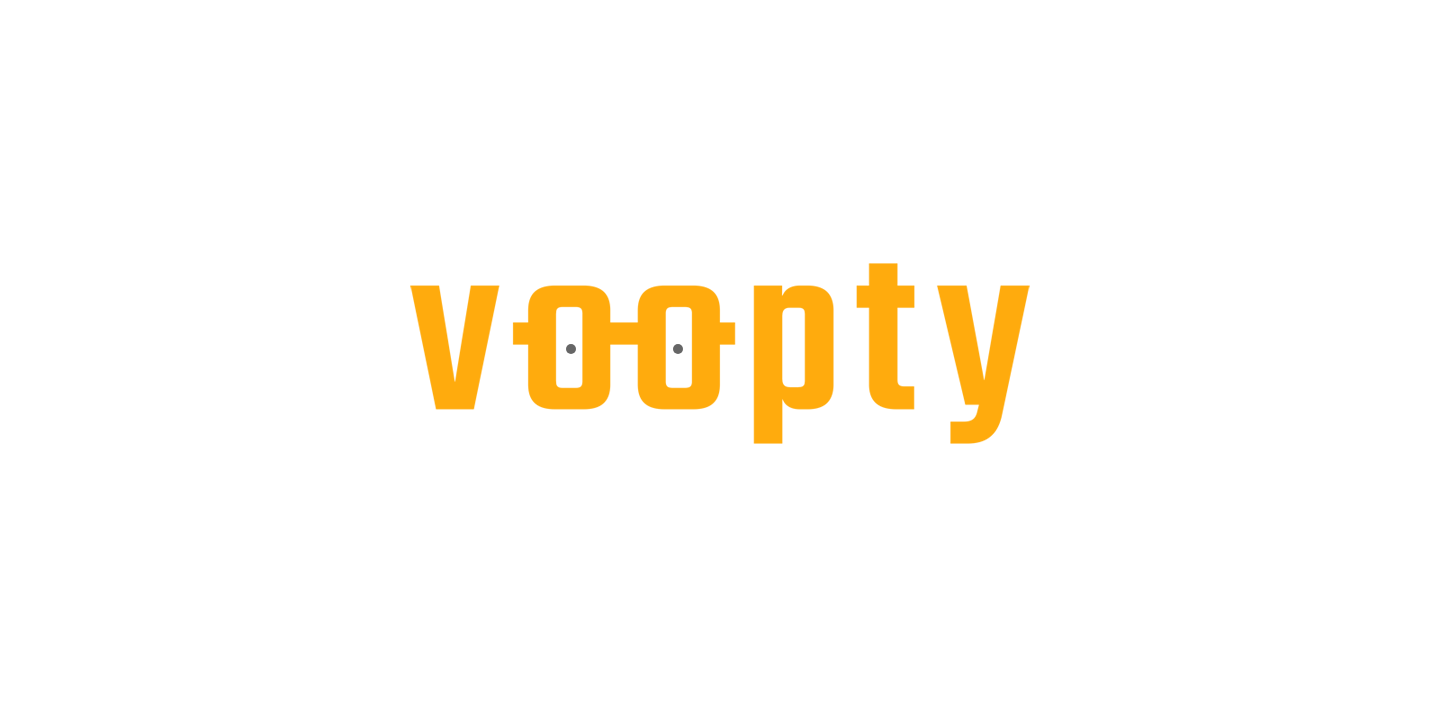 scroll, scrollTop: 0, scrollLeft: 0, axis: both 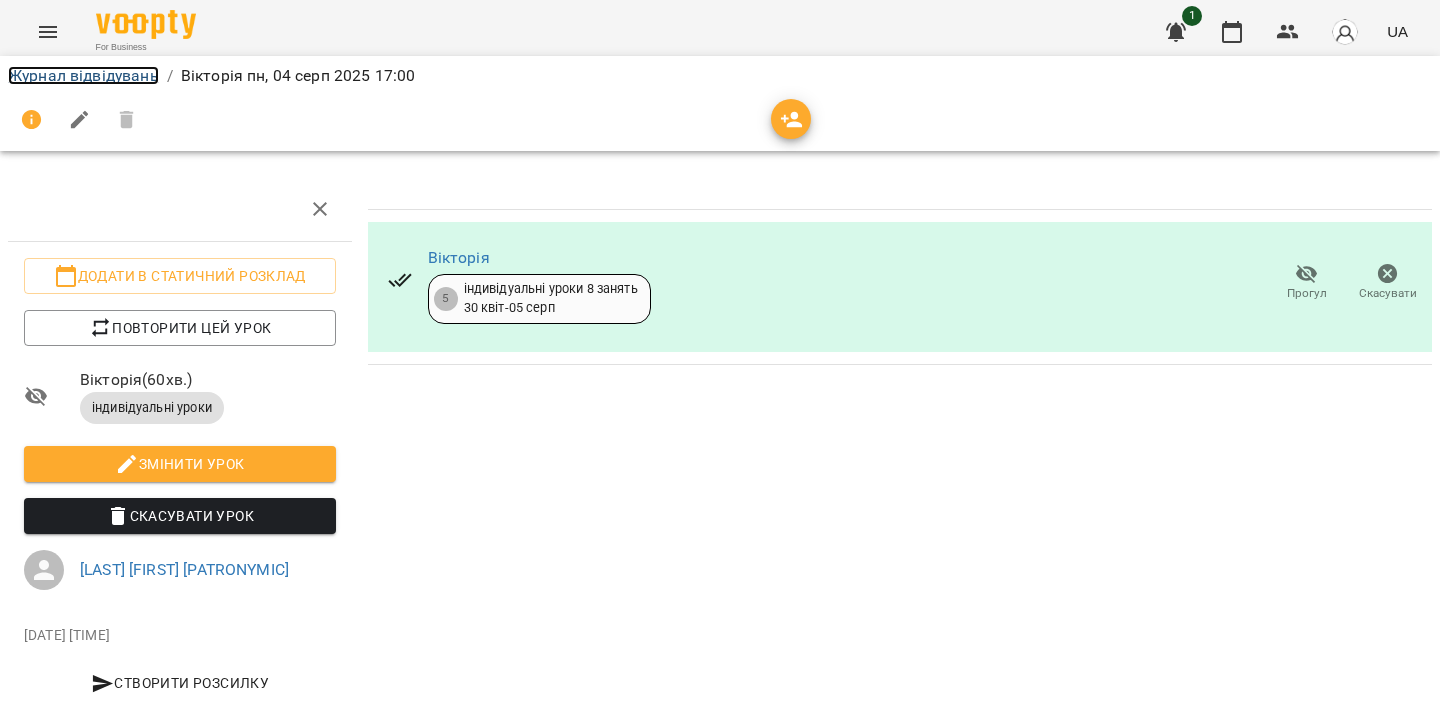 click on "Журнал відвідувань" at bounding box center (83, 75) 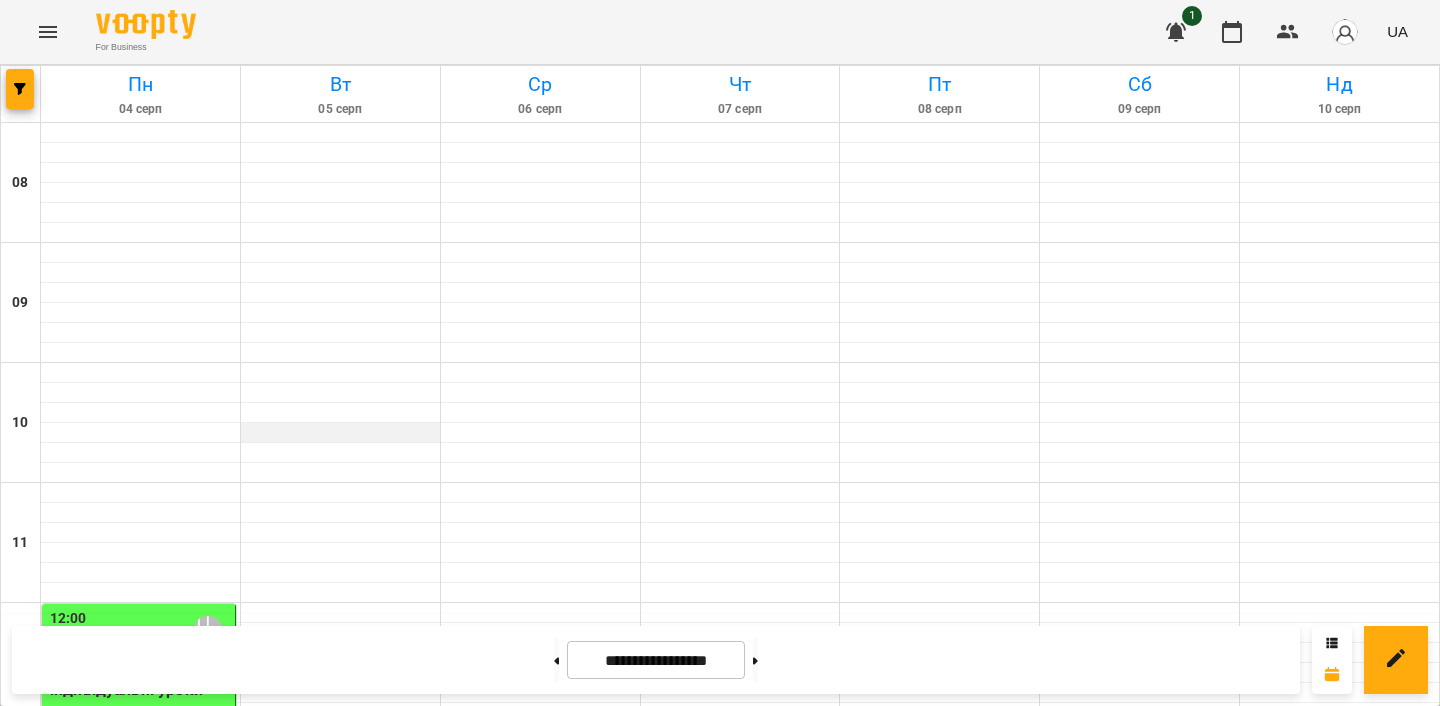 scroll, scrollTop: 1062, scrollLeft: 0, axis: vertical 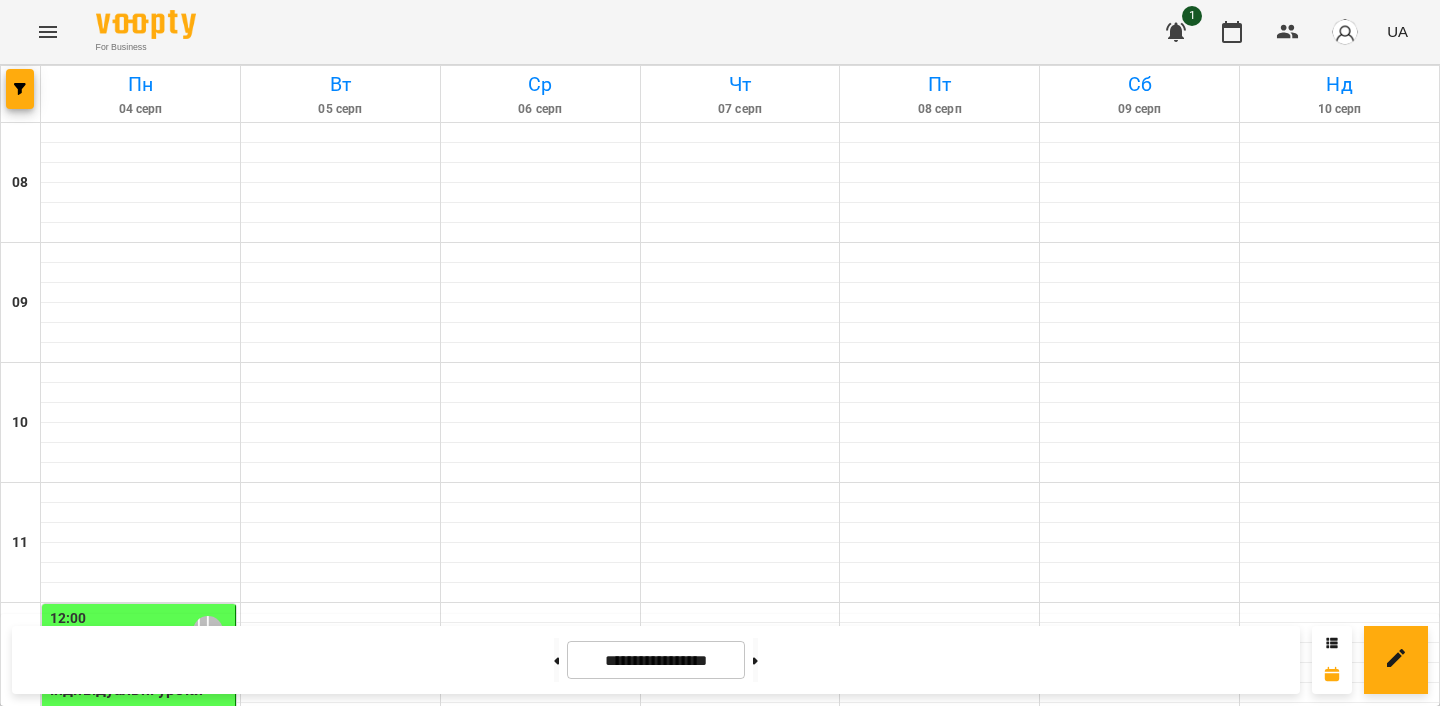 click at bounding box center [140, 1333] 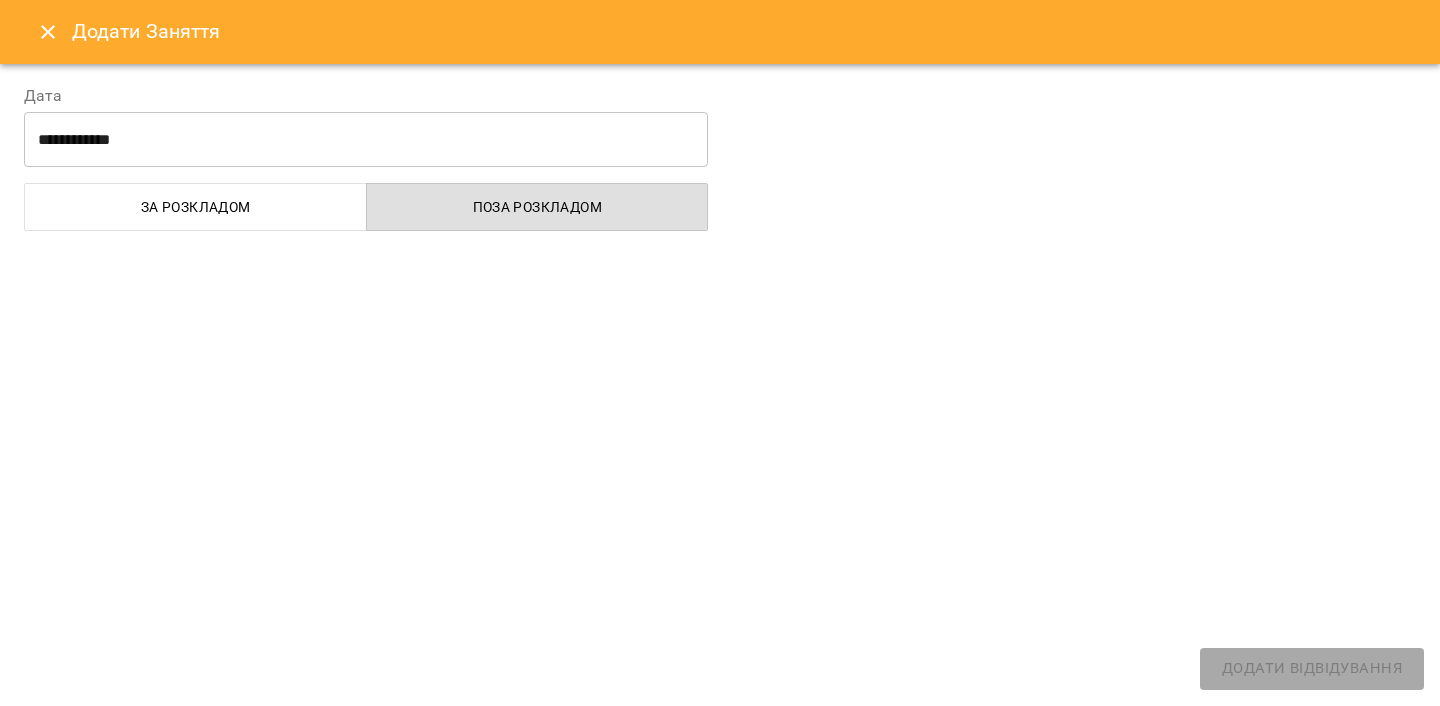 select on "**********" 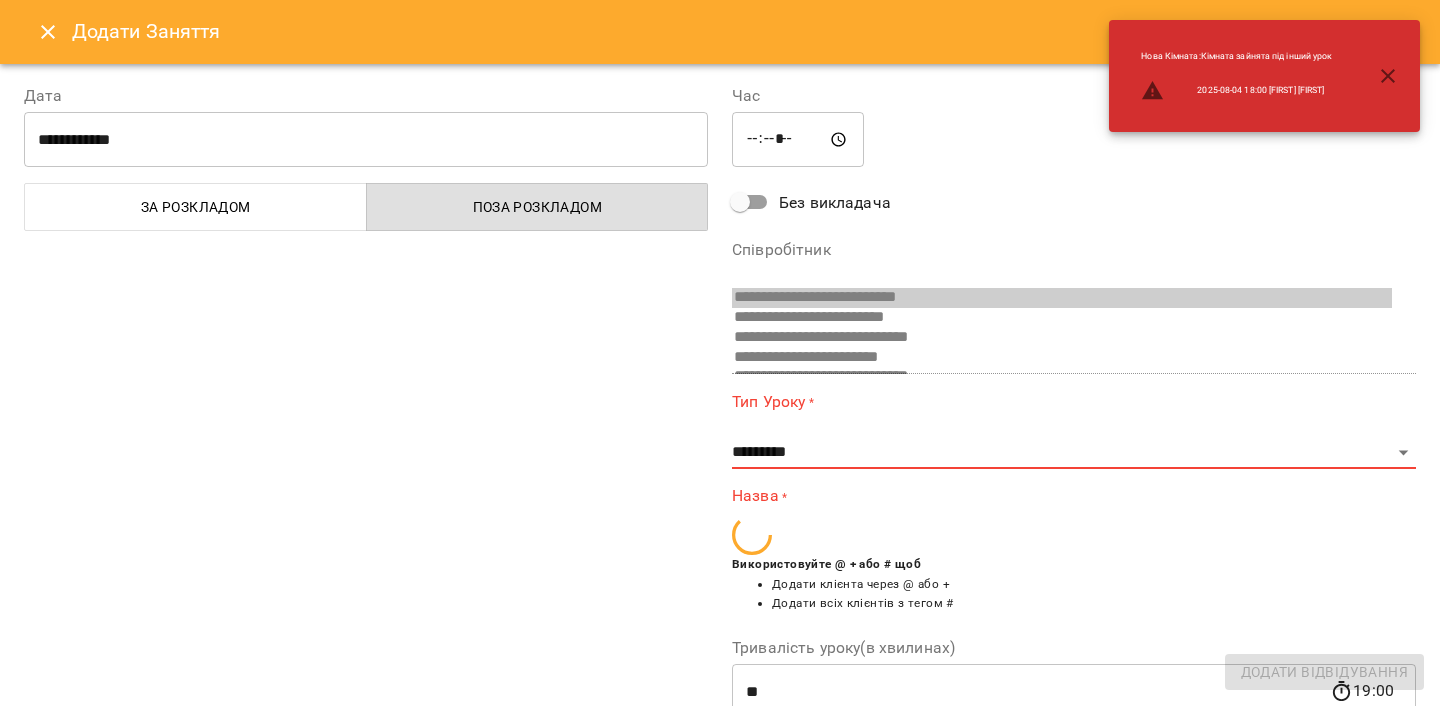 scroll, scrollTop: 410, scrollLeft: 0, axis: vertical 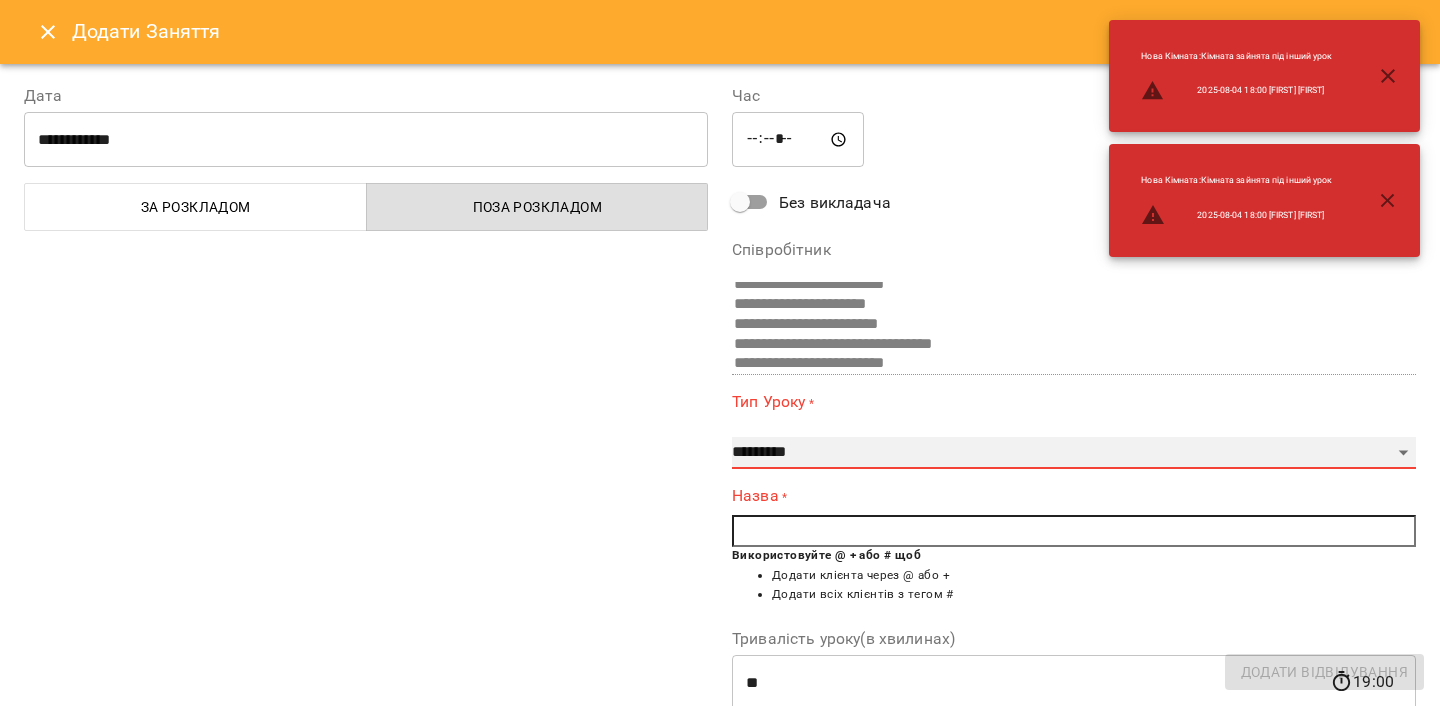click on "**********" at bounding box center [1074, 453] 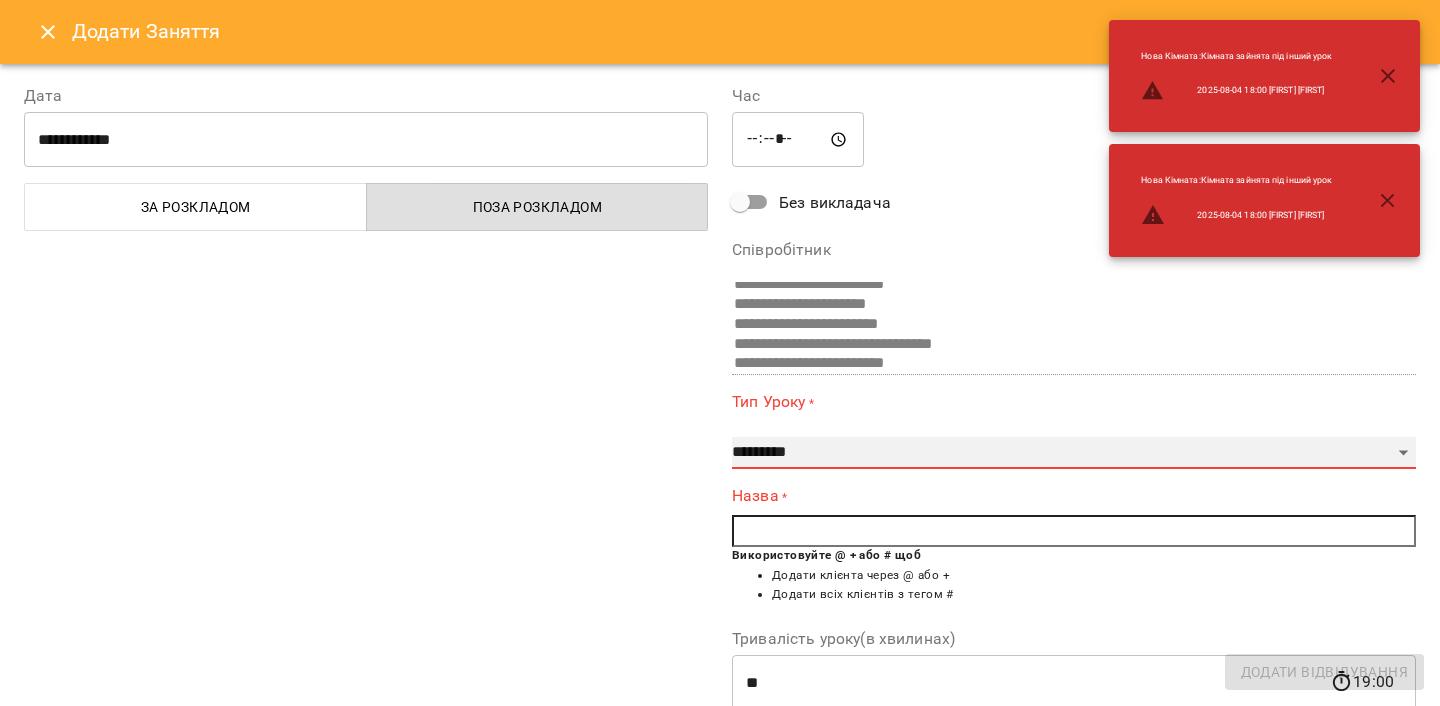 select on "**********" 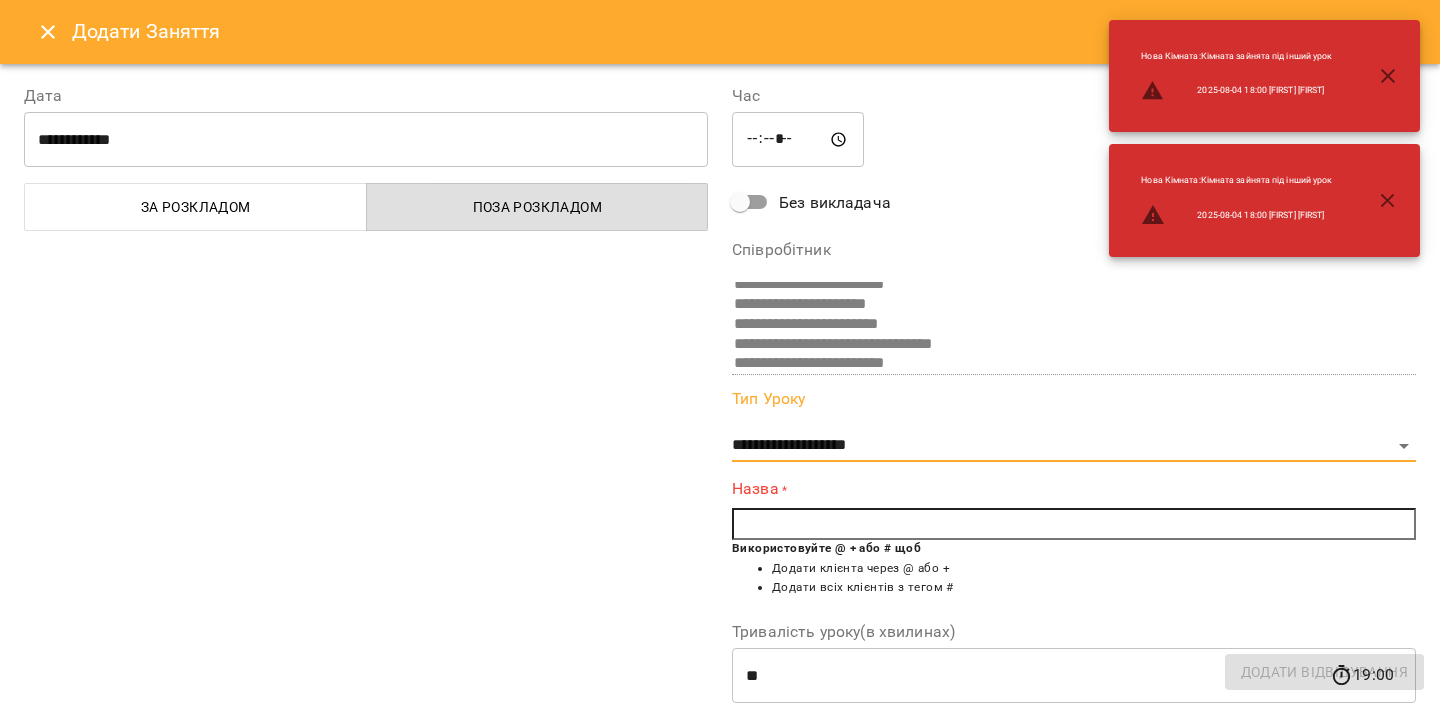 click at bounding box center [1074, 524] 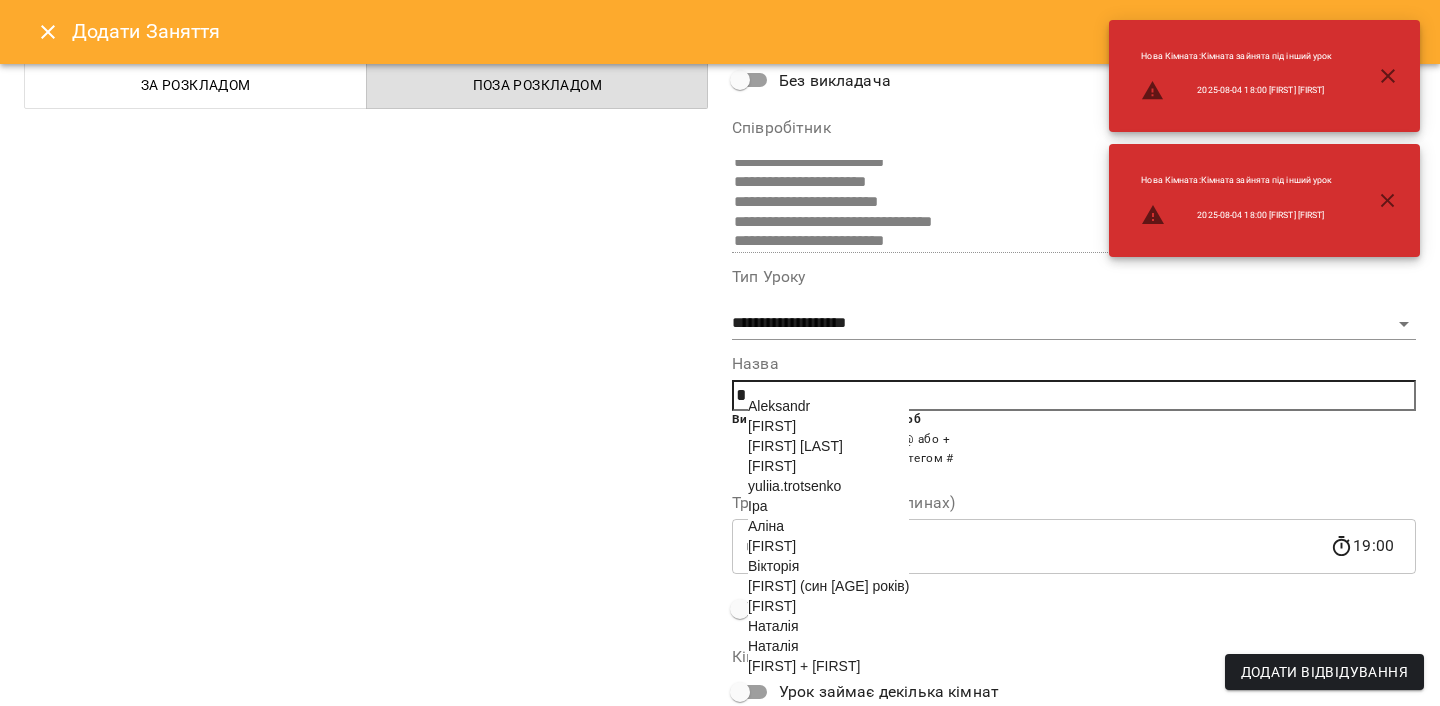 scroll, scrollTop: 143, scrollLeft: 0, axis: vertical 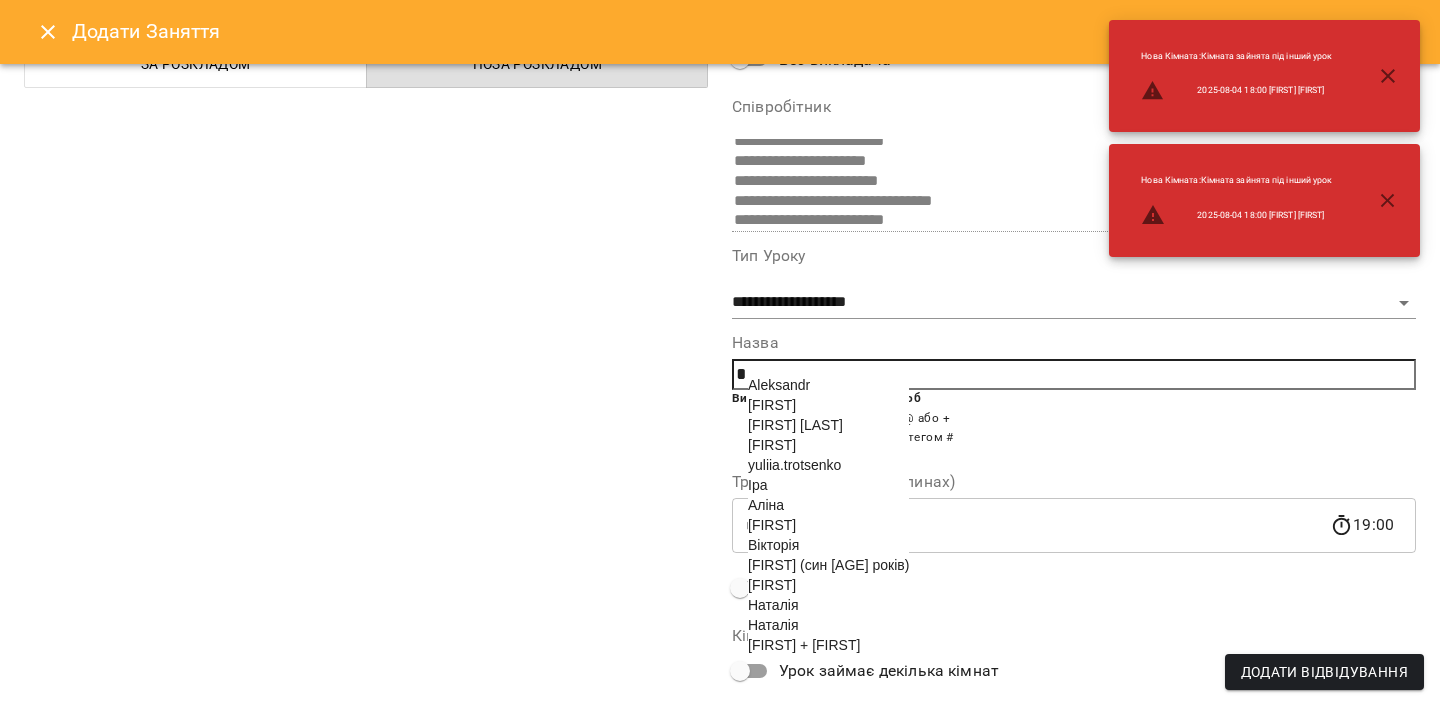 click on "Аліна" at bounding box center [766, 505] 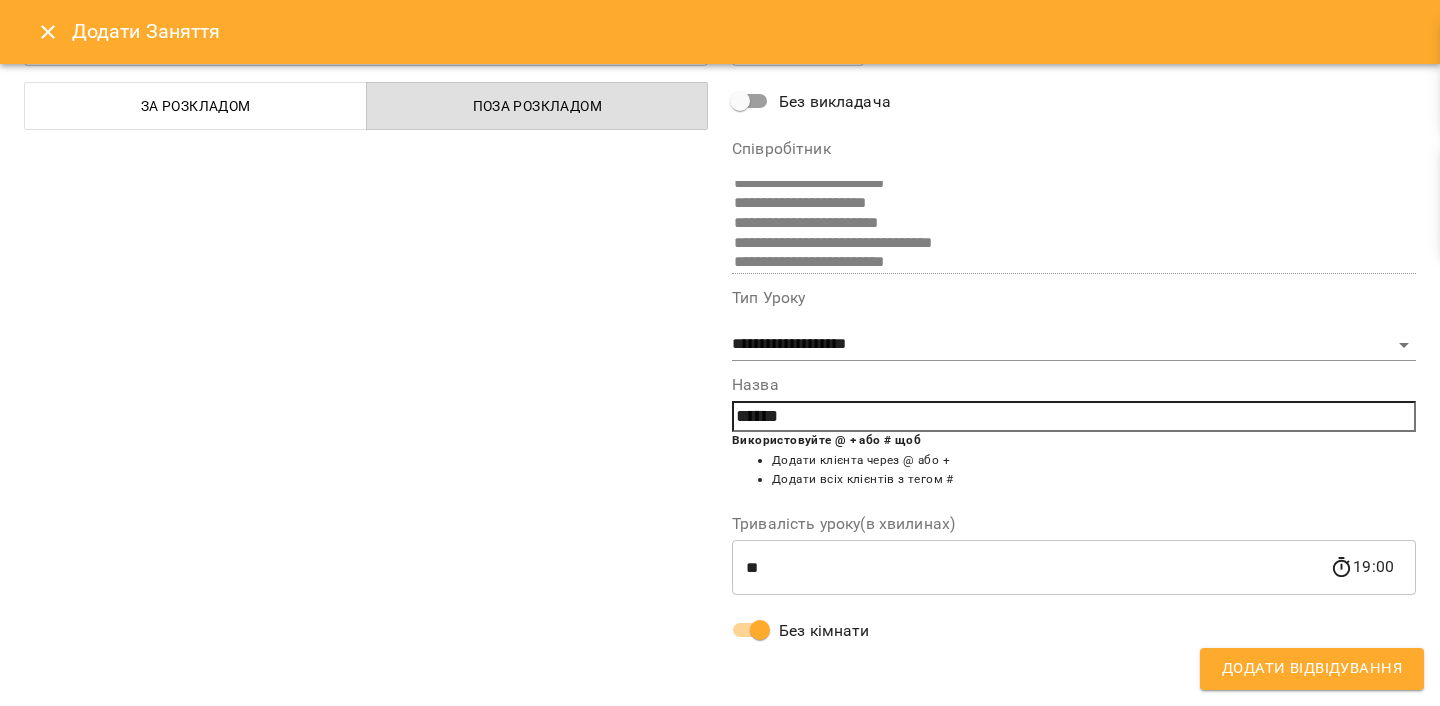 scroll, scrollTop: 101, scrollLeft: 0, axis: vertical 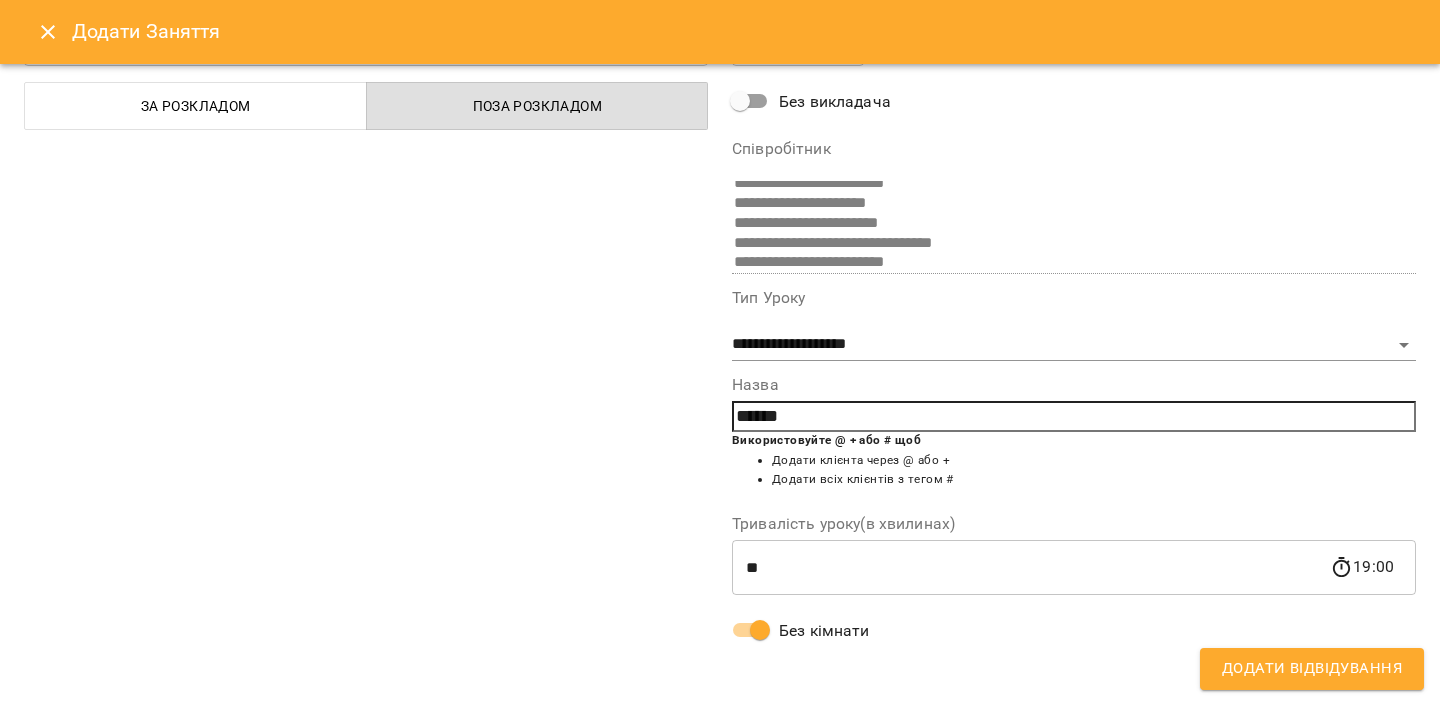 click on "Додати Відвідування" at bounding box center [1312, 669] 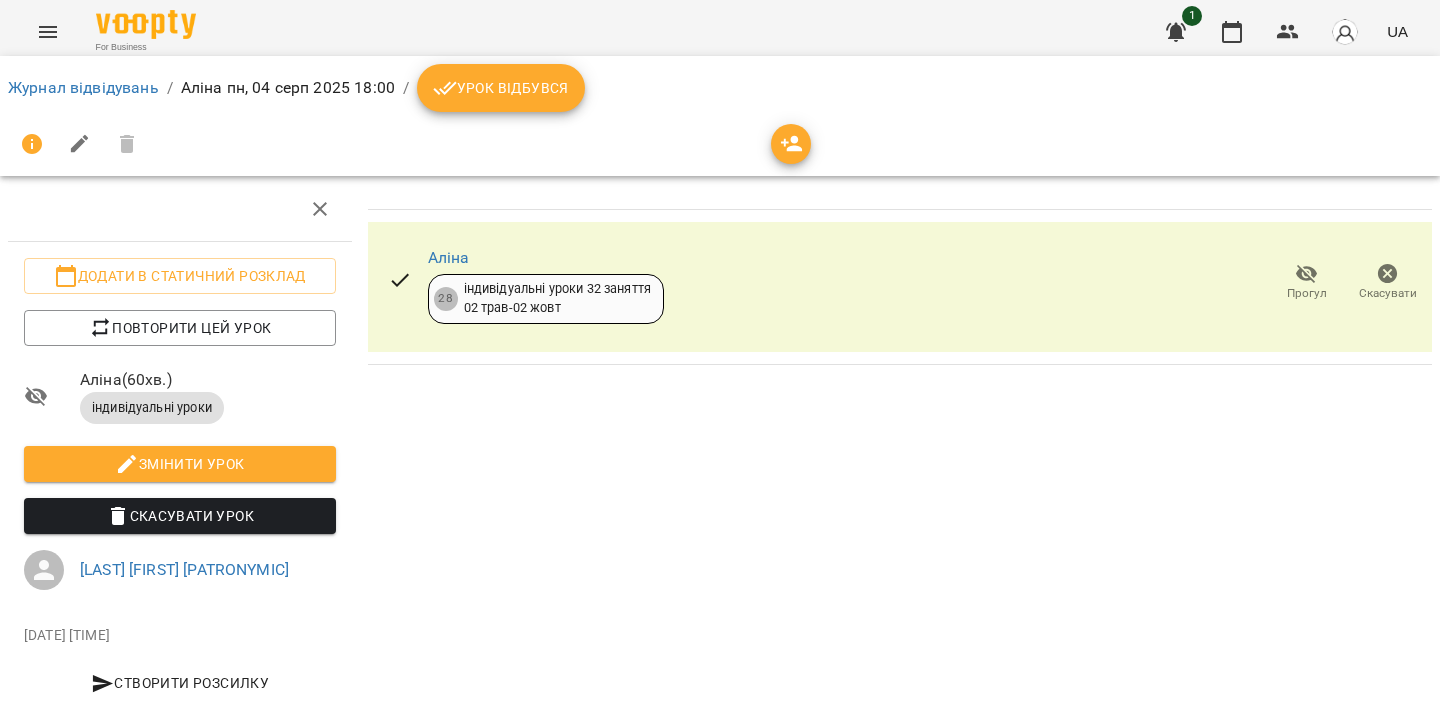 click on "Урок відбувся" at bounding box center [501, 88] 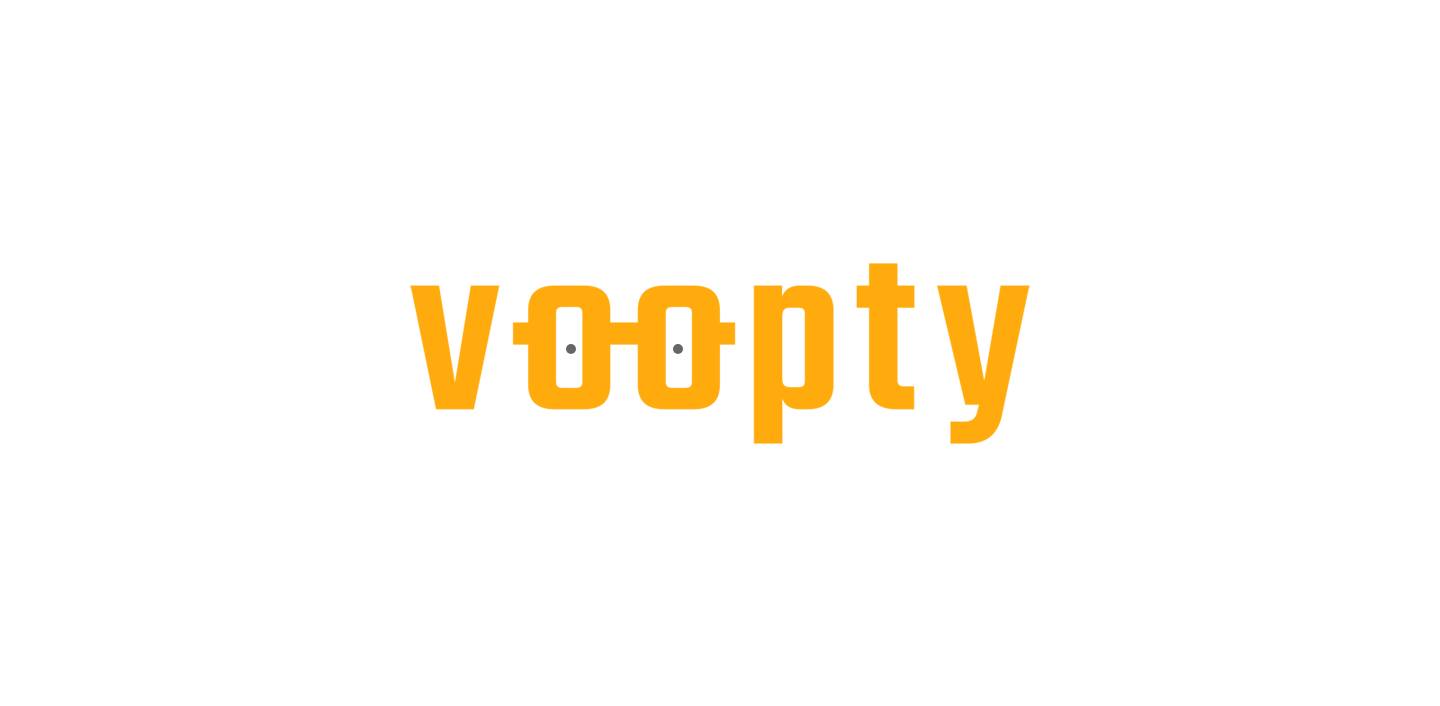 scroll, scrollTop: 0, scrollLeft: 0, axis: both 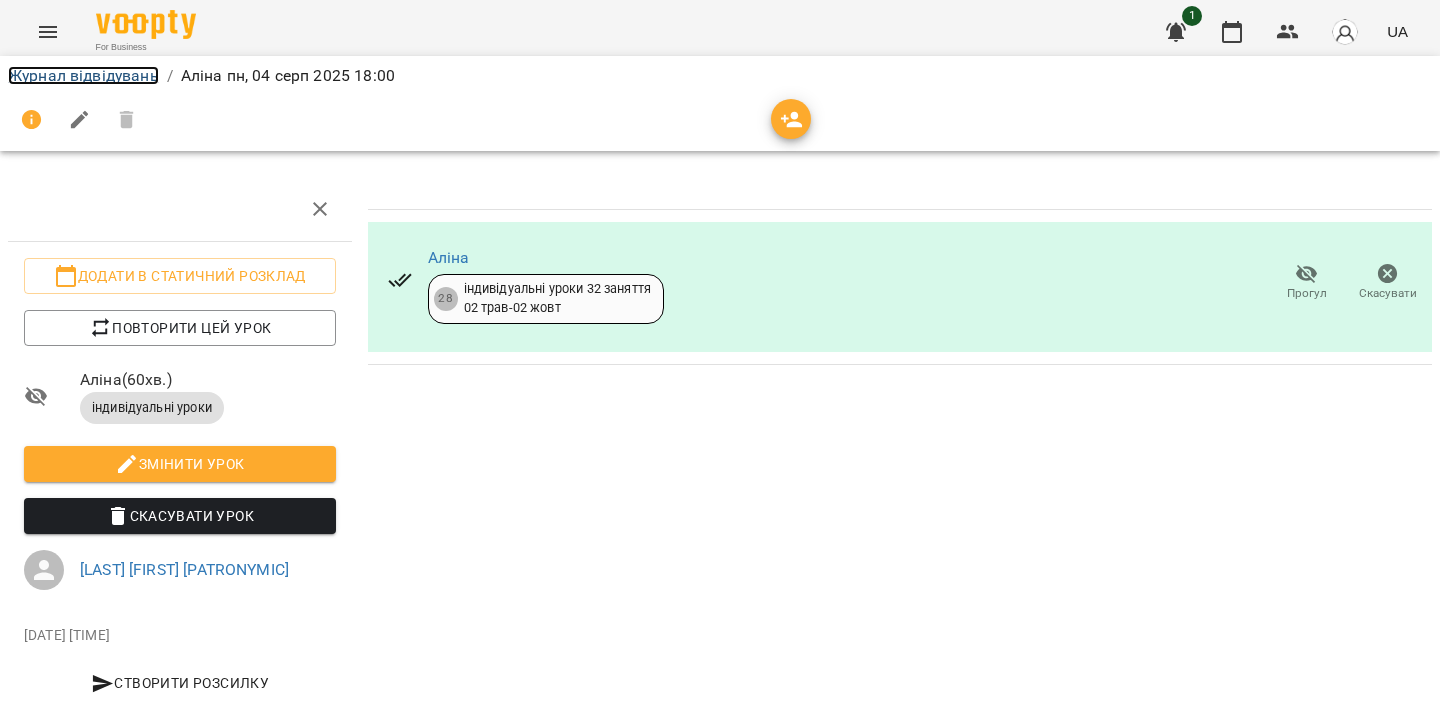 click on "Журнал відвідувань" at bounding box center [83, 75] 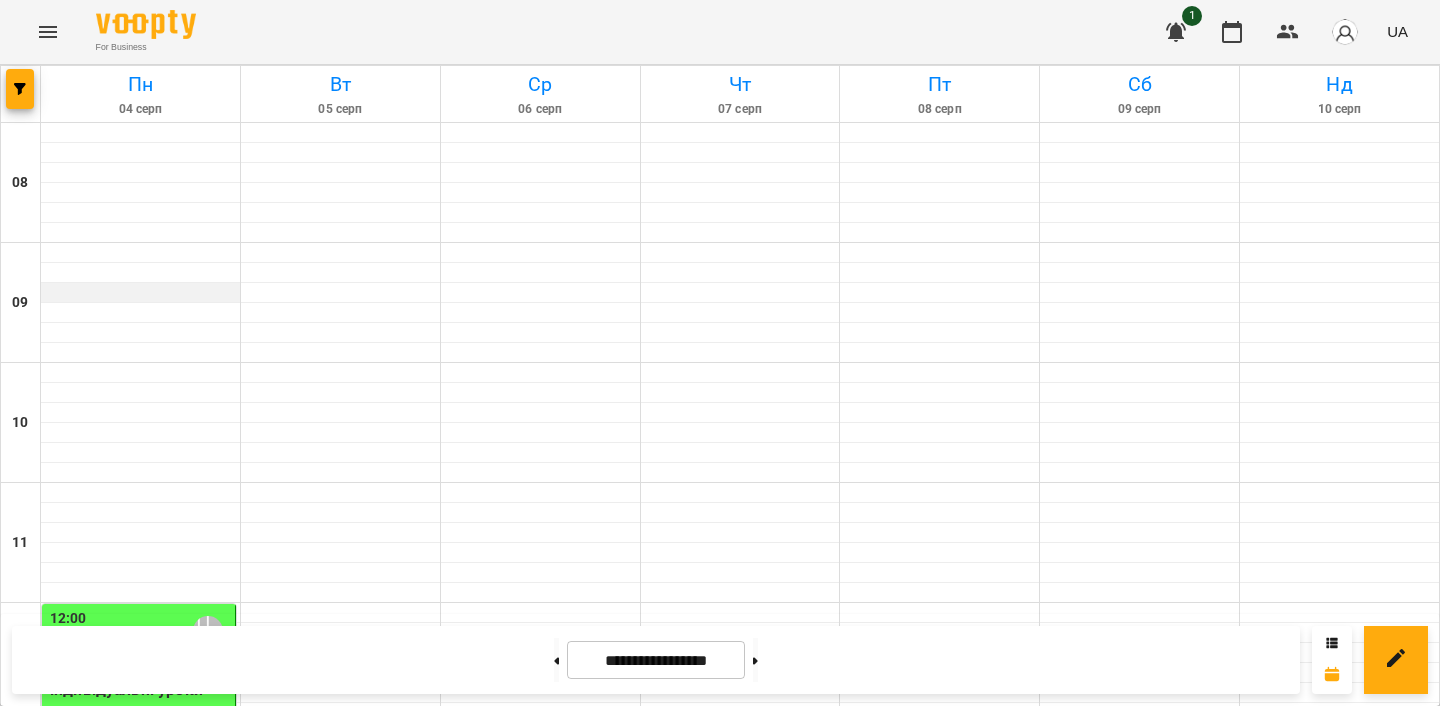 scroll, scrollTop: 1059, scrollLeft: 0, axis: vertical 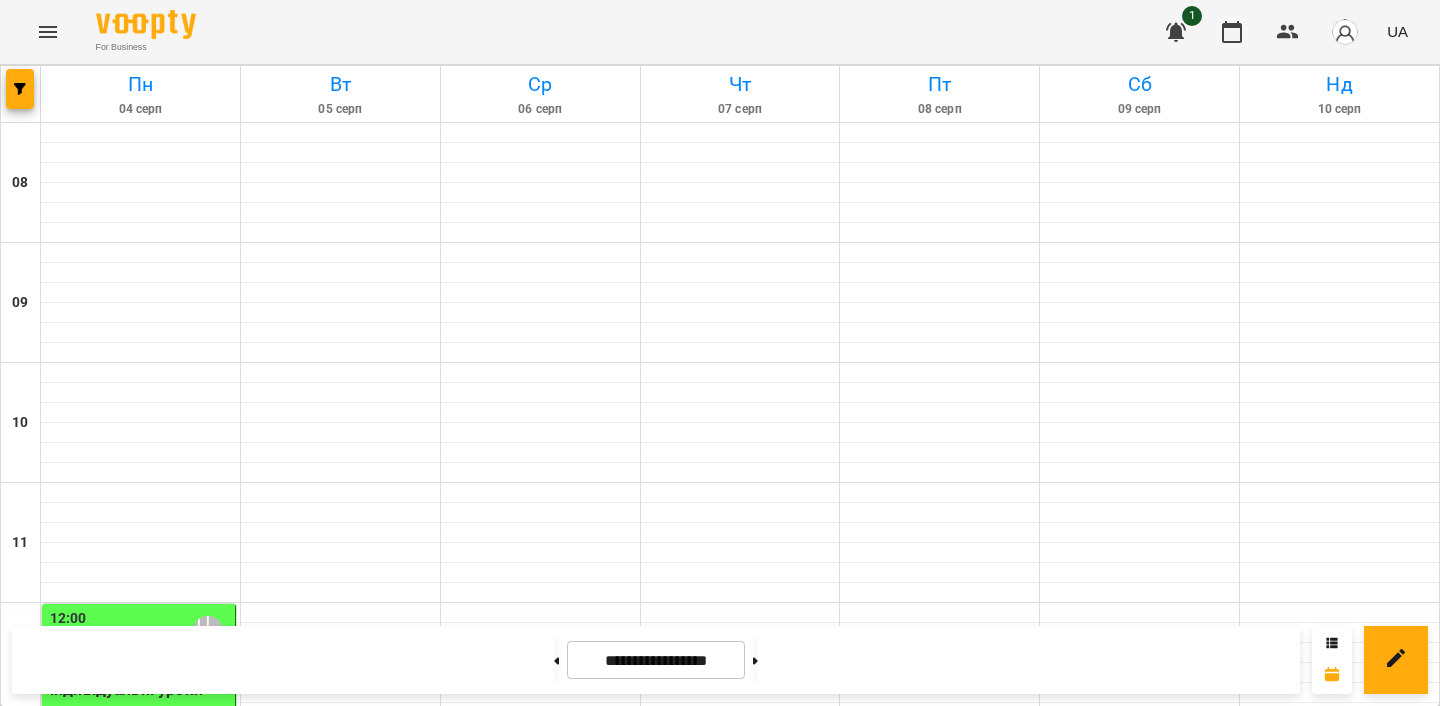 click at bounding box center [140, 1453] 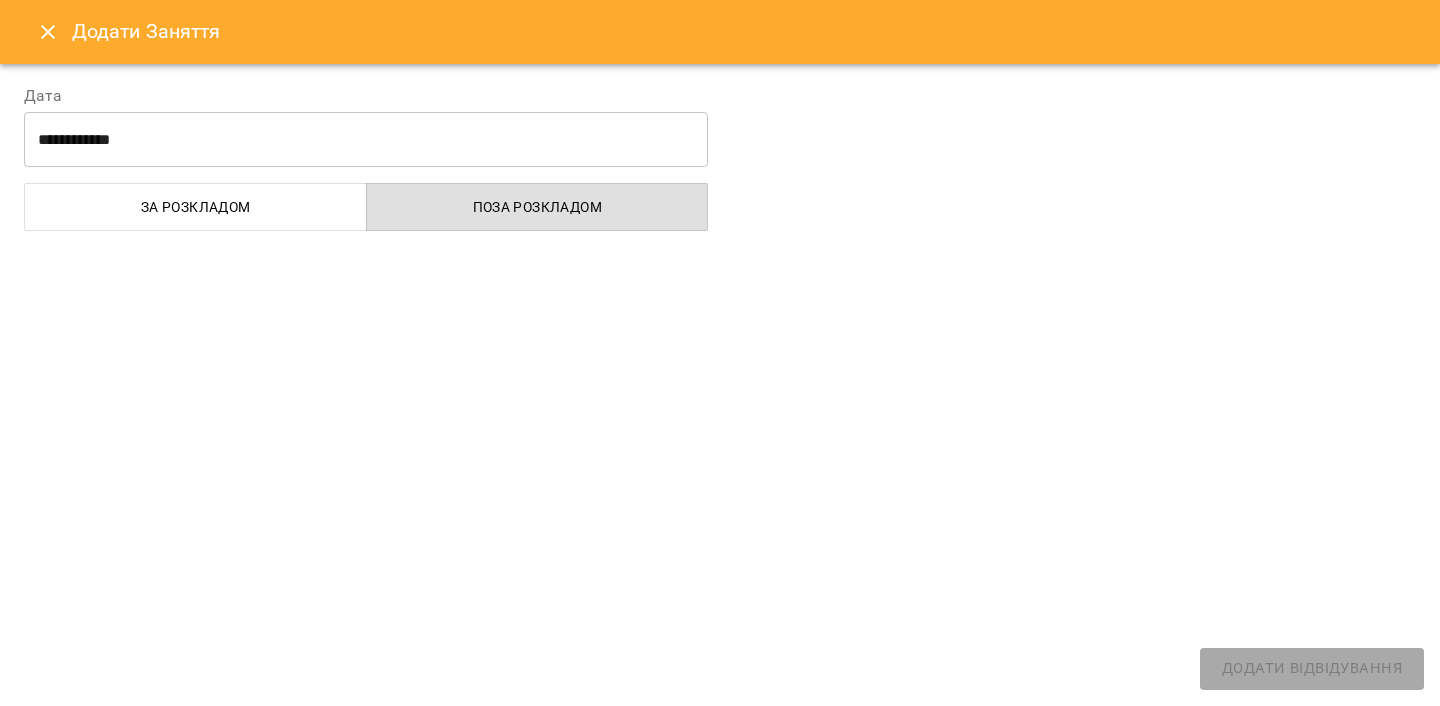 select on "**********" 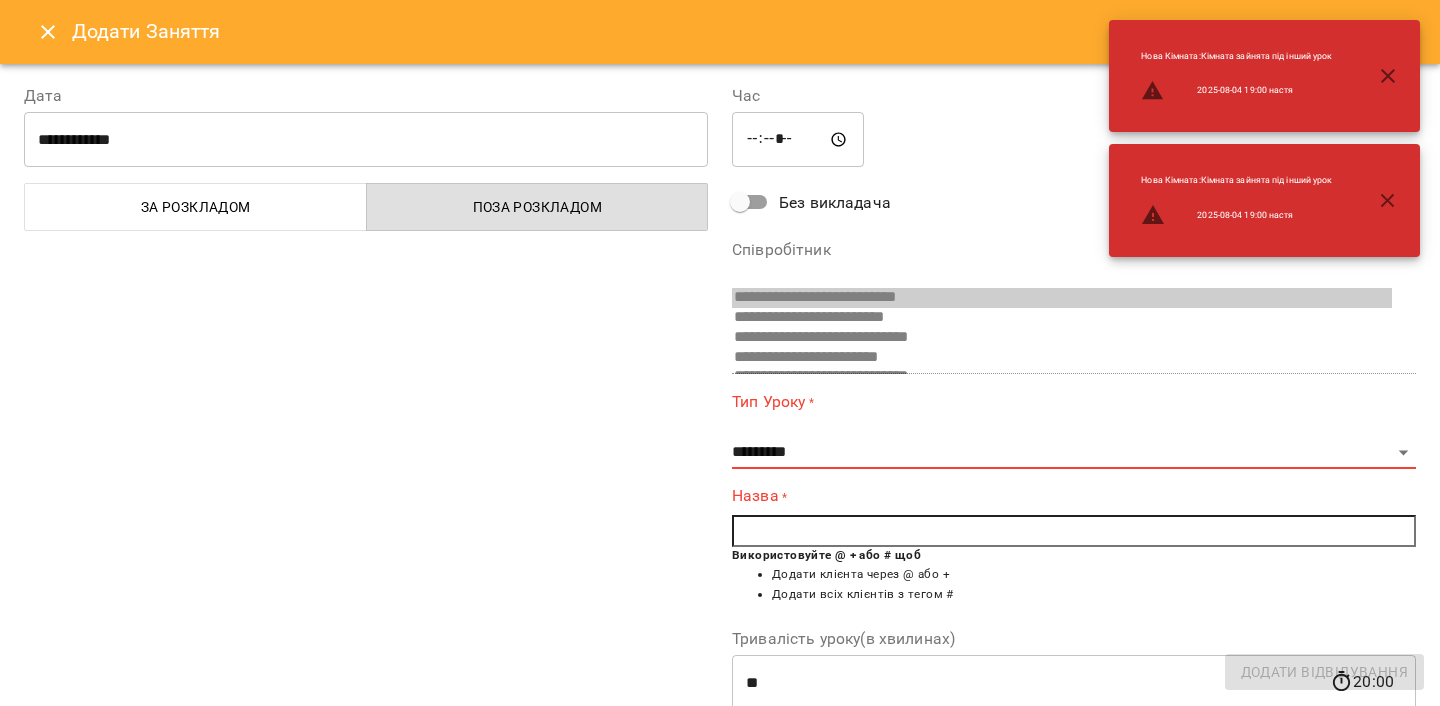 scroll, scrollTop: 410, scrollLeft: 0, axis: vertical 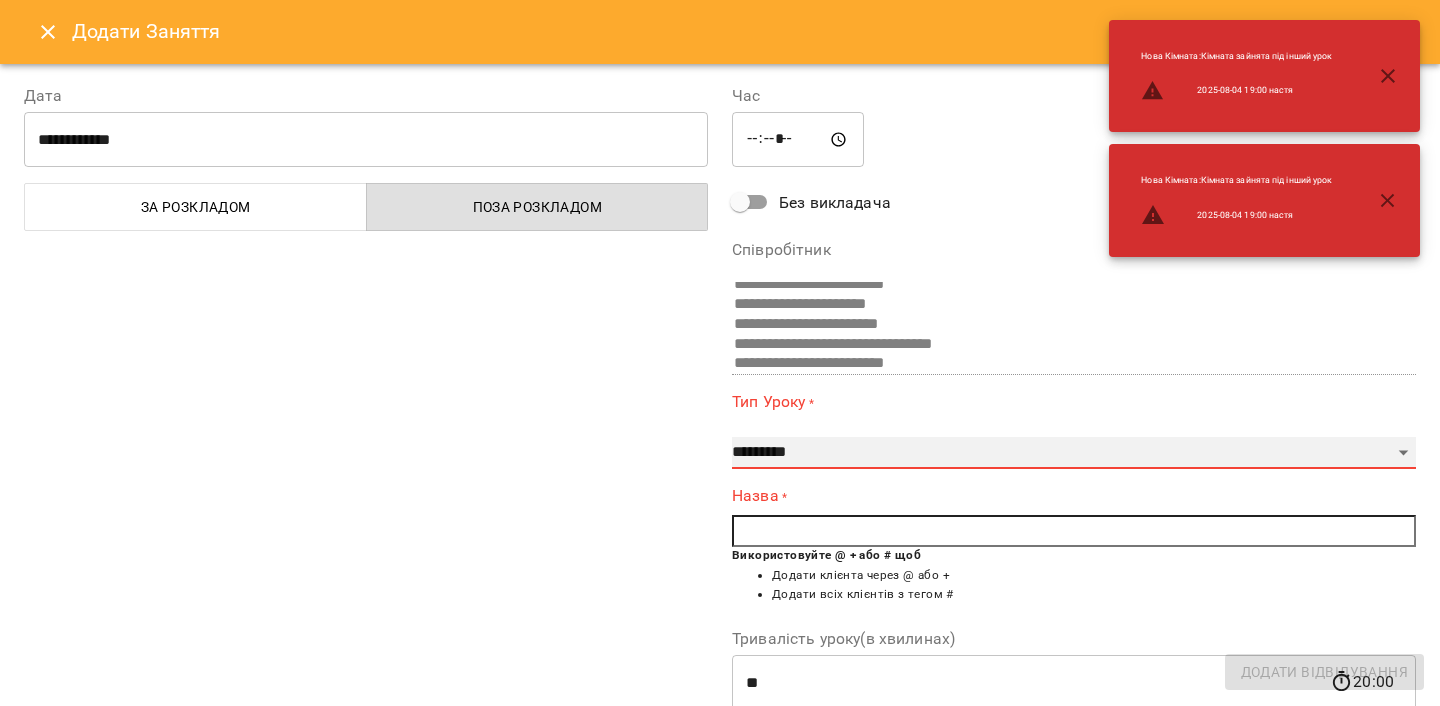 click on "**********" at bounding box center (1074, 453) 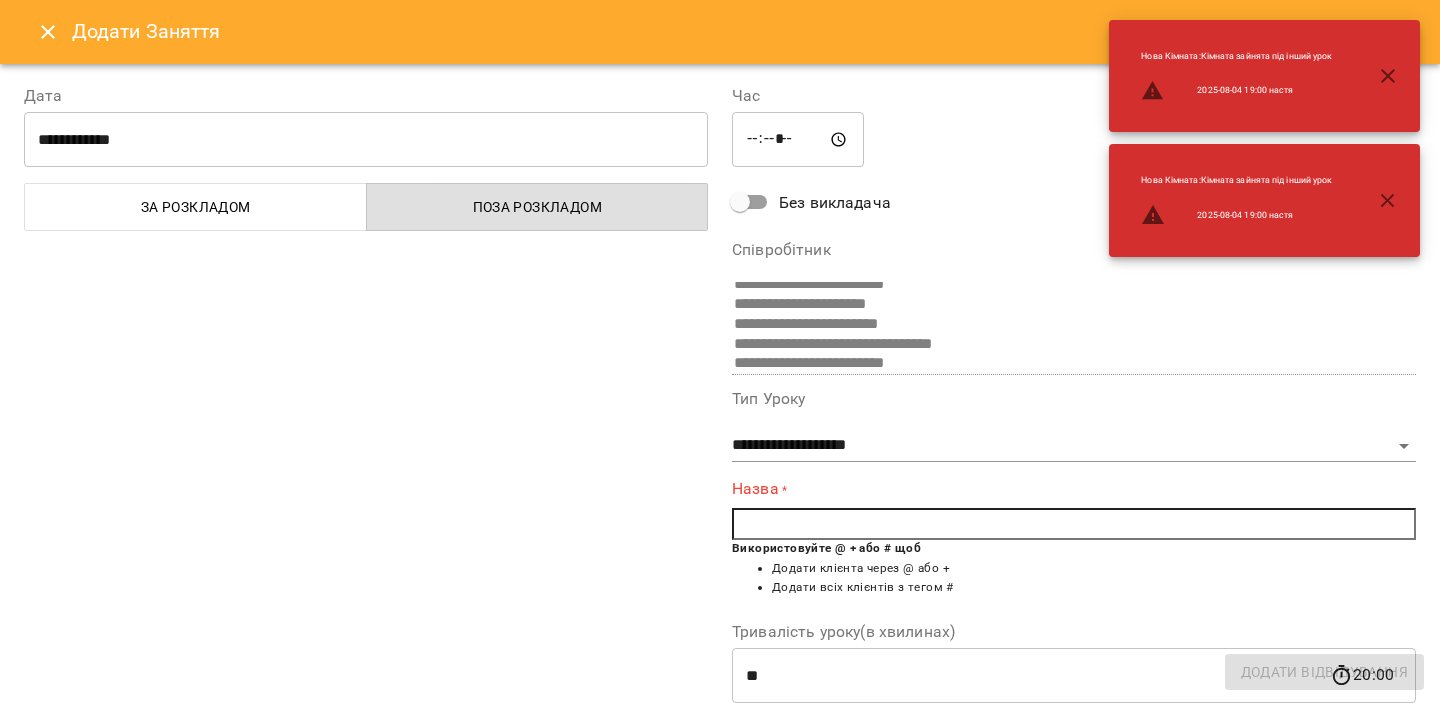 click at bounding box center (1074, 524) 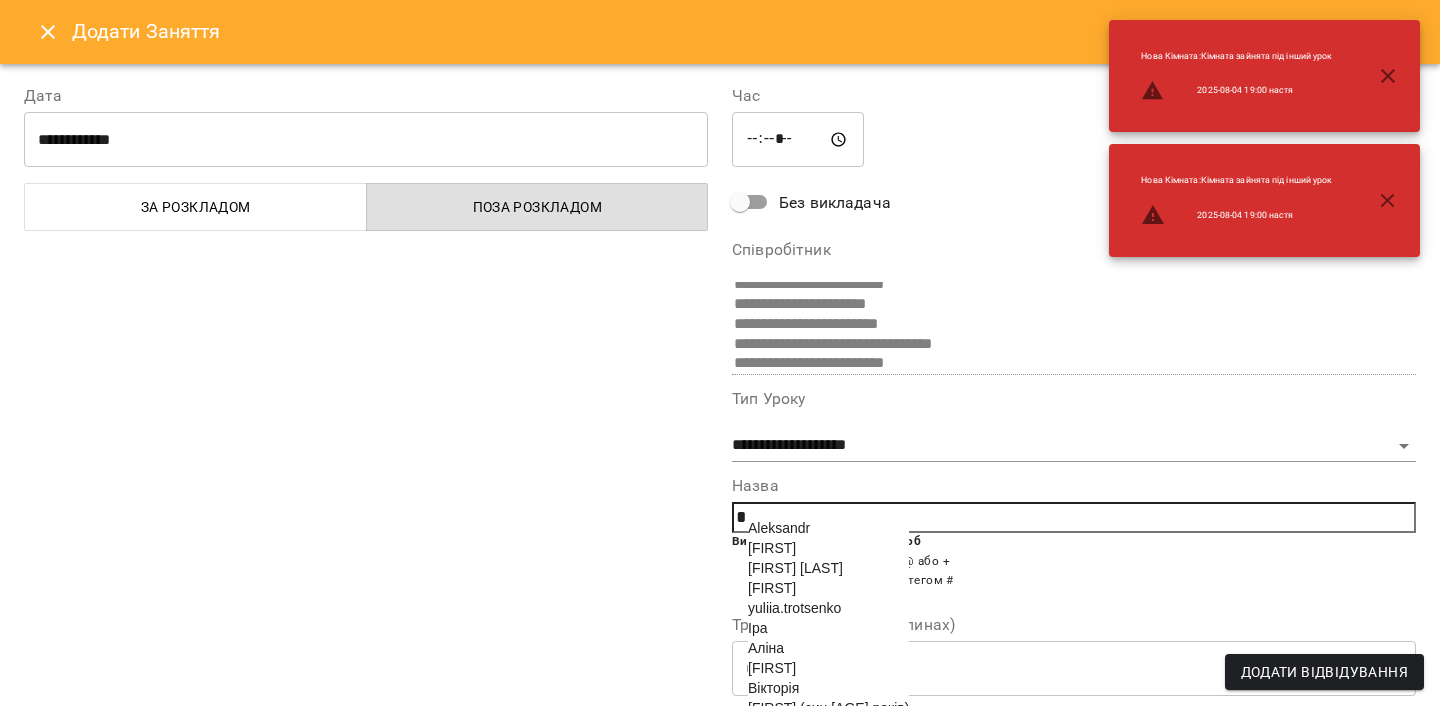 scroll, scrollTop: 247, scrollLeft: 0, axis: vertical 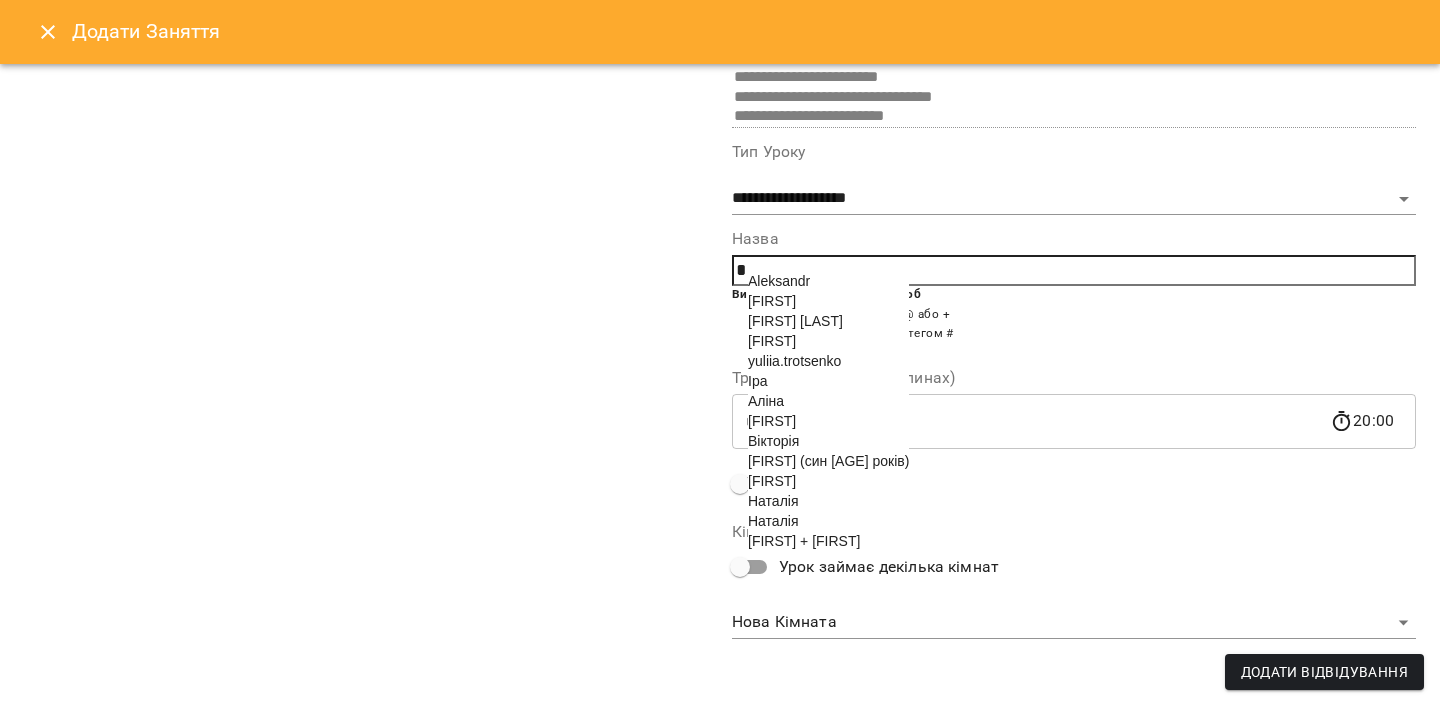 click on "Нвард + Ангеліна" at bounding box center [804, 541] 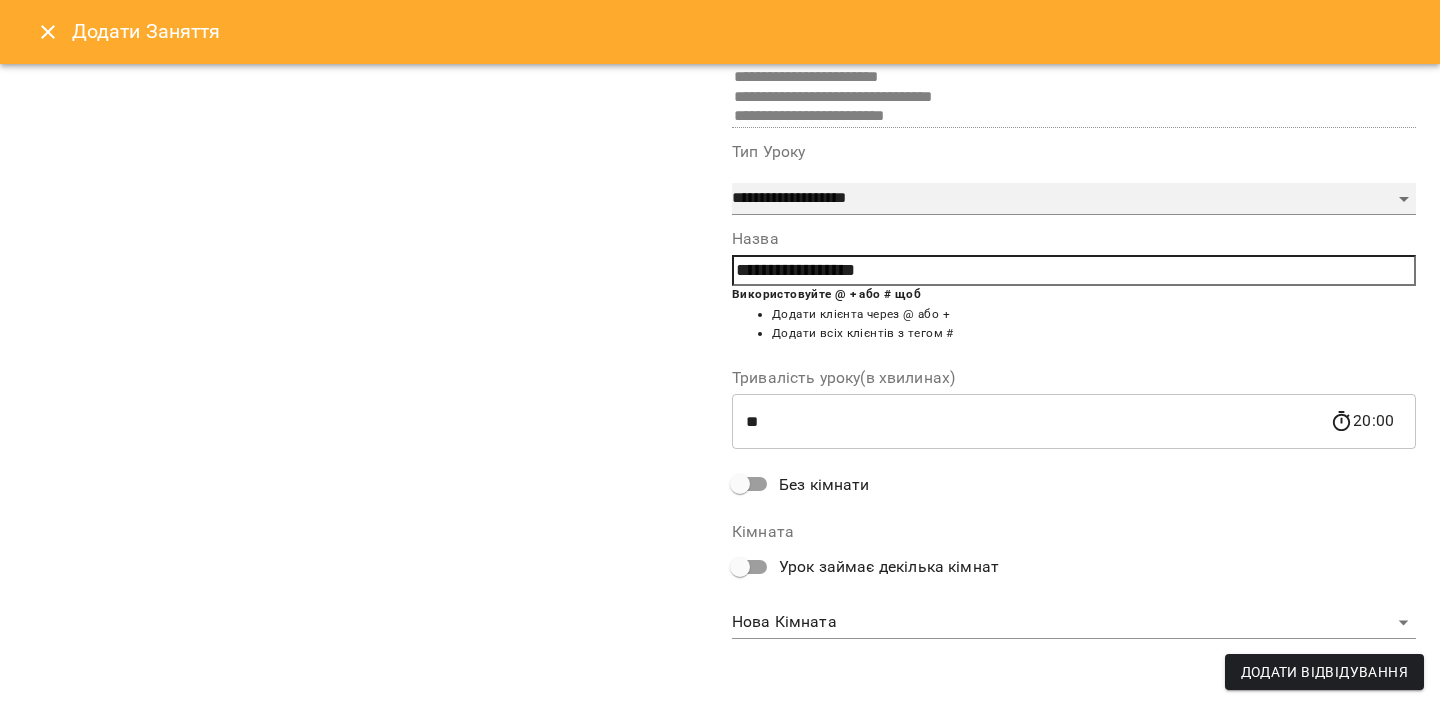 click on "**********" at bounding box center (1074, 199) 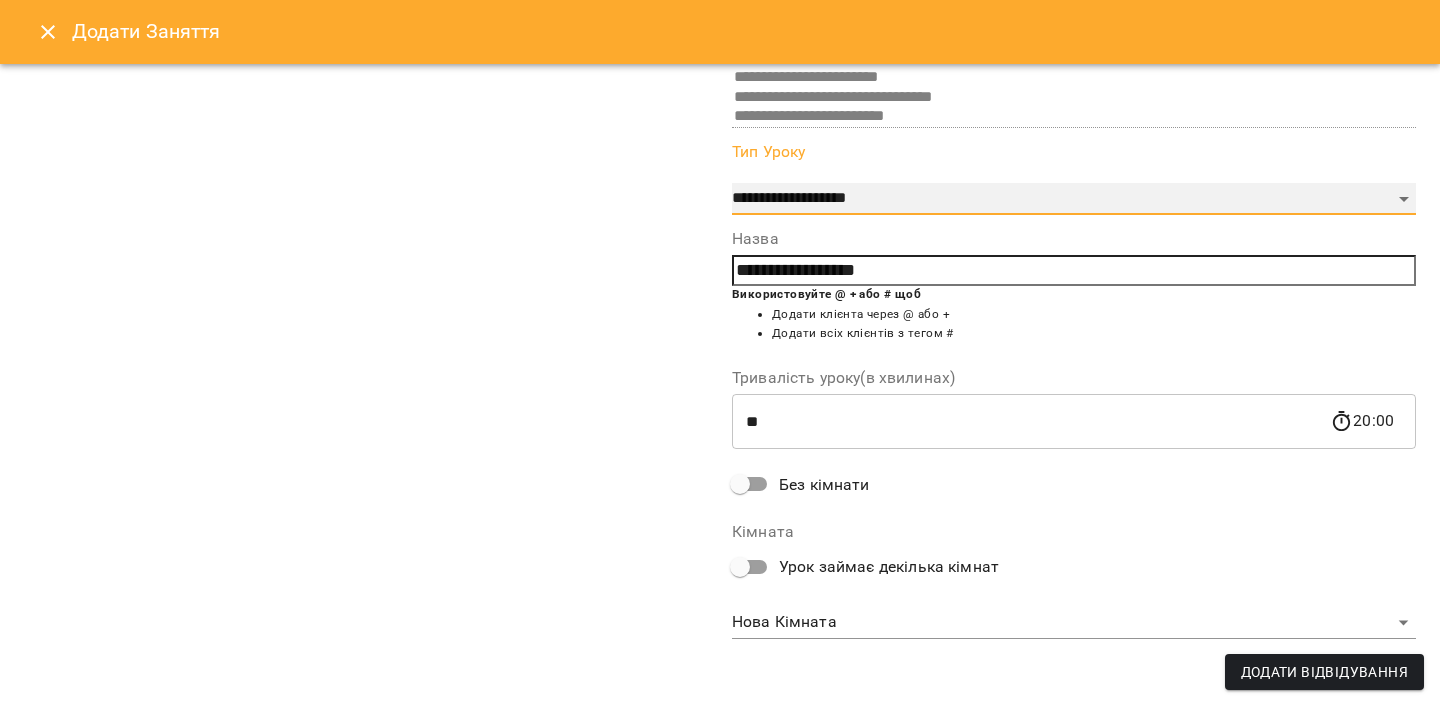 select on "**********" 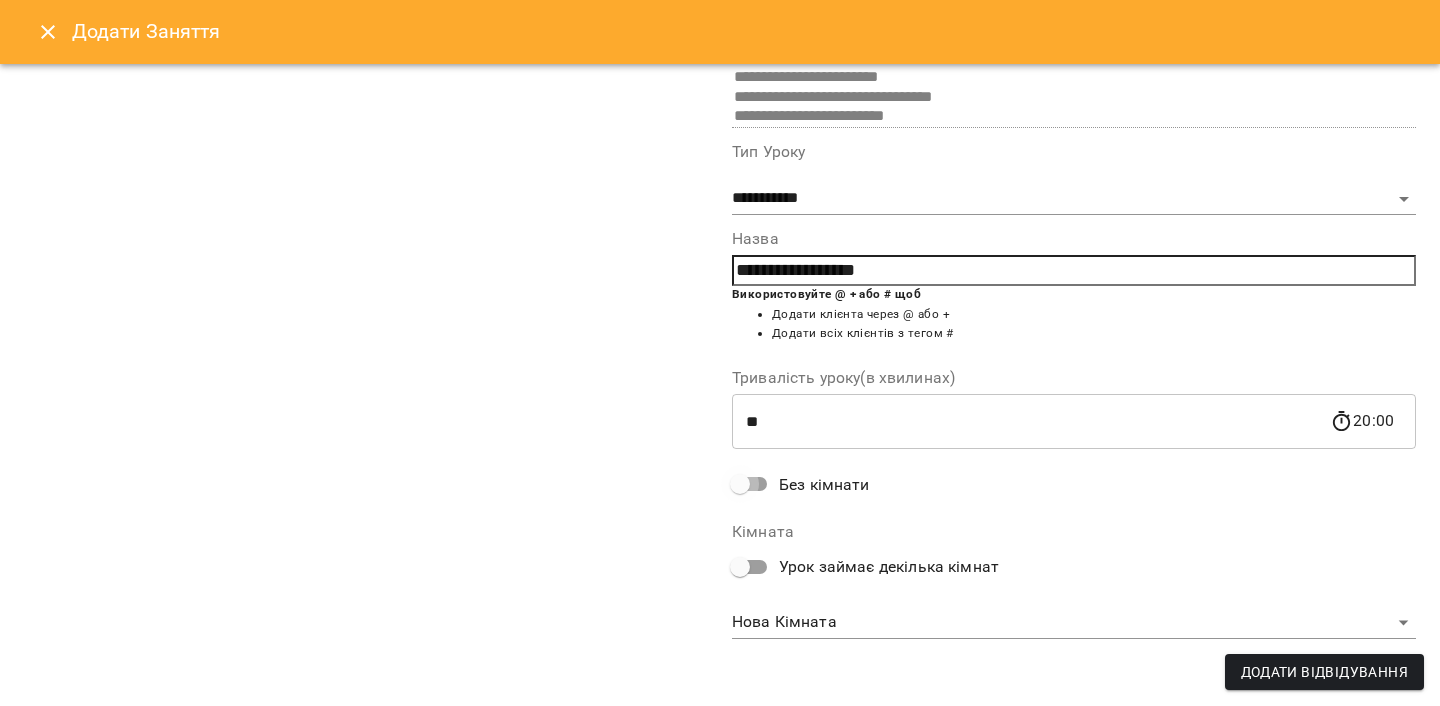 scroll, scrollTop: 101, scrollLeft: 0, axis: vertical 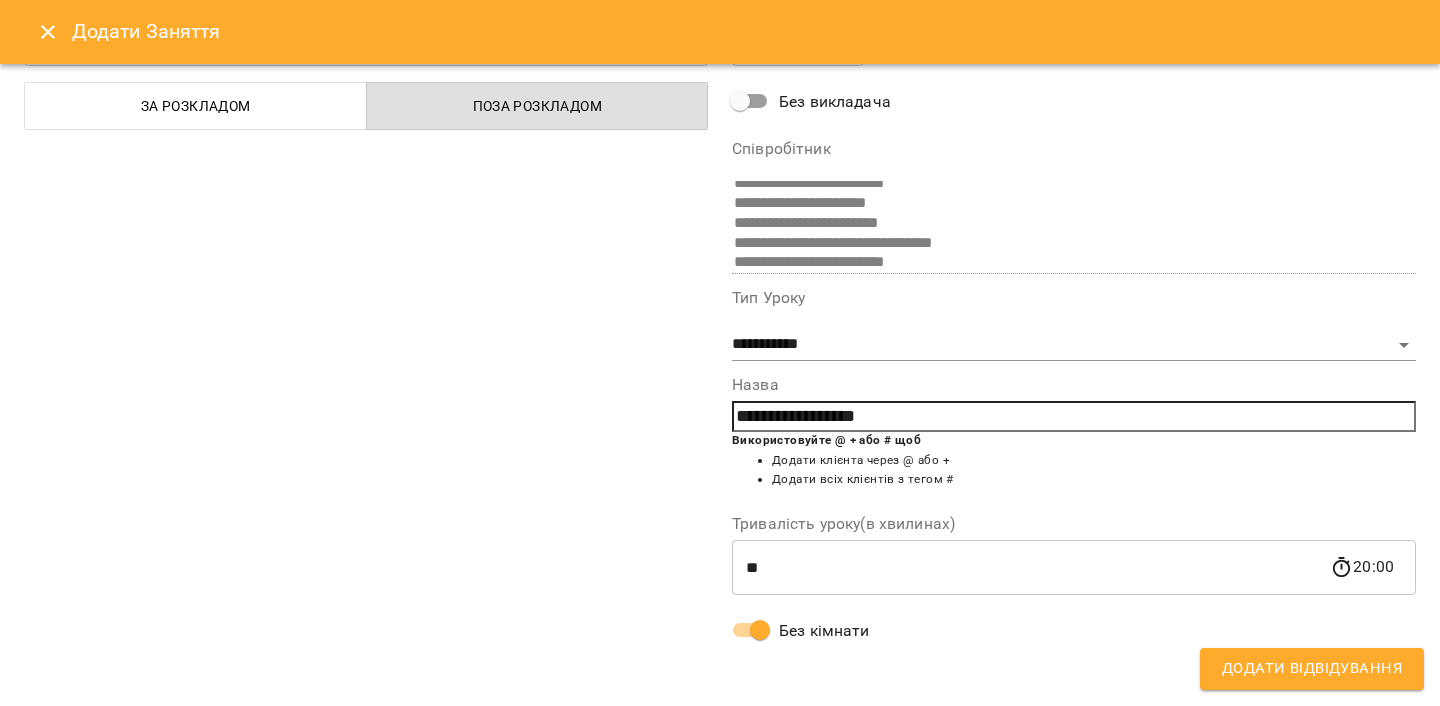 click on "Додати Відвідування" at bounding box center [1312, 669] 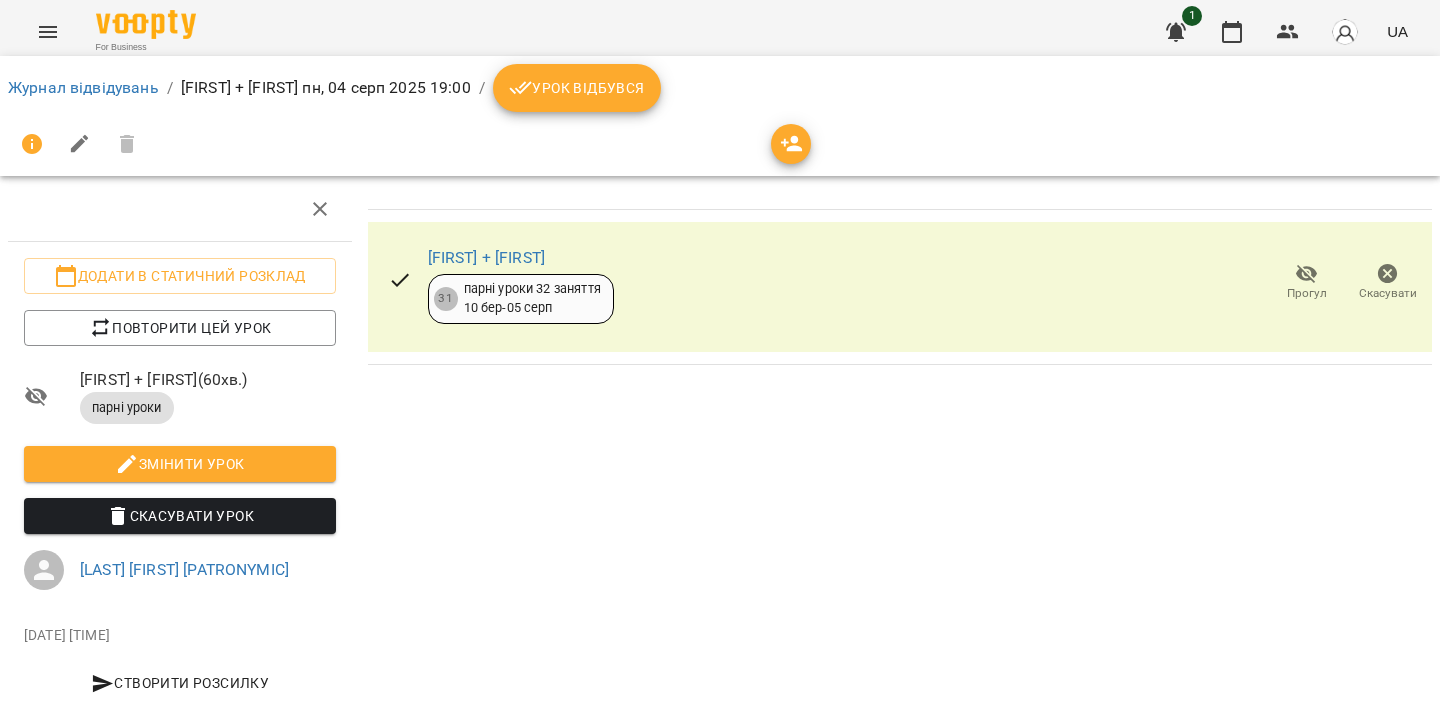 click on "Урок відбувся" at bounding box center [577, 88] 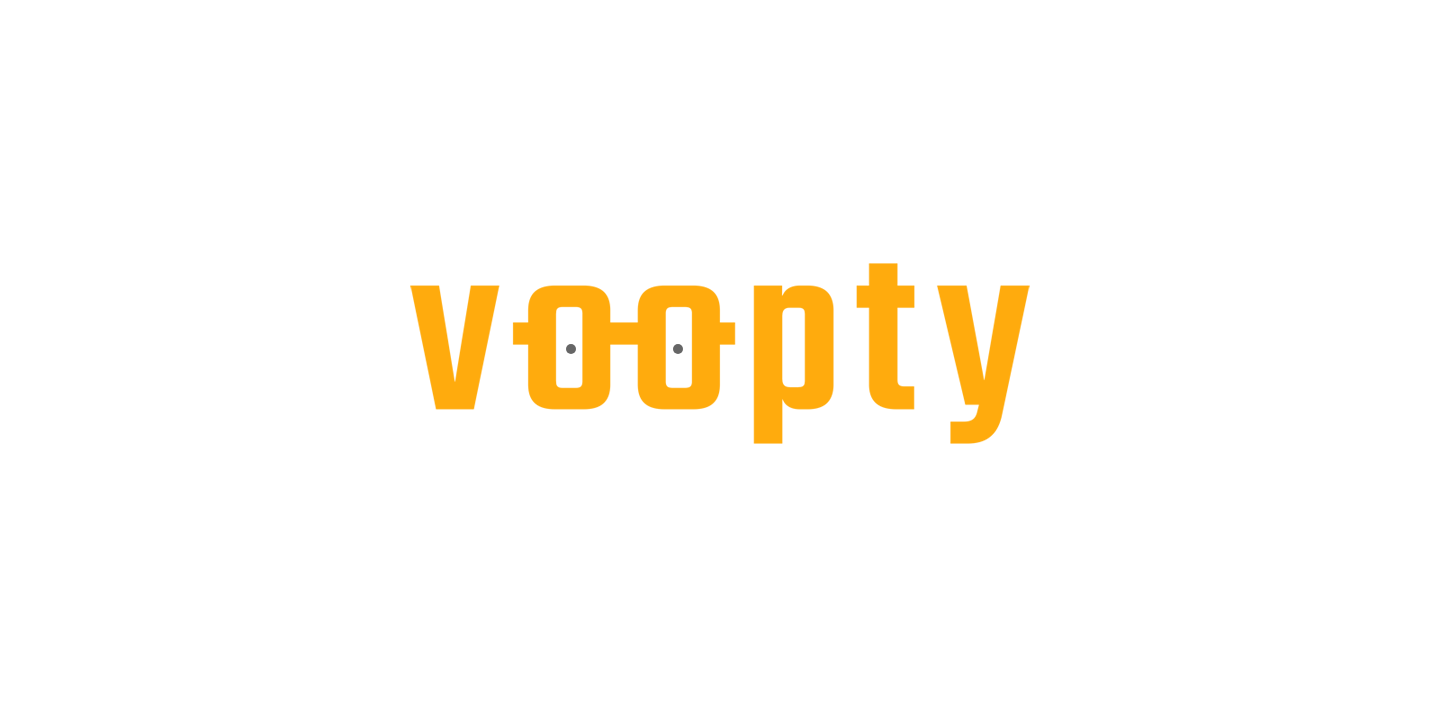 scroll, scrollTop: 0, scrollLeft: 0, axis: both 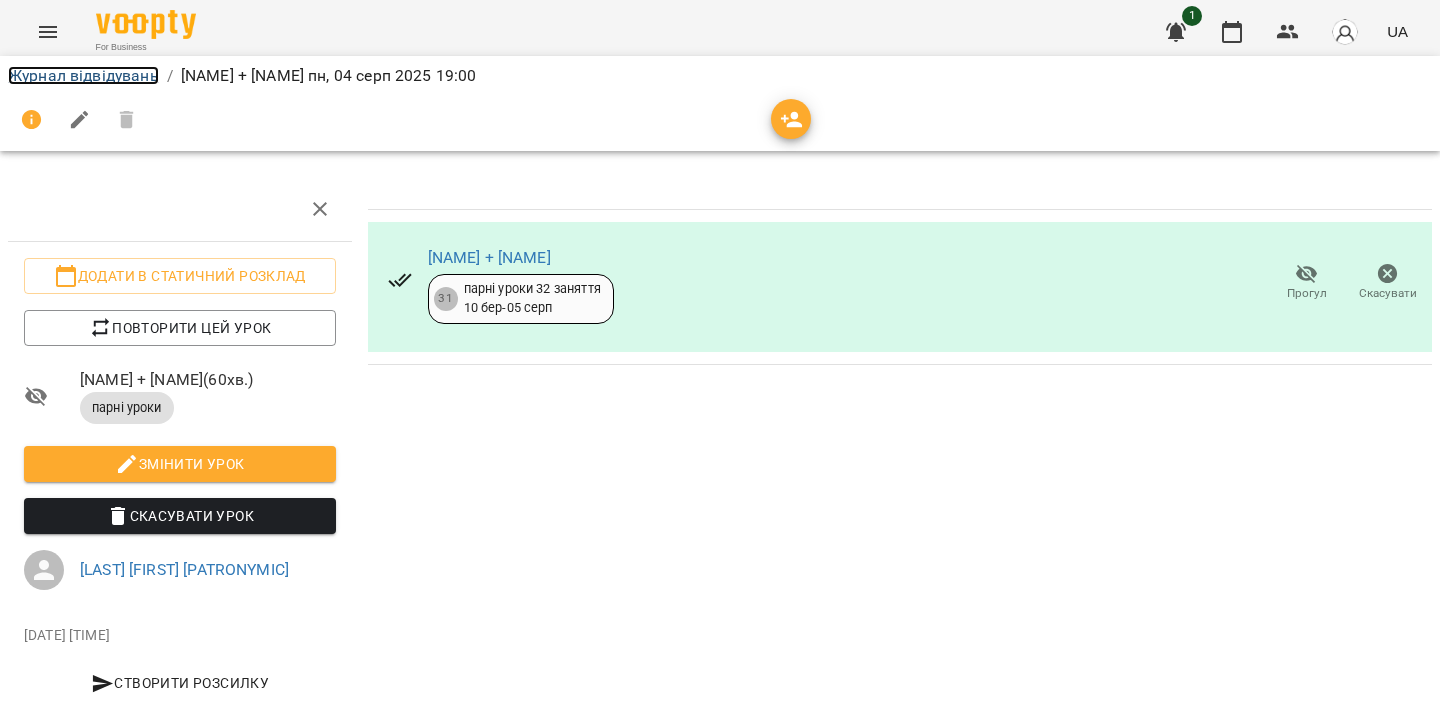 click on "Журнал відвідувань" at bounding box center (83, 75) 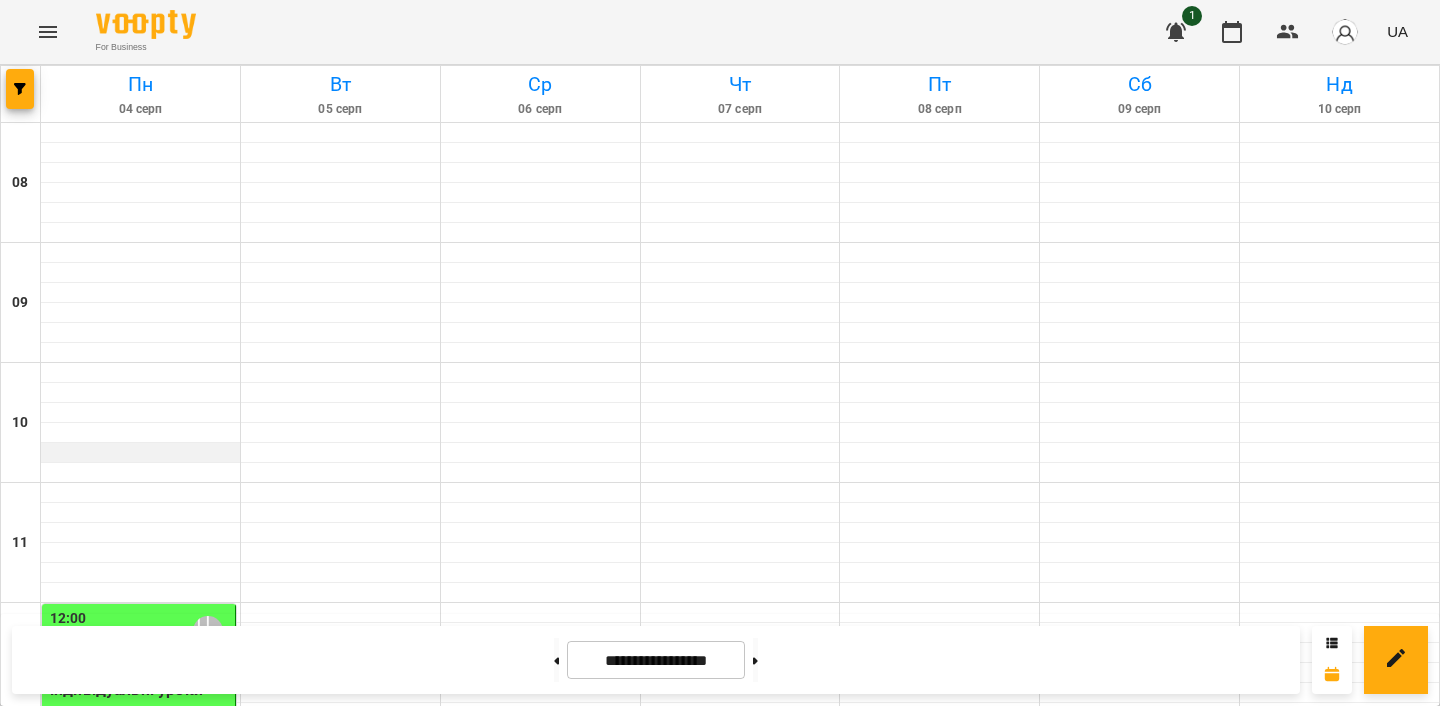 scroll, scrollTop: 1266, scrollLeft: 0, axis: vertical 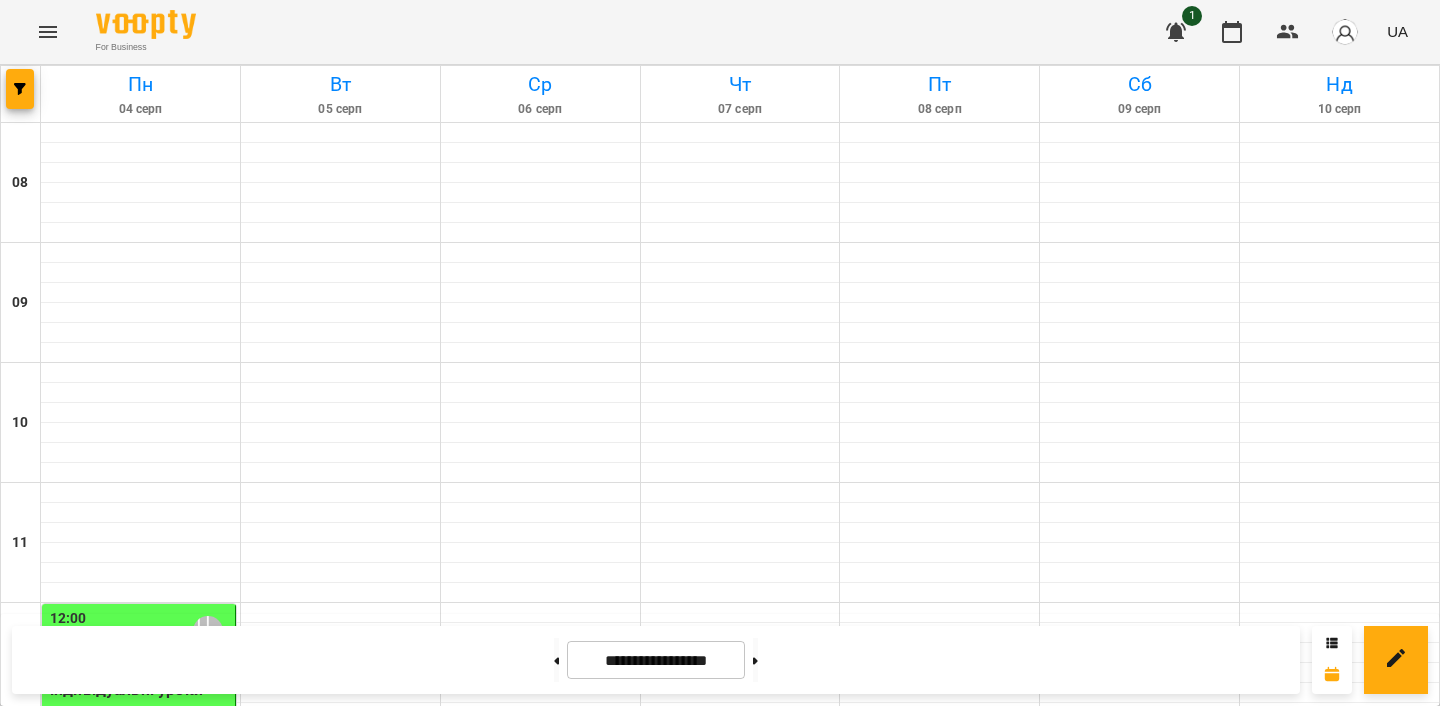 click at bounding box center (340, 1573) 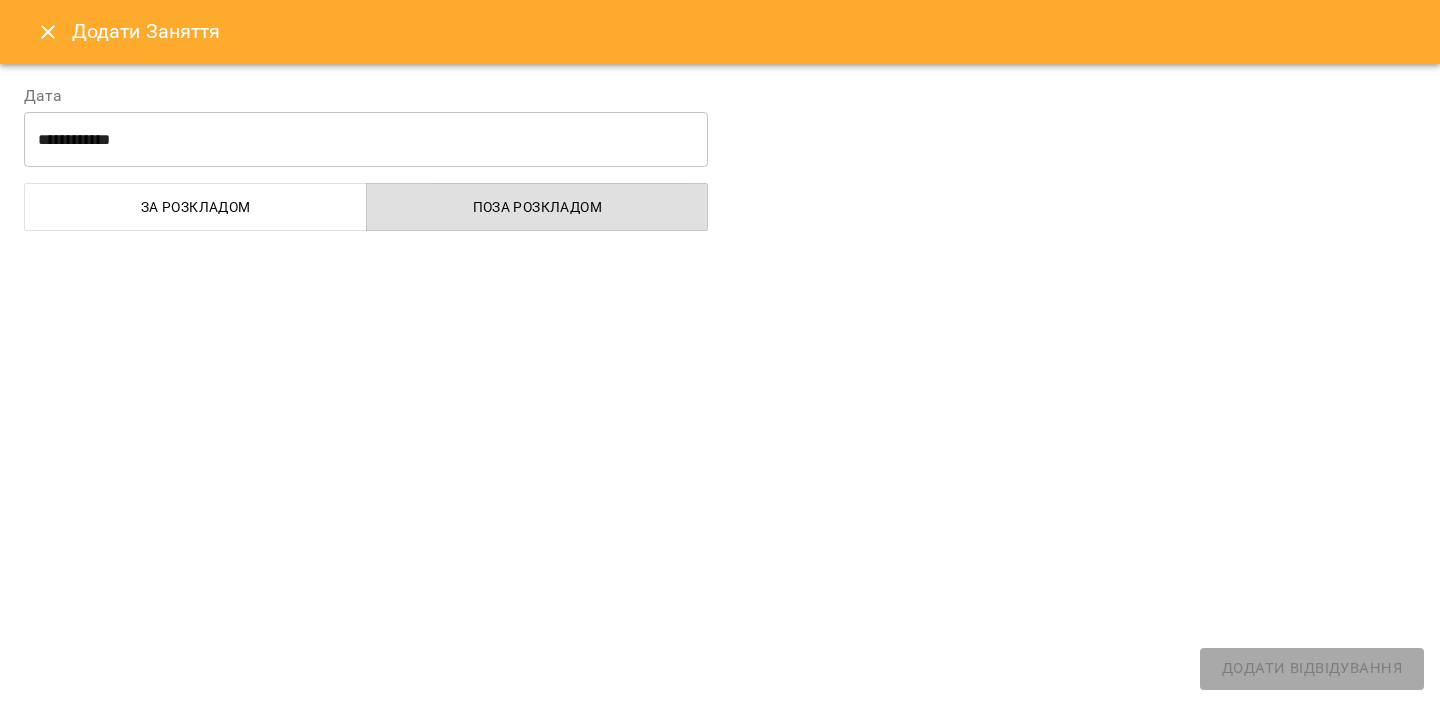 select on "**********" 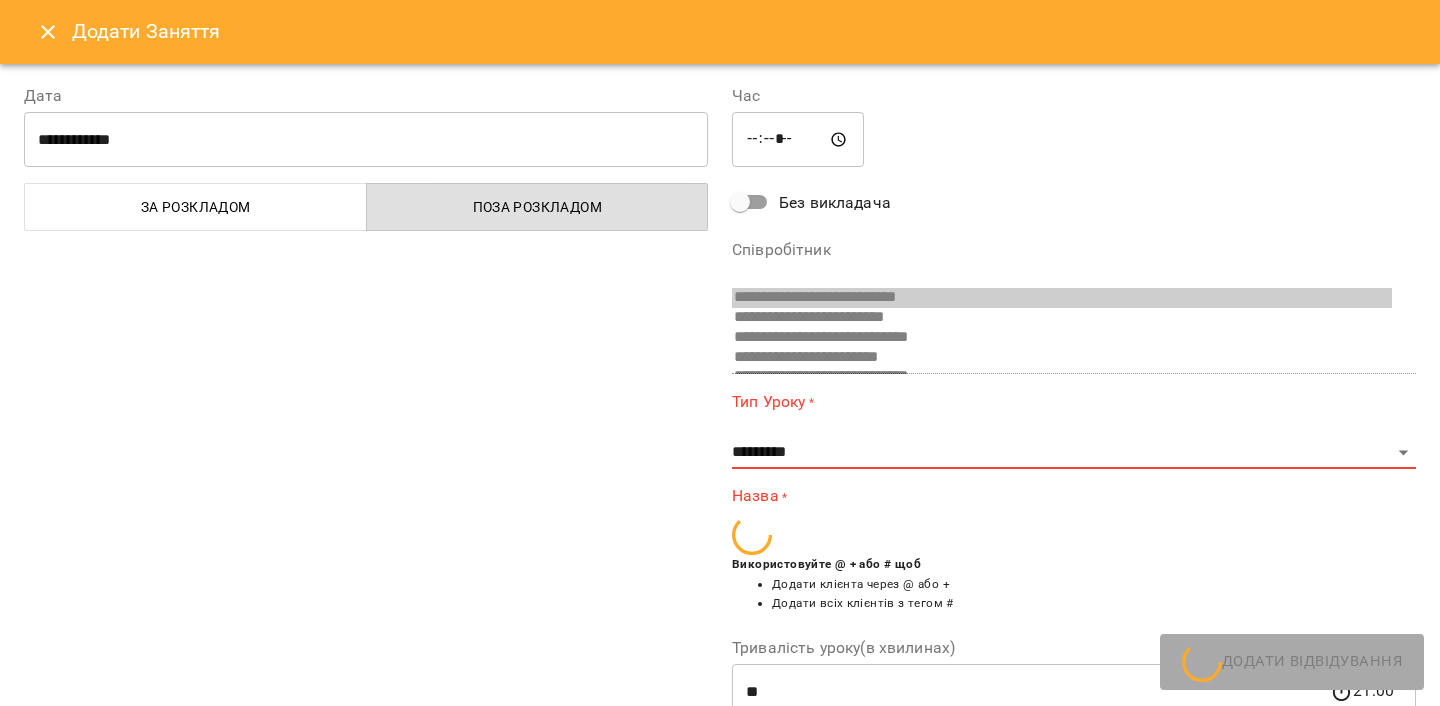 scroll, scrollTop: 410, scrollLeft: 0, axis: vertical 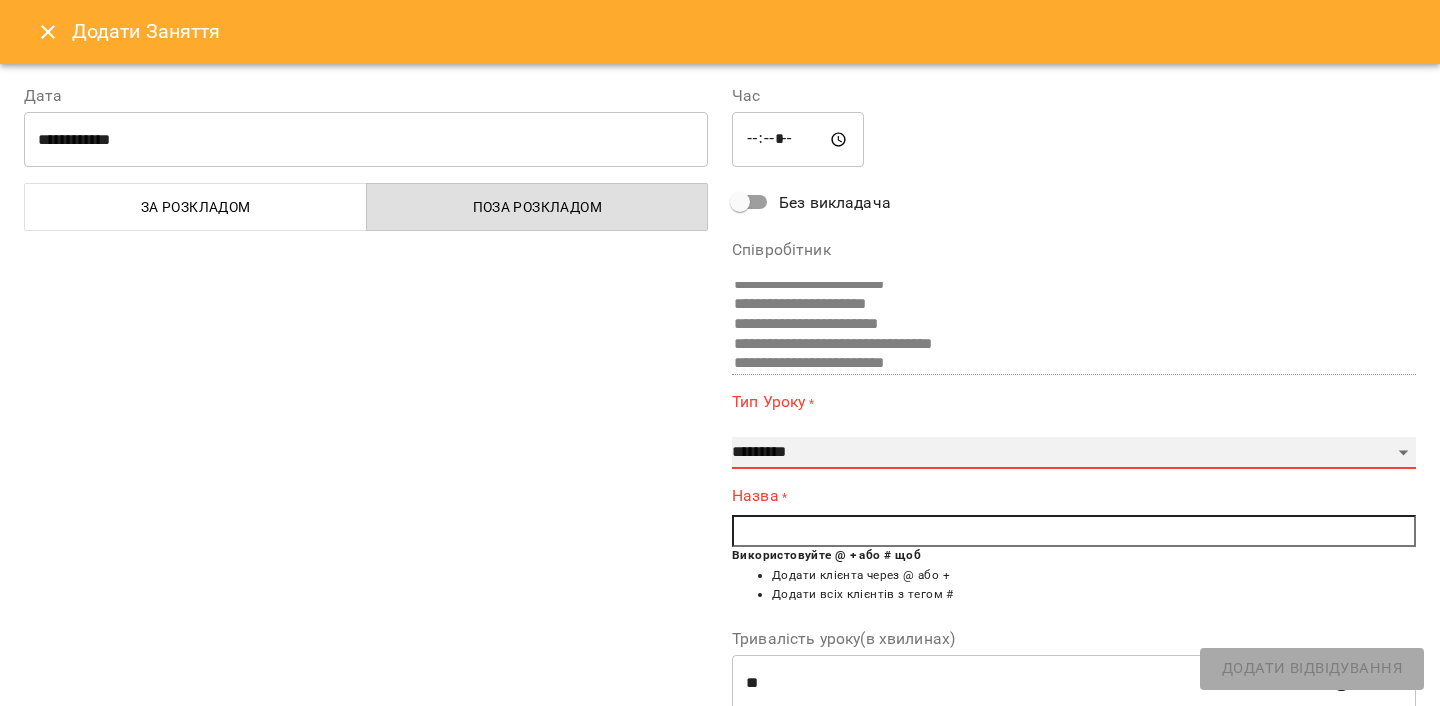 click on "**********" at bounding box center (1074, 453) 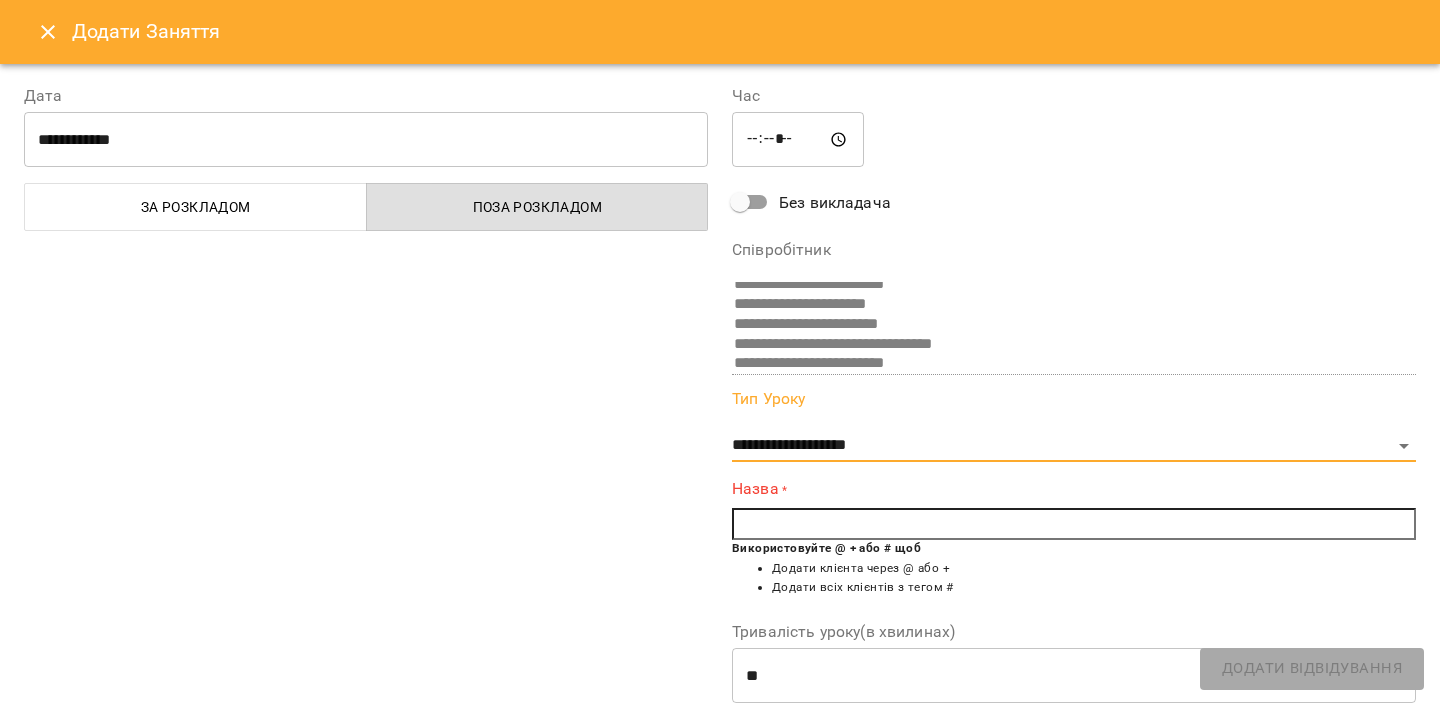 click at bounding box center (1074, 524) 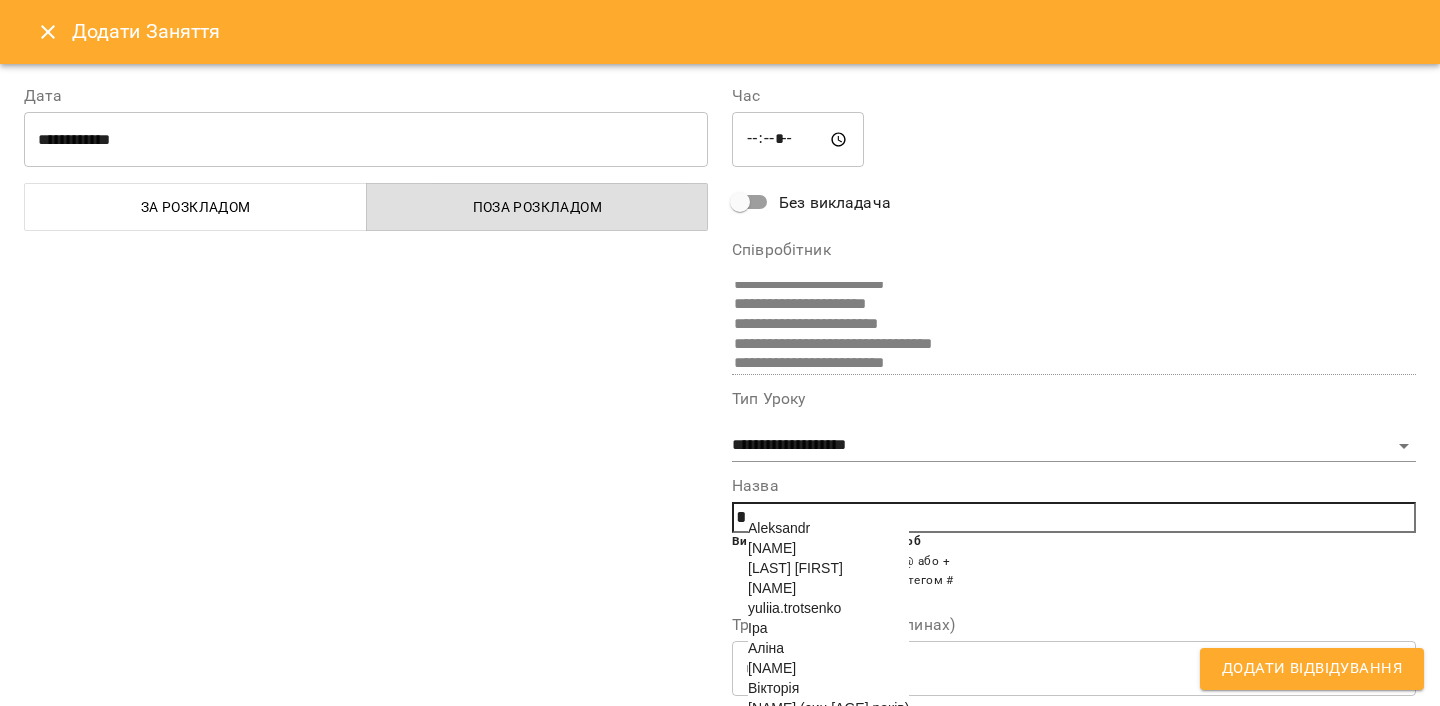 click on "yuliia.trotsenko" at bounding box center (794, 608) 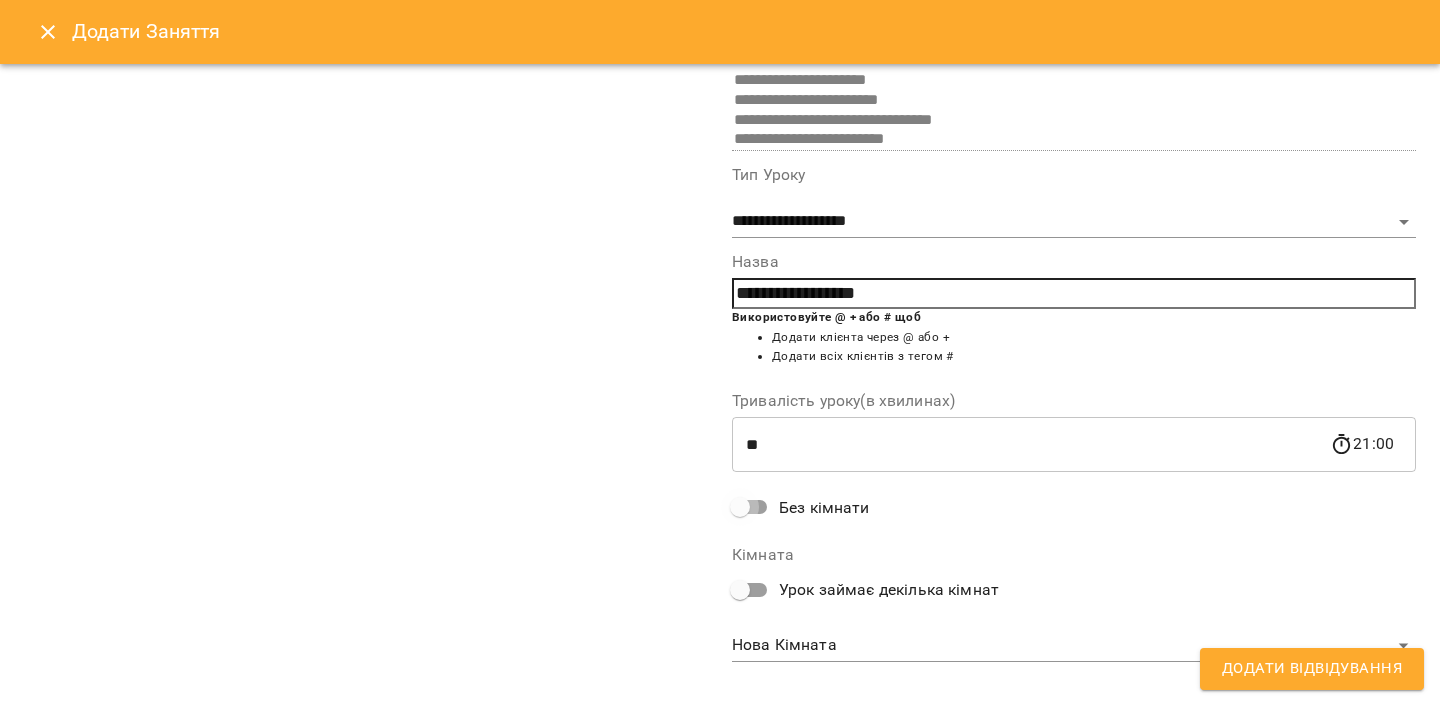 scroll, scrollTop: 101, scrollLeft: 0, axis: vertical 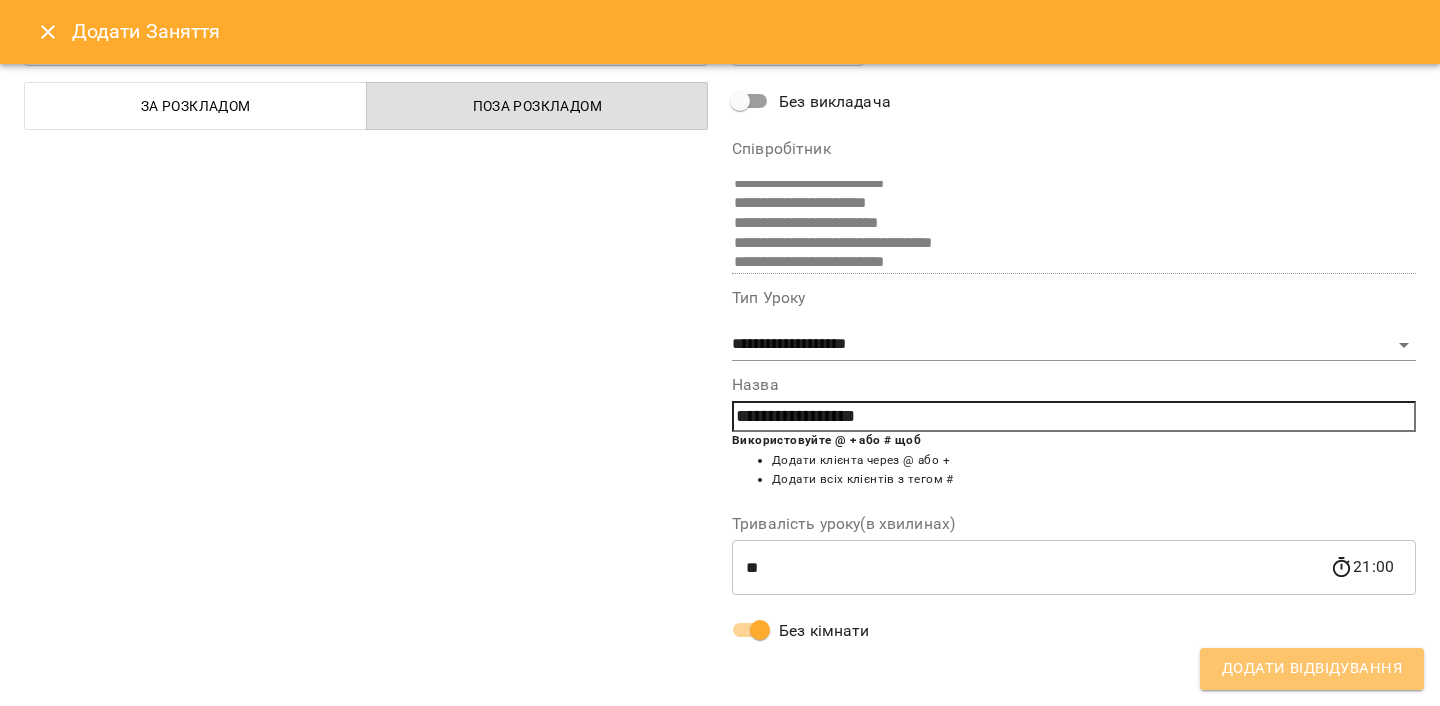 click on "Додати Відвідування" at bounding box center (1312, 669) 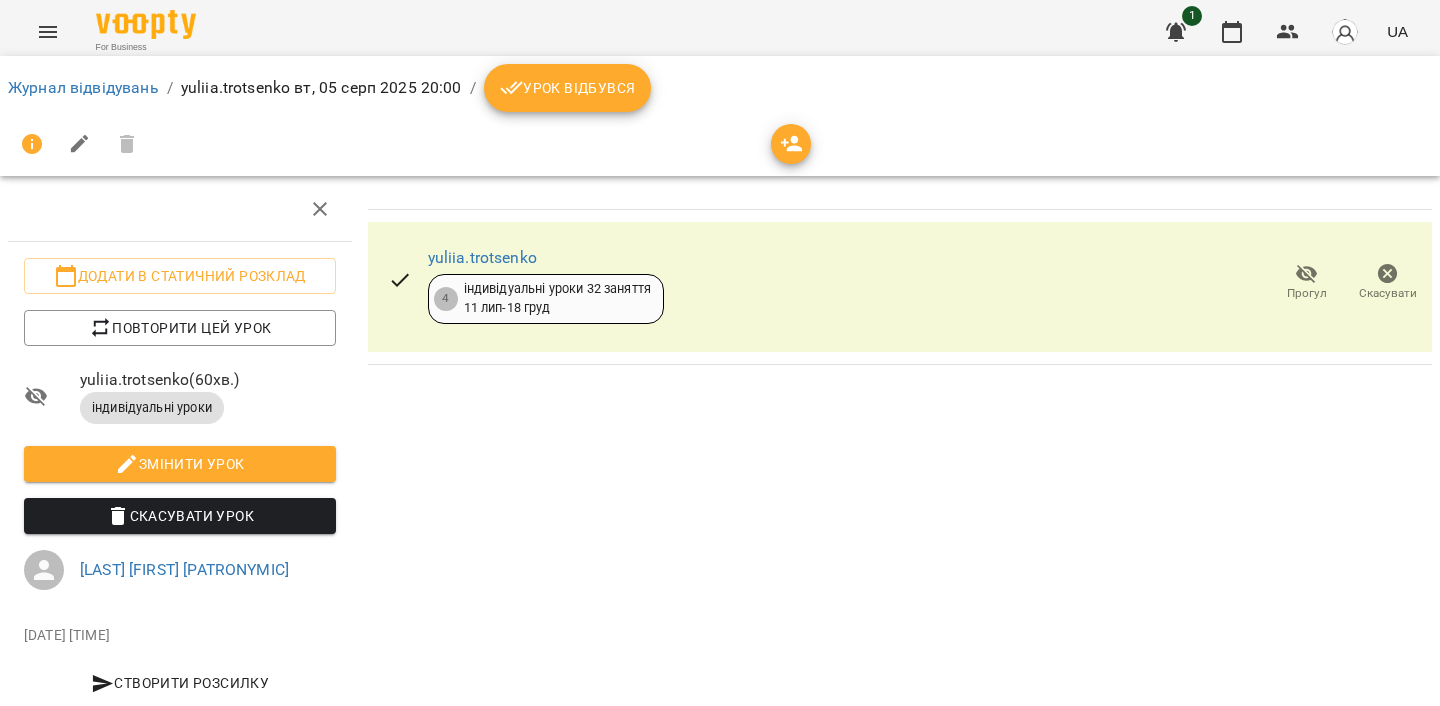 click on "Урок відбувся" at bounding box center [568, 88] 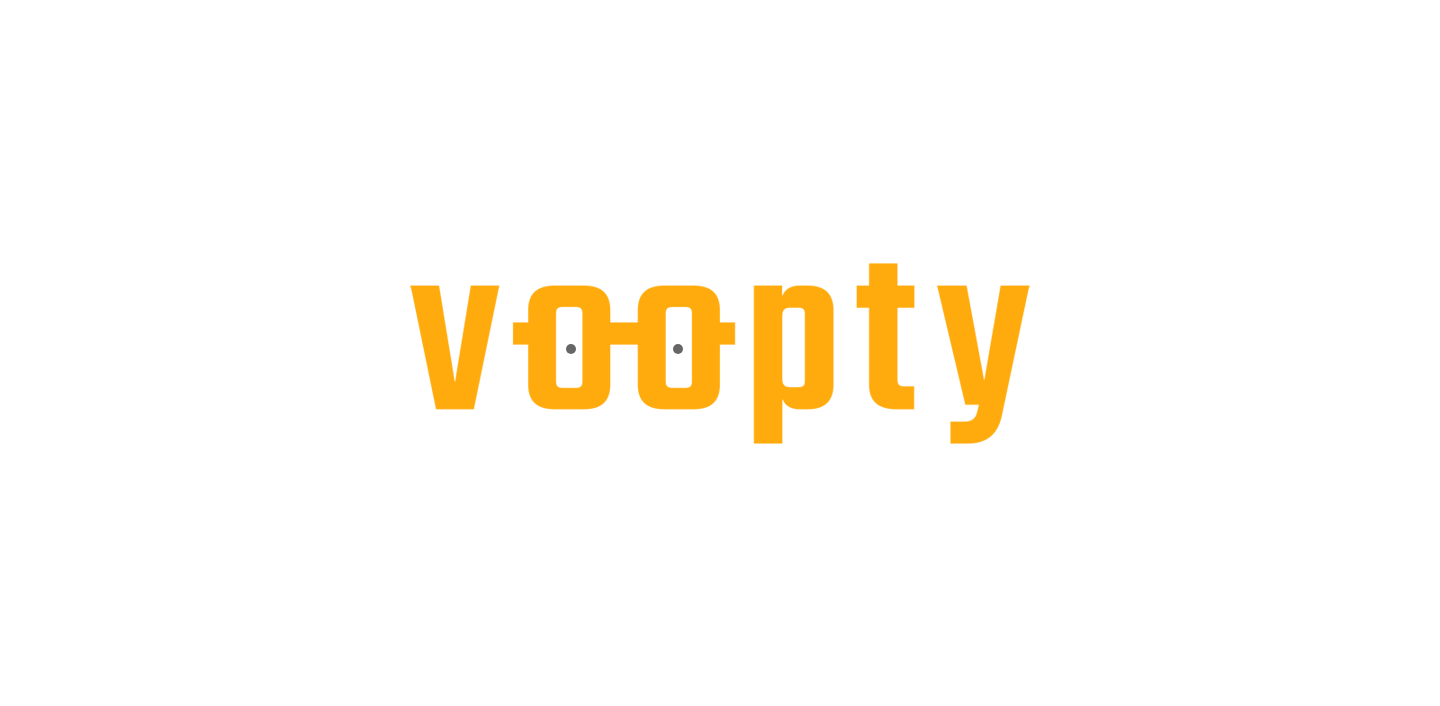 scroll, scrollTop: 0, scrollLeft: 0, axis: both 